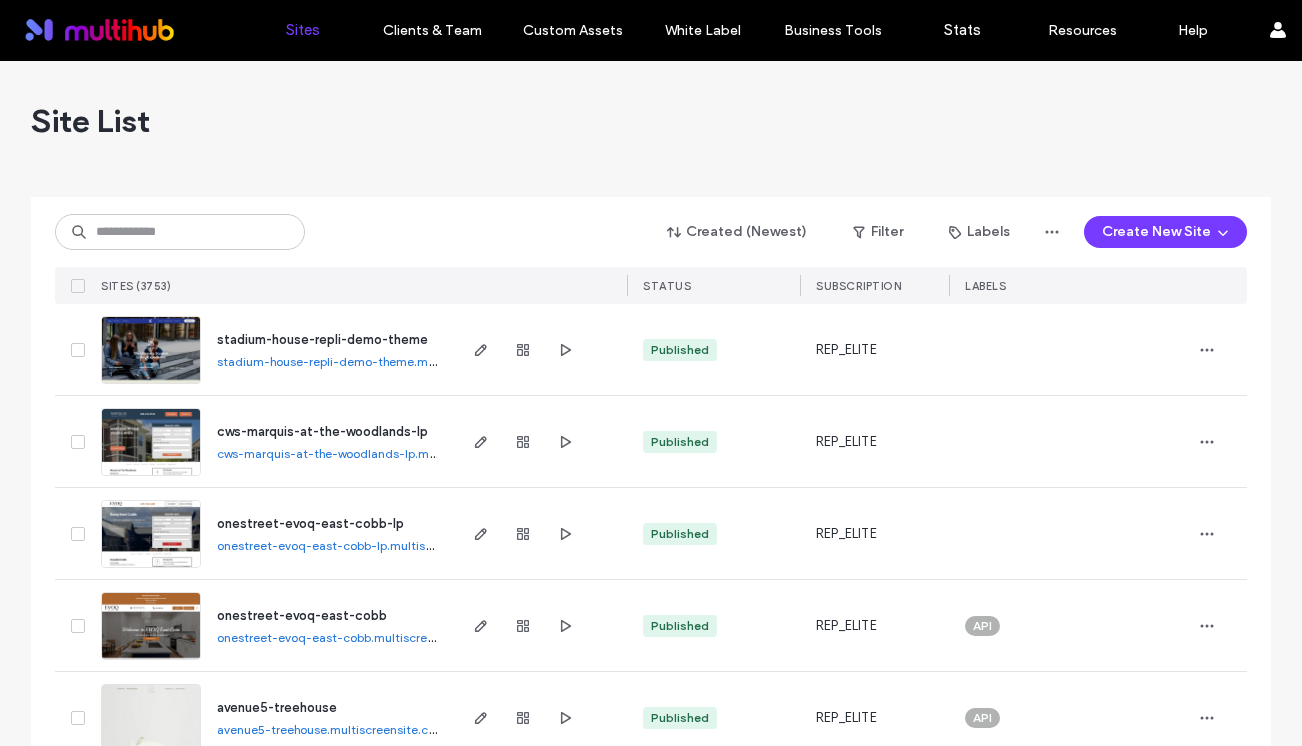 scroll, scrollTop: 0, scrollLeft: 0, axis: both 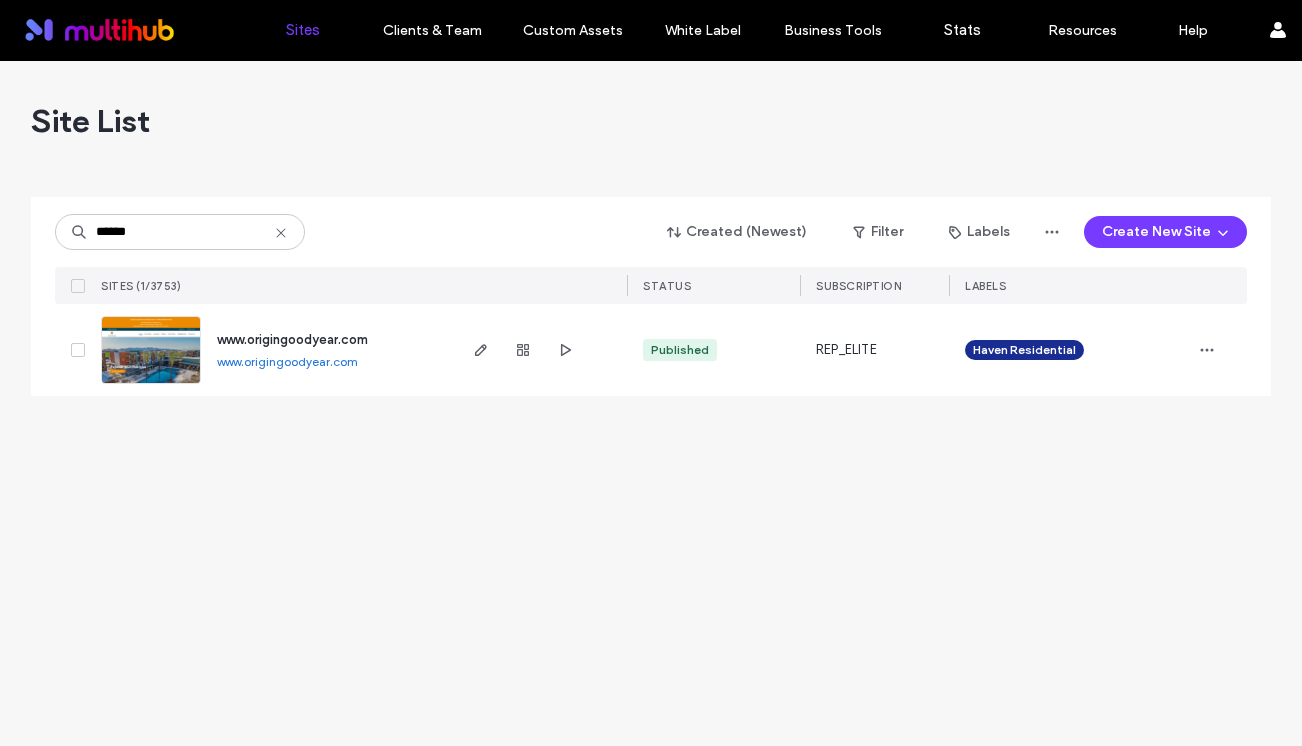 type on "******" 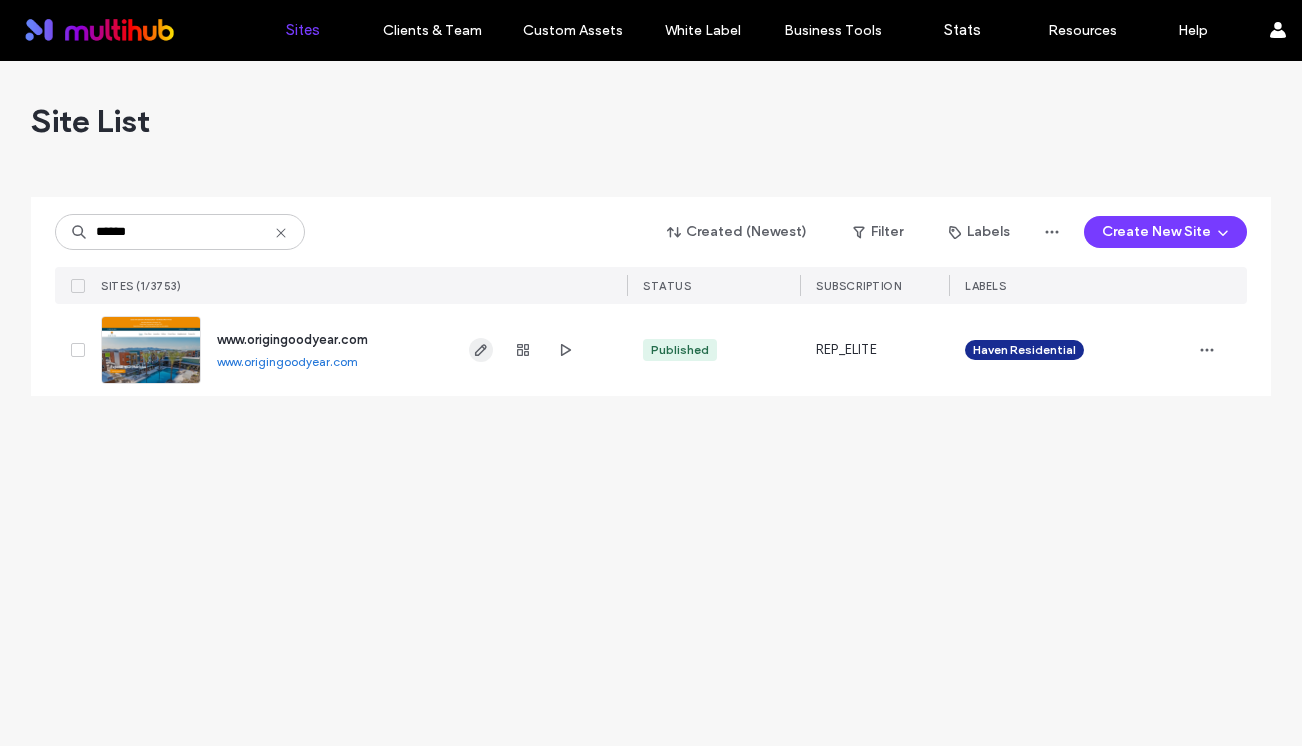 click 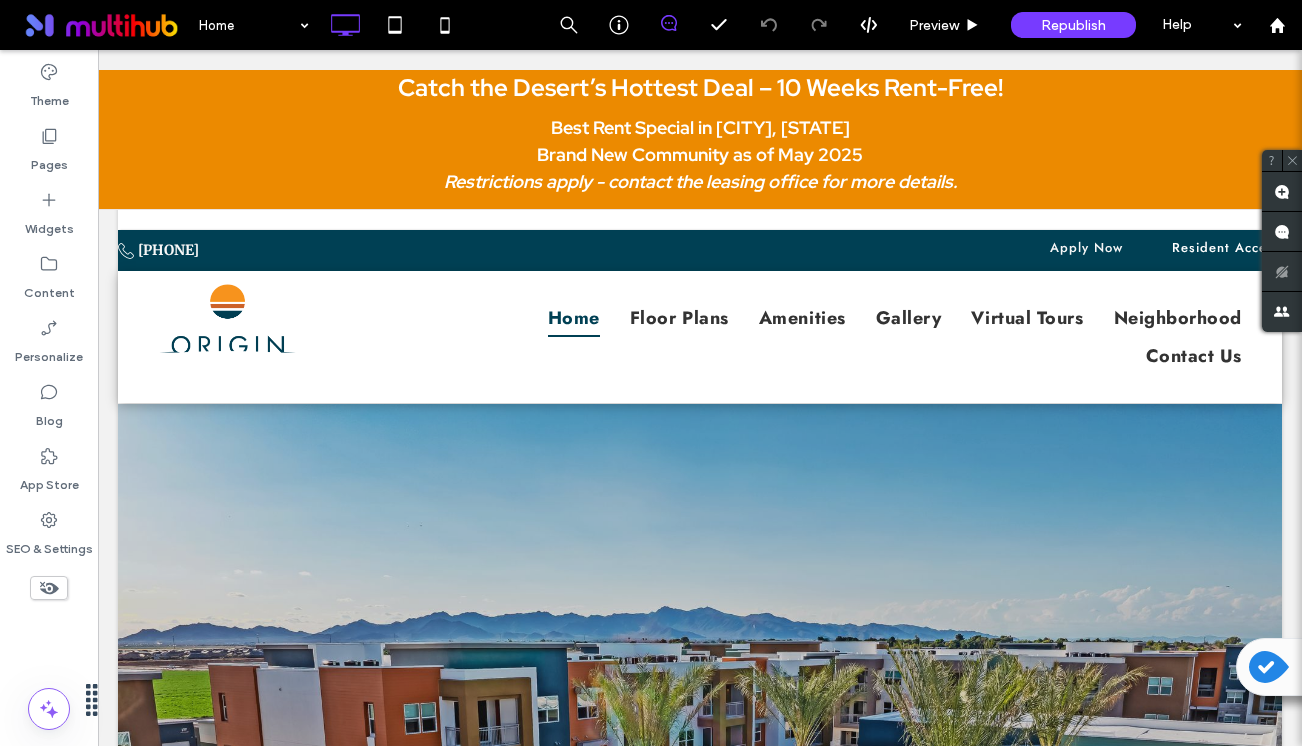 scroll, scrollTop: 0, scrollLeft: 0, axis: both 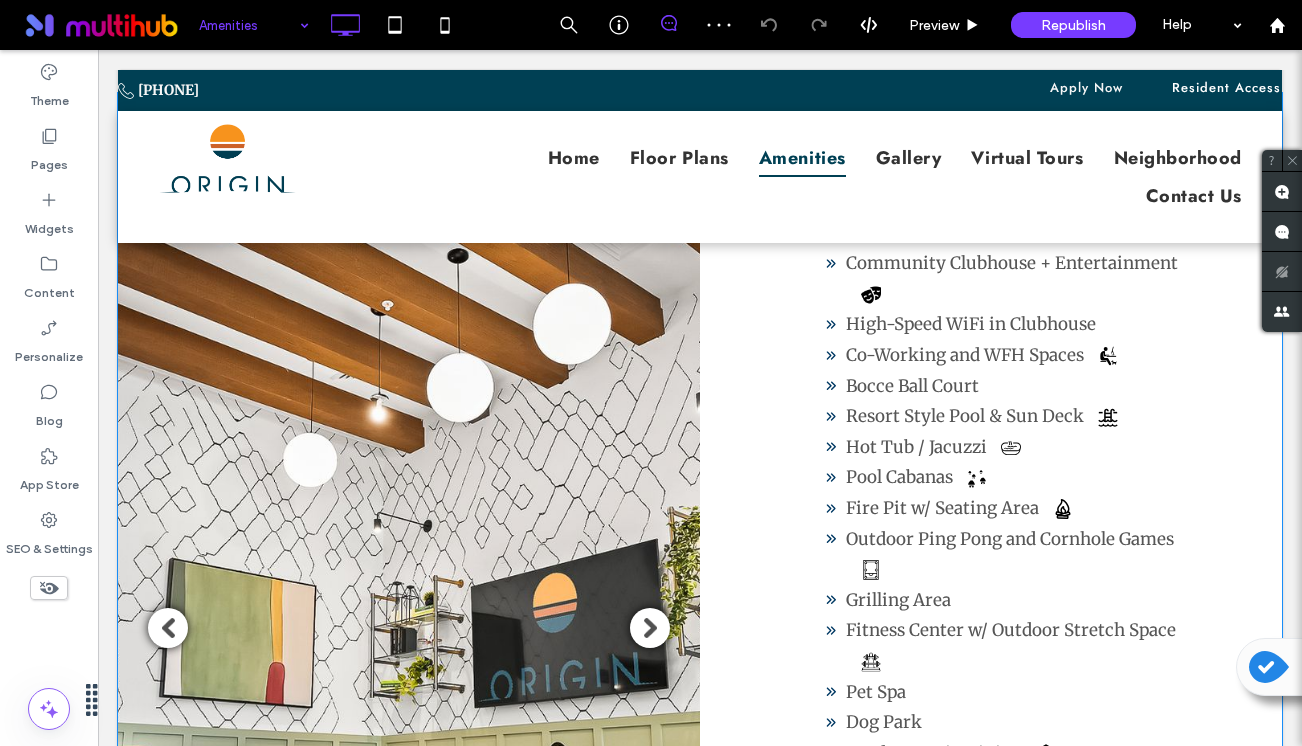 click at bounding box center [700, 1159] 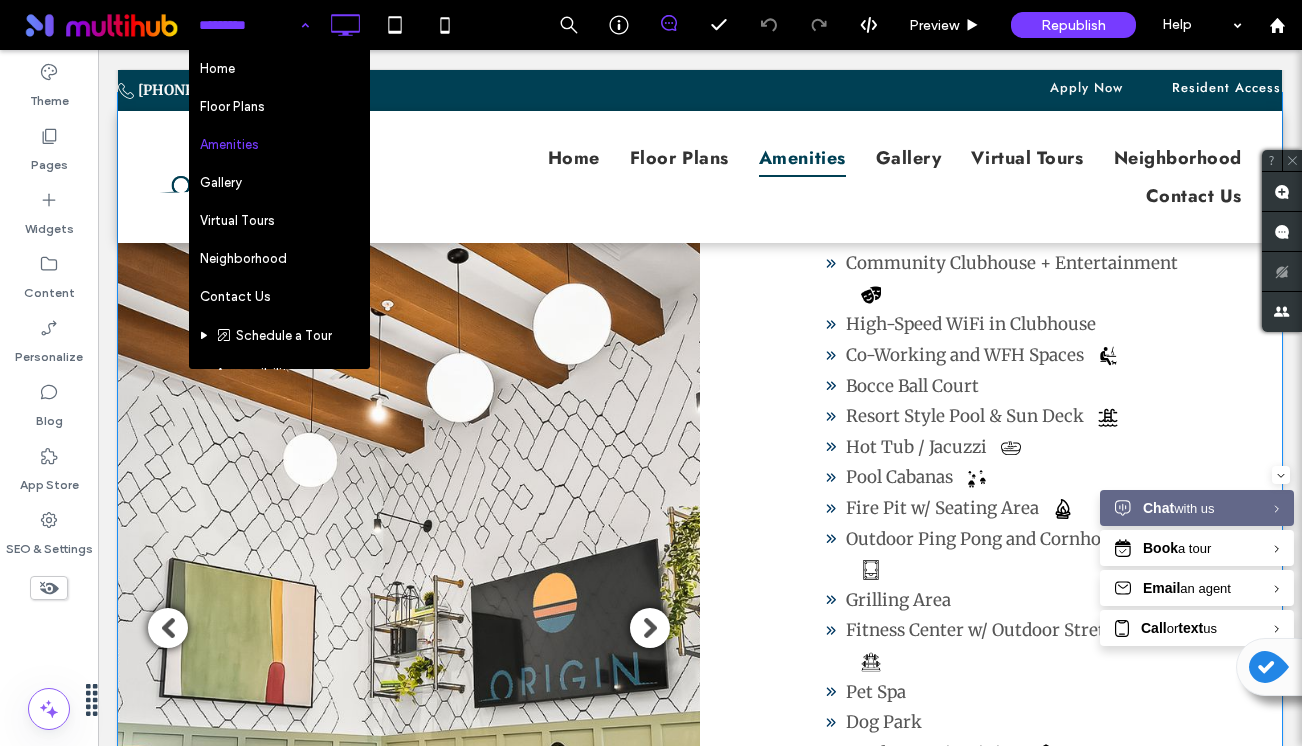 click at bounding box center [700, 1159] 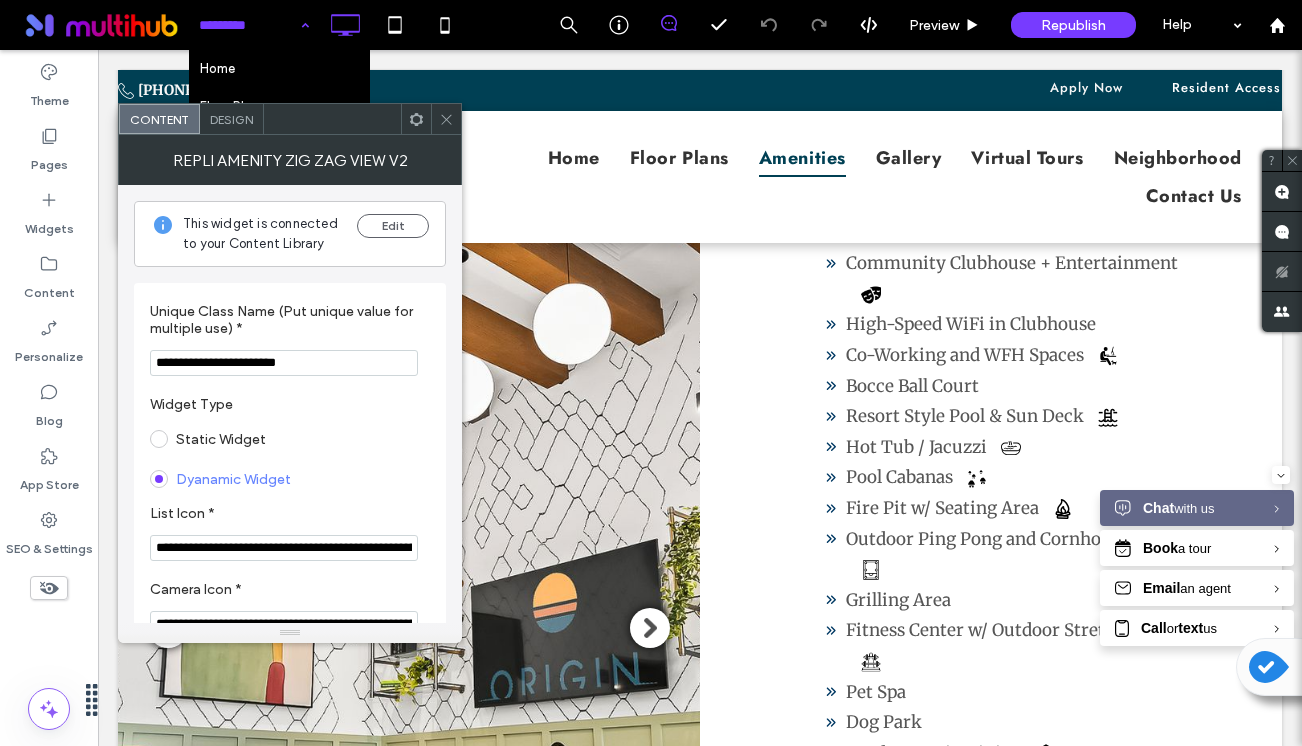 click 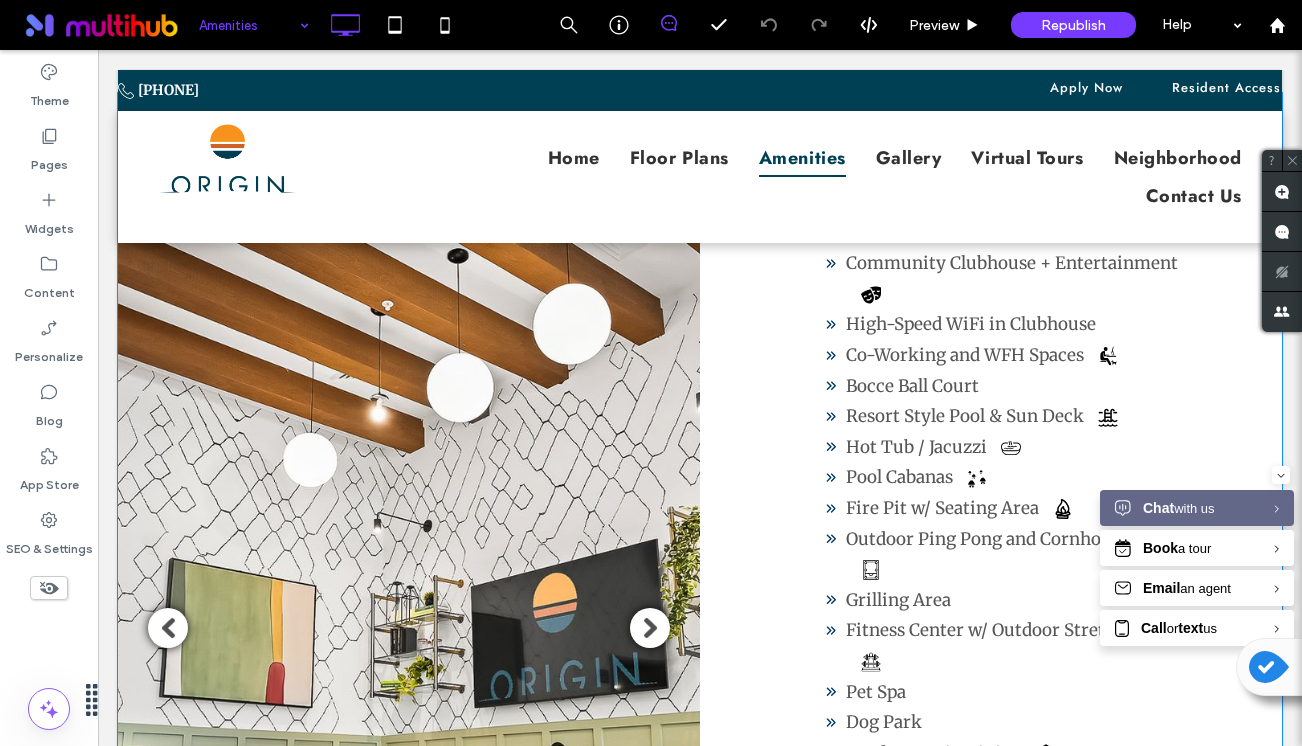 click at bounding box center [700, 1159] 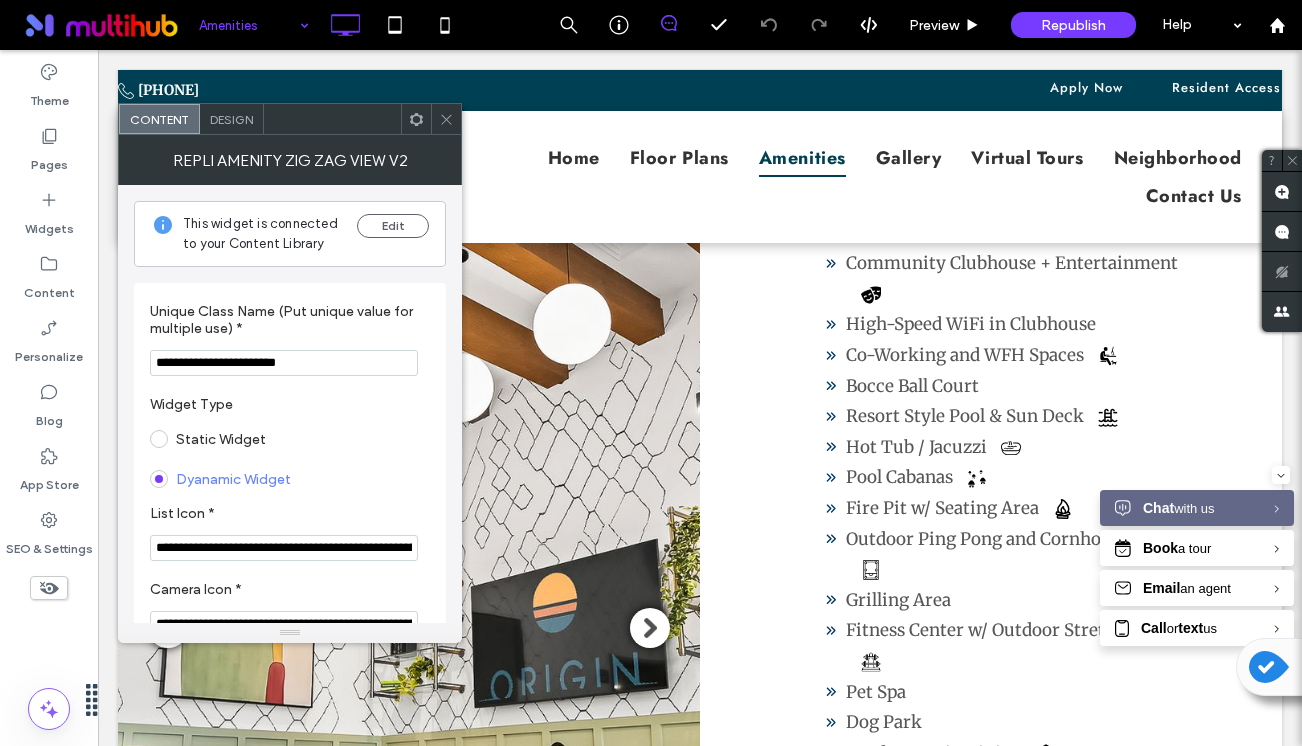 click at bounding box center [446, 119] 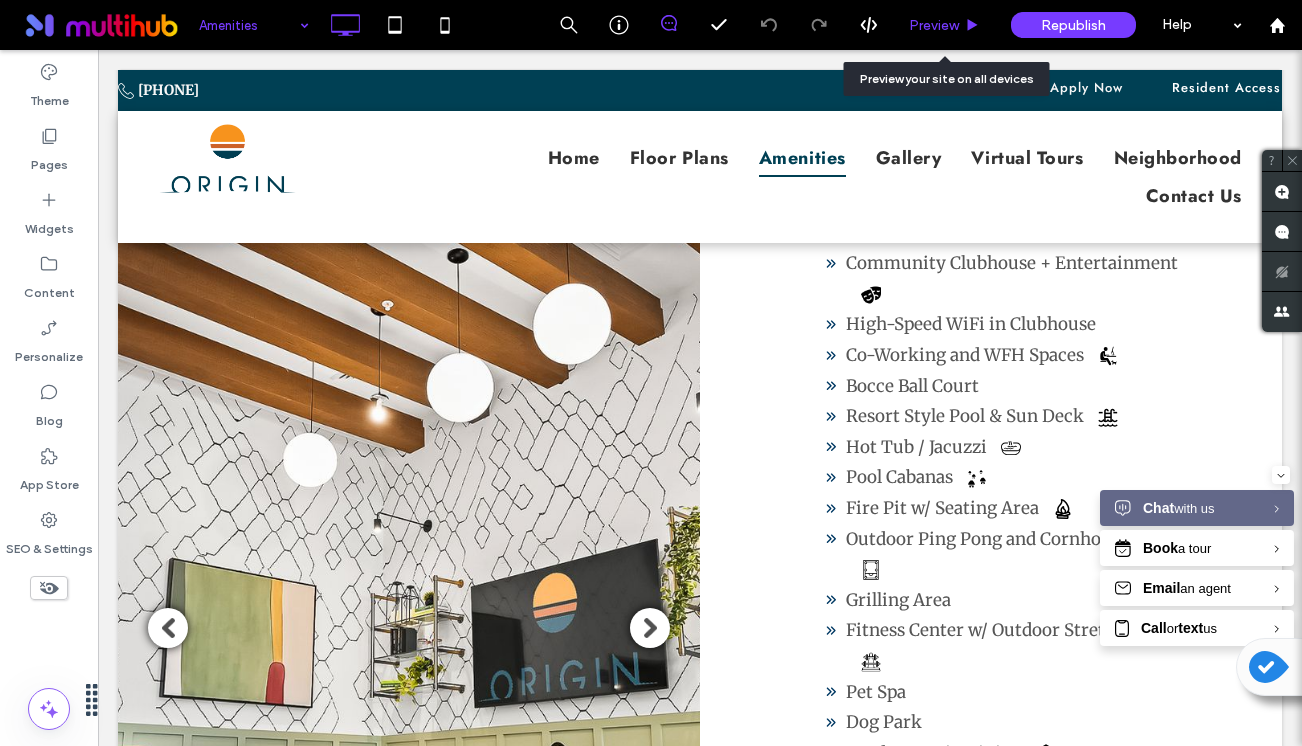 click on "Preview" at bounding box center (945, 25) 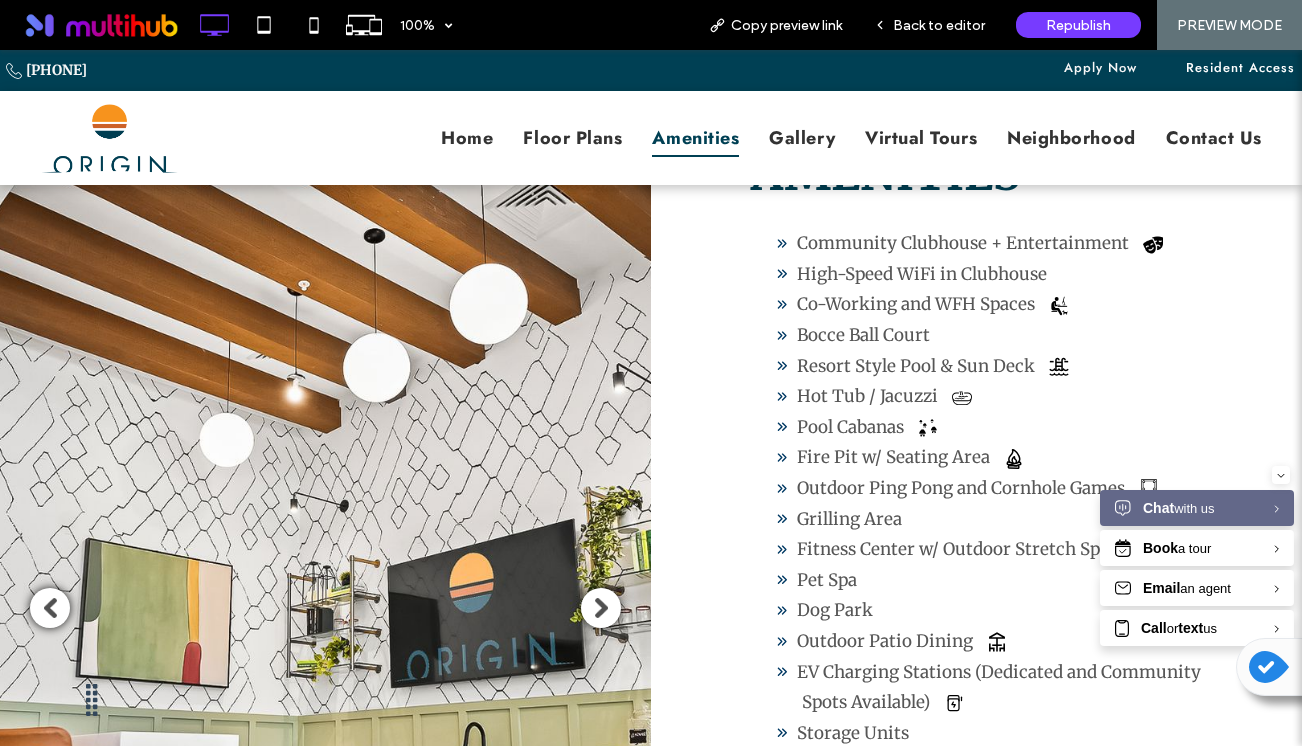 click at bounding box center [1153, 245] 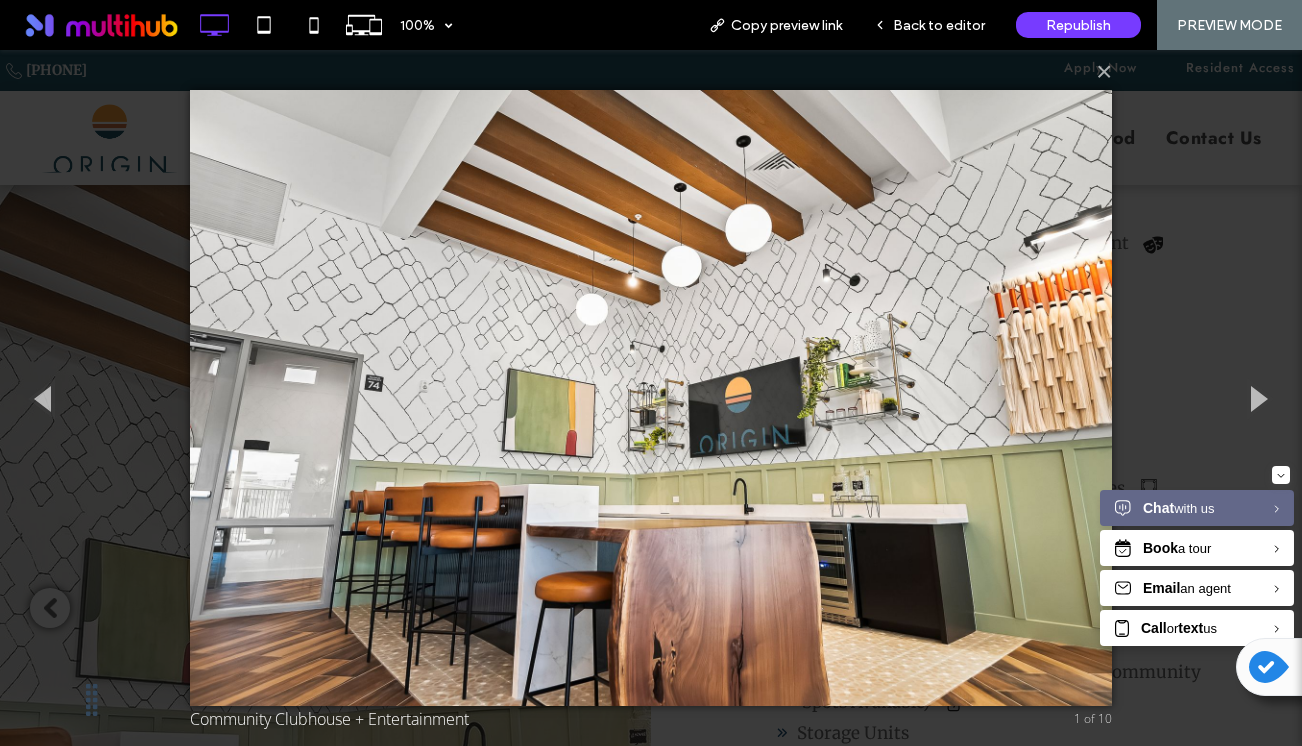 scroll, scrollTop: 358, scrollLeft: 0, axis: vertical 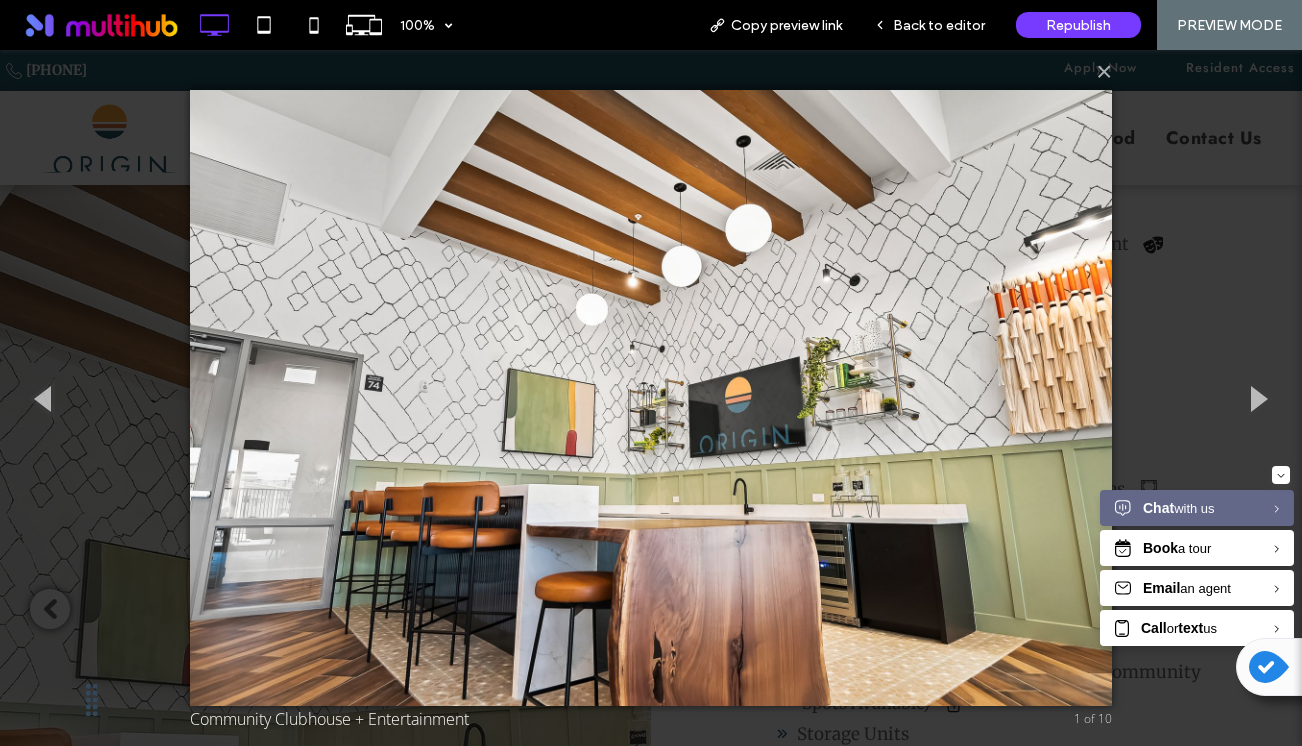 click on "× Community Clubhouse + Entertainment 1 of 10 Loading..." at bounding box center (651, 398) 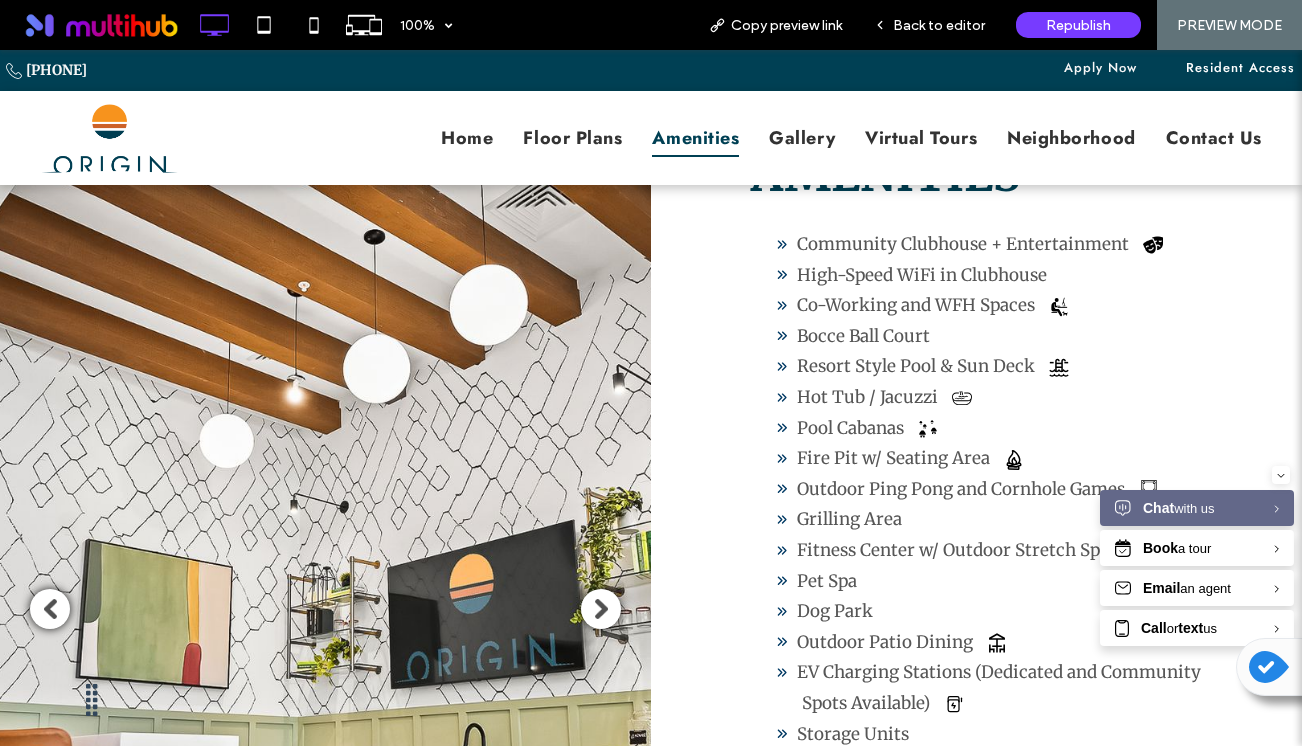 click at bounding box center [1014, 460] 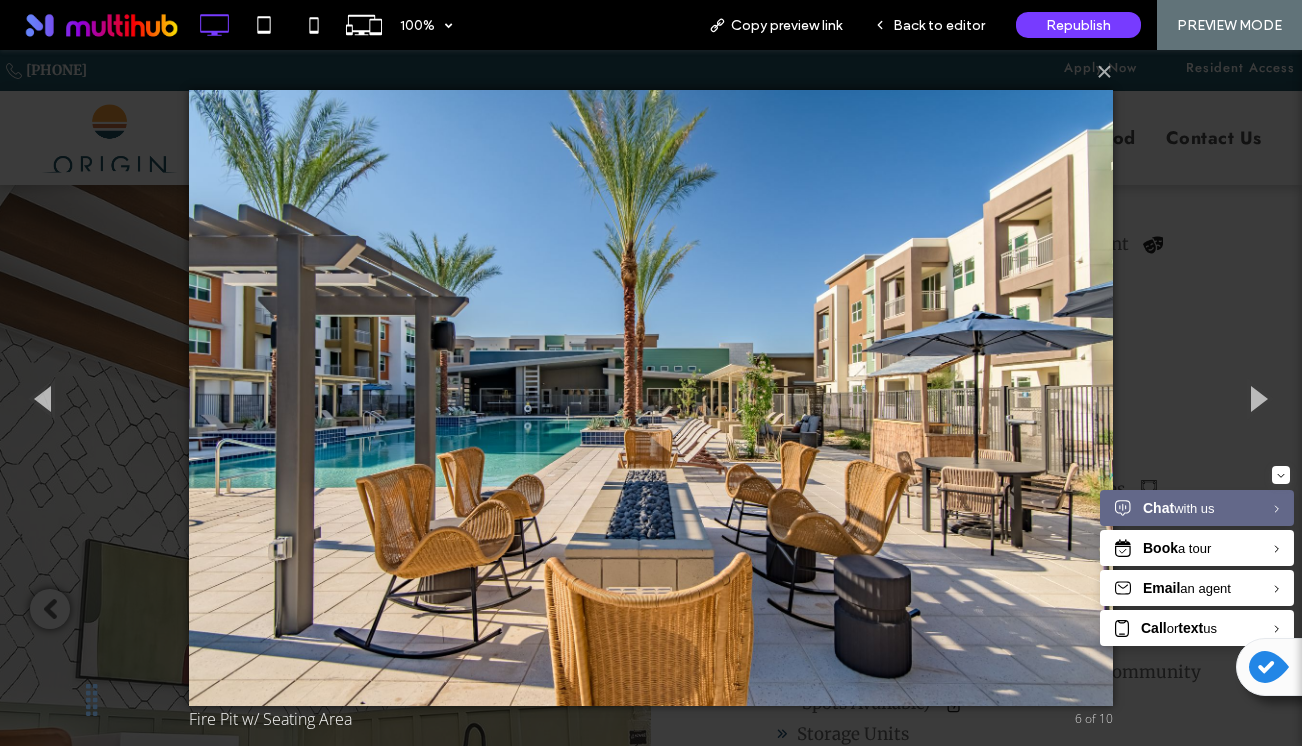 click on "× Fire Pit w/ Seating Area 6 of 10 Loading..." at bounding box center (651, 398) 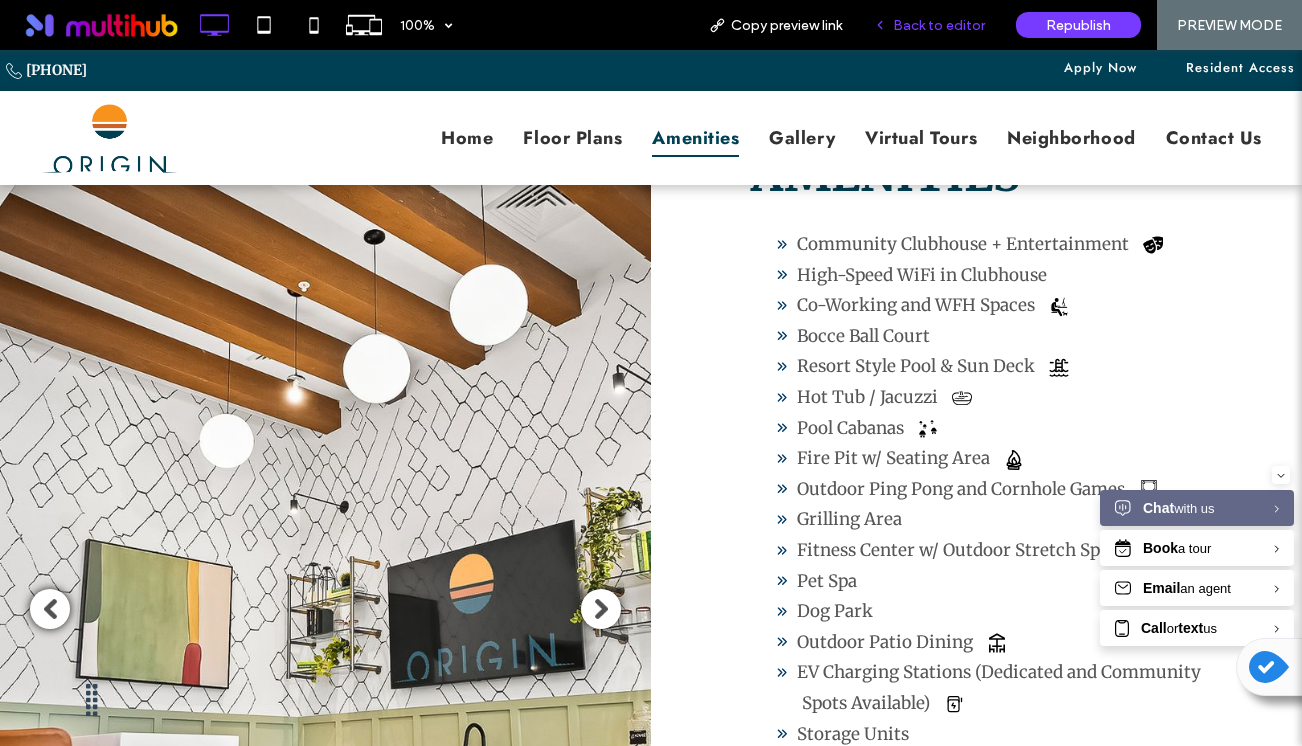 click on "Back to editor" at bounding box center [929, 25] 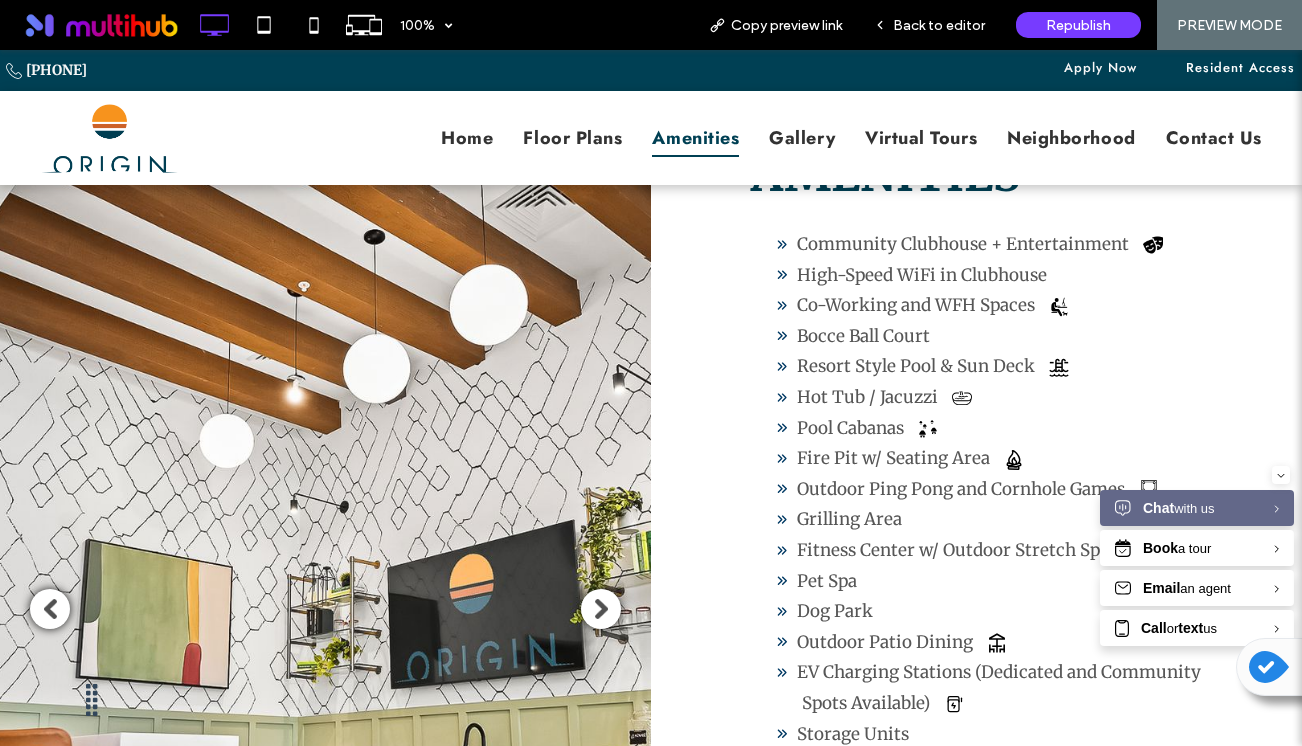 click at bounding box center (787, 428) 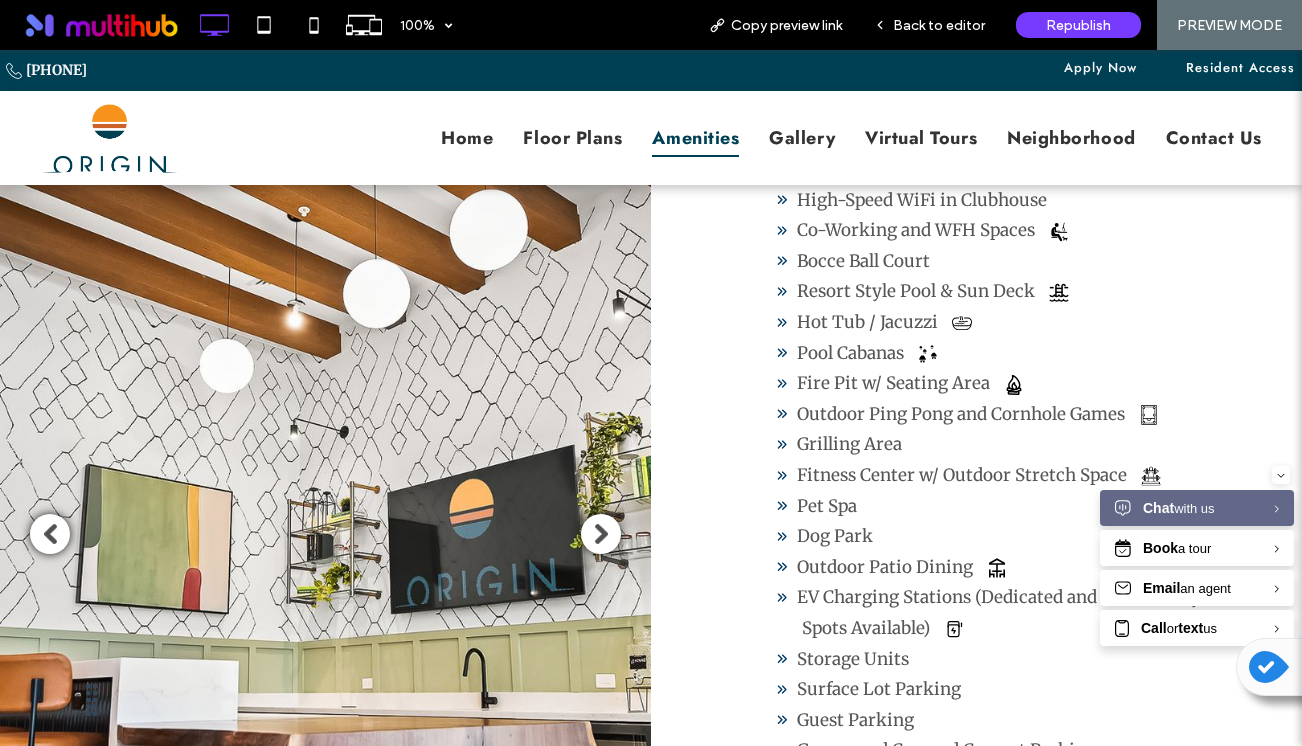 scroll, scrollTop: 428, scrollLeft: 0, axis: vertical 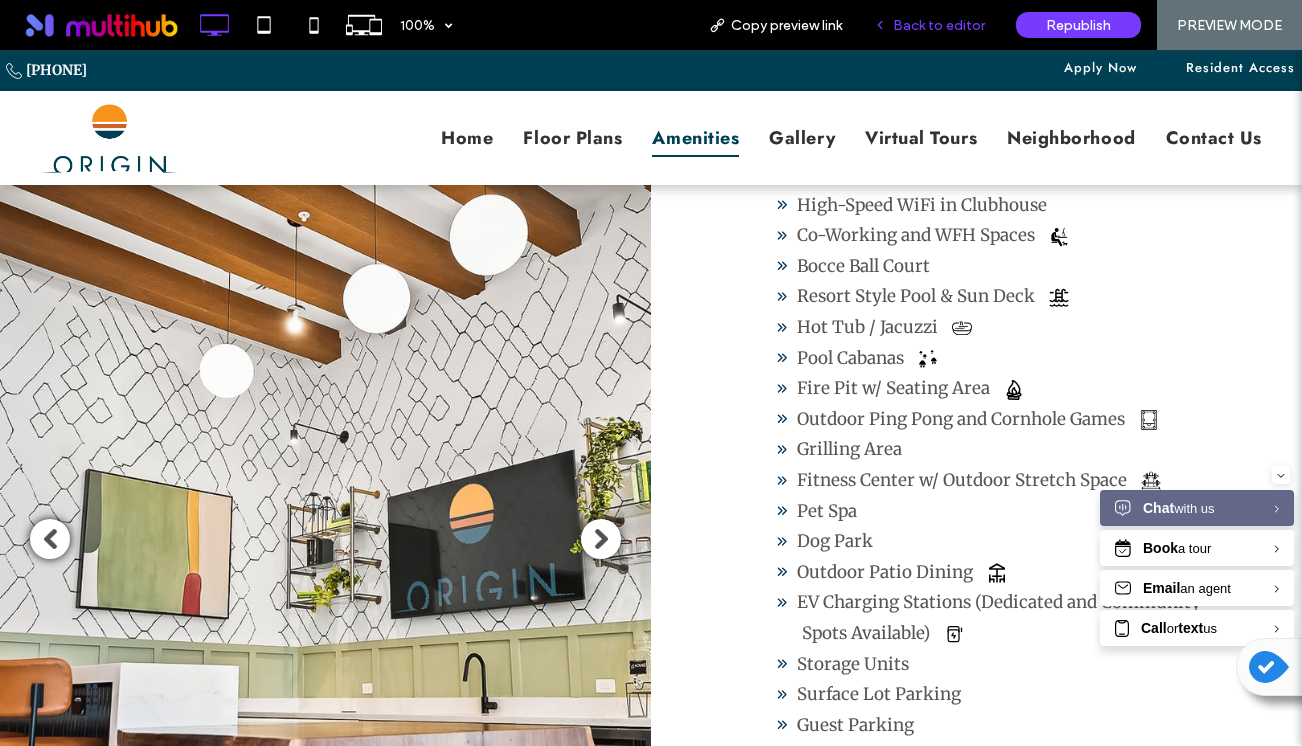 click on "Back to editor" at bounding box center [939, 25] 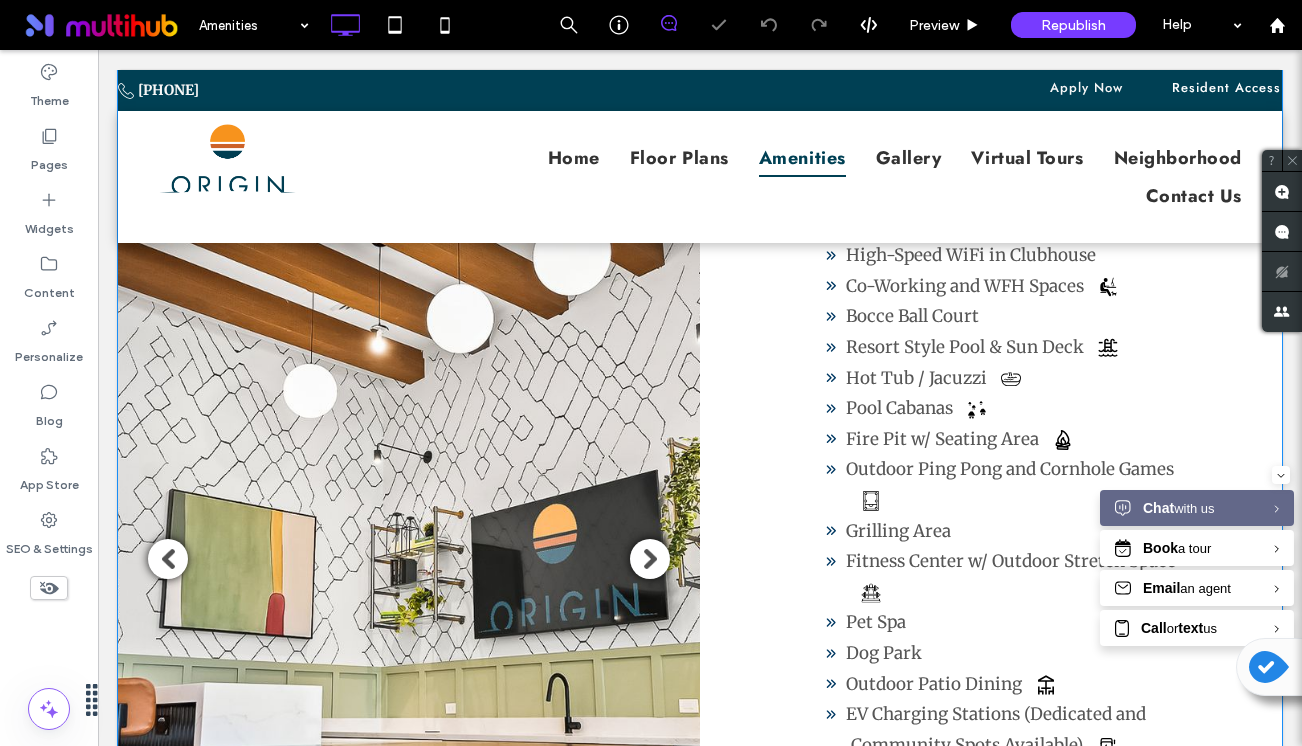 scroll, scrollTop: 467, scrollLeft: 0, axis: vertical 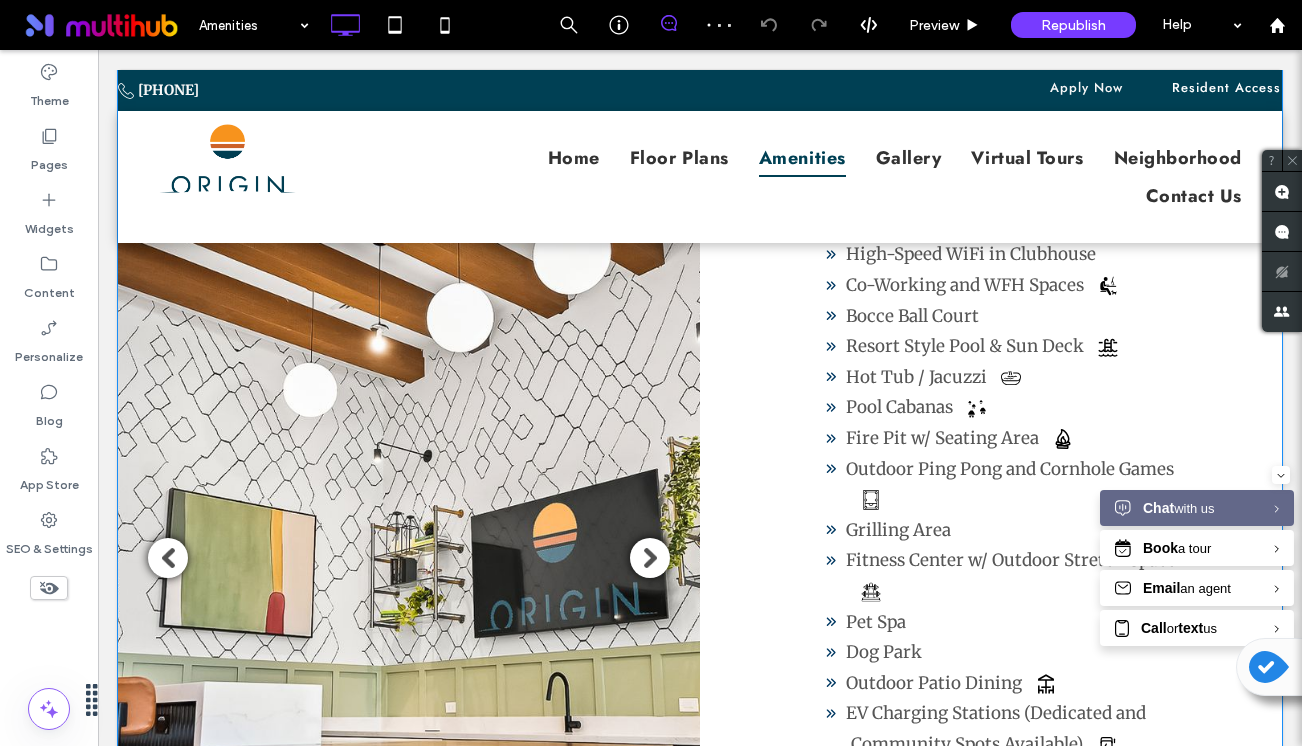 click at bounding box center [700, 1089] 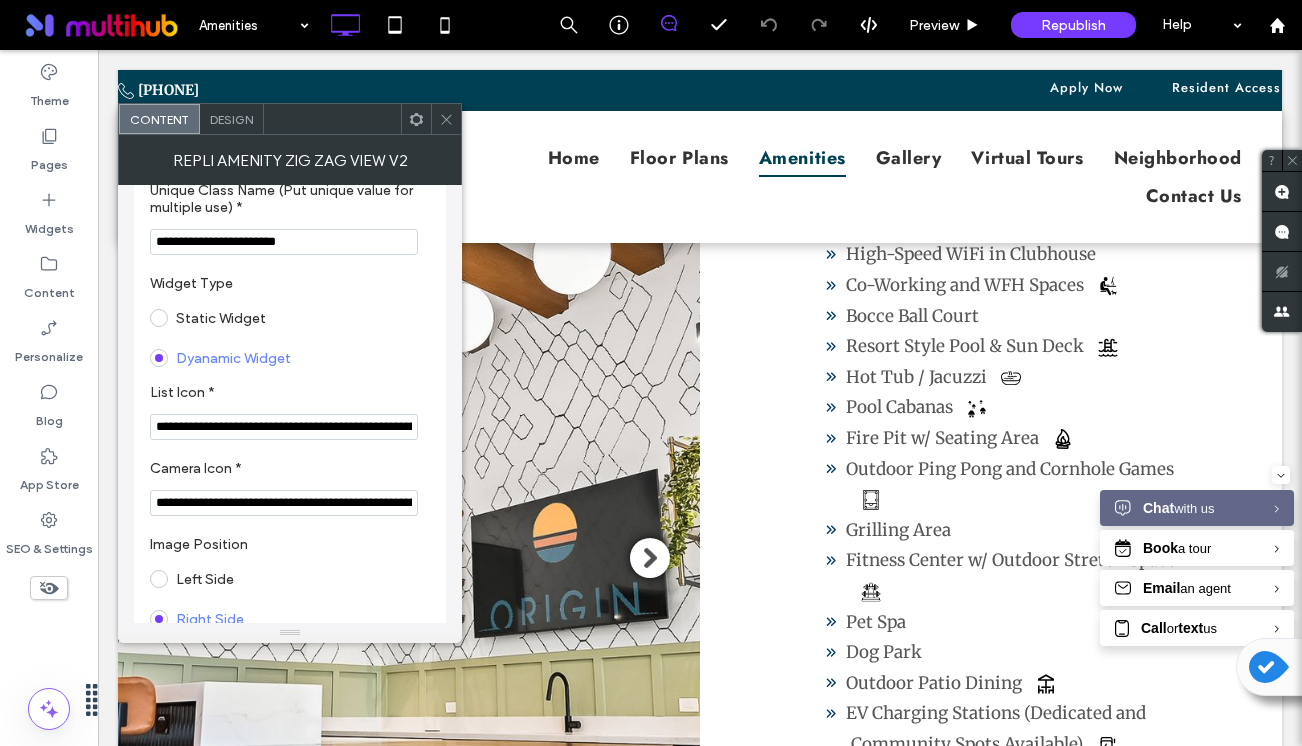 scroll, scrollTop: 0, scrollLeft: 0, axis: both 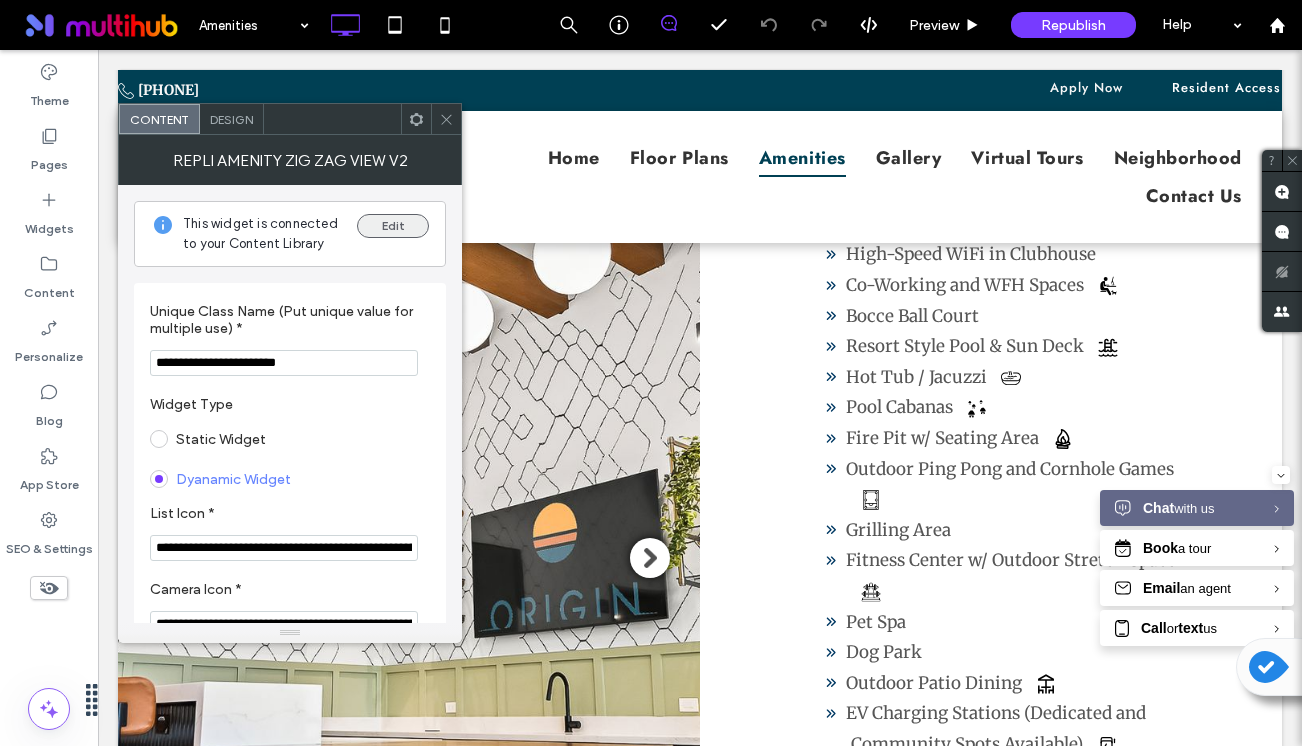 click on "Edit" at bounding box center [393, 226] 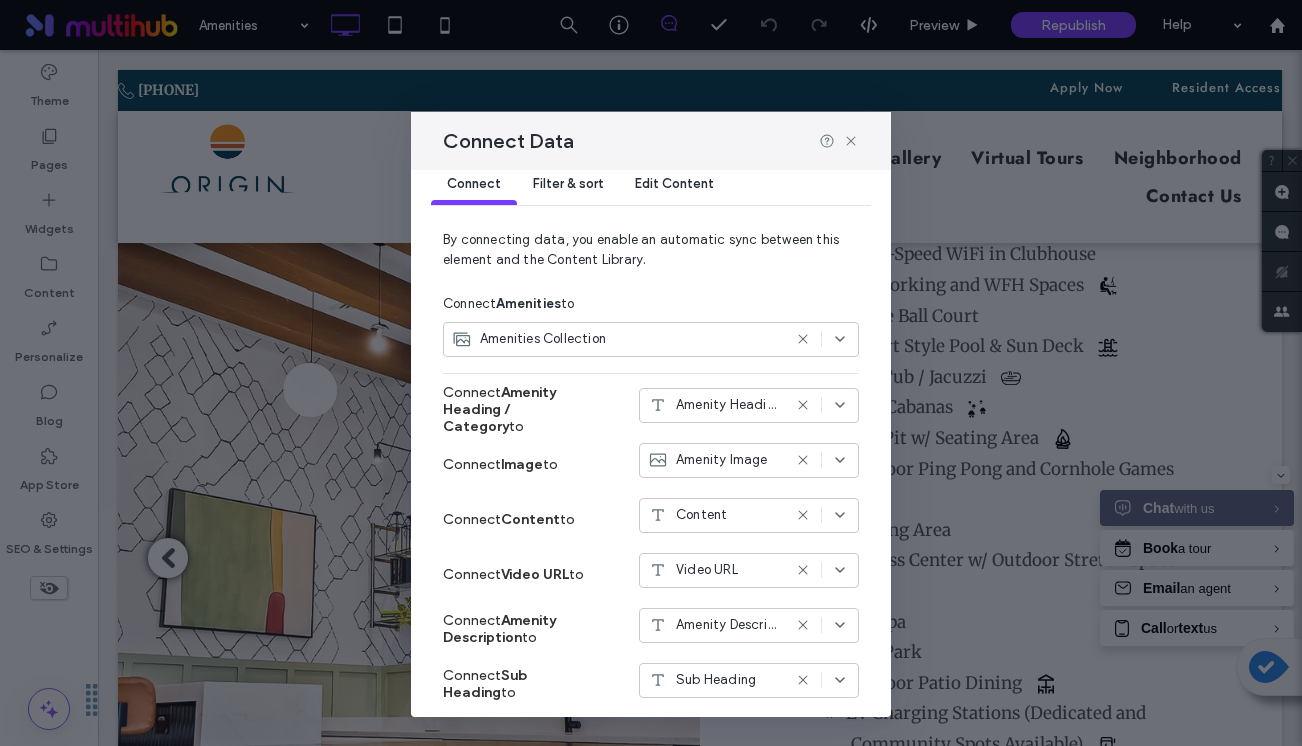 scroll, scrollTop: 0, scrollLeft: 0, axis: both 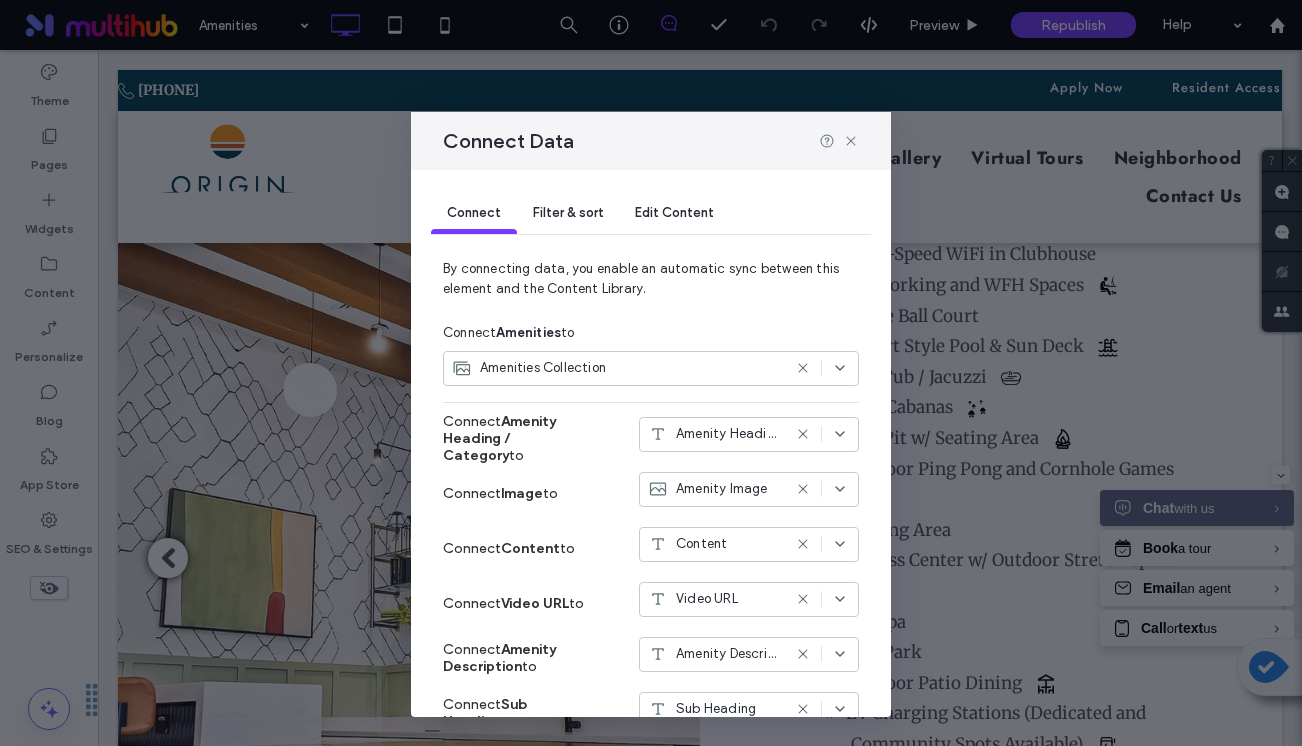 click on "Edit Content" at bounding box center (674, 214) 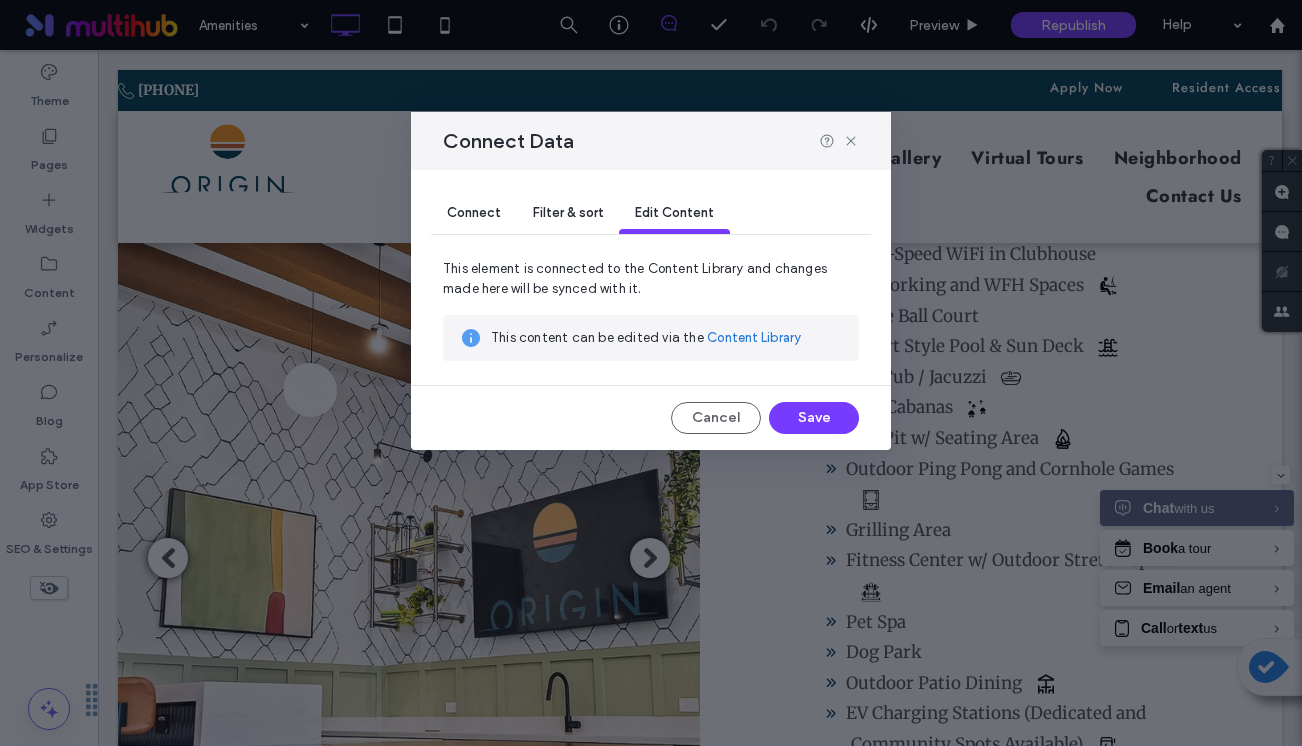 click on "Content Library" at bounding box center (754, 338) 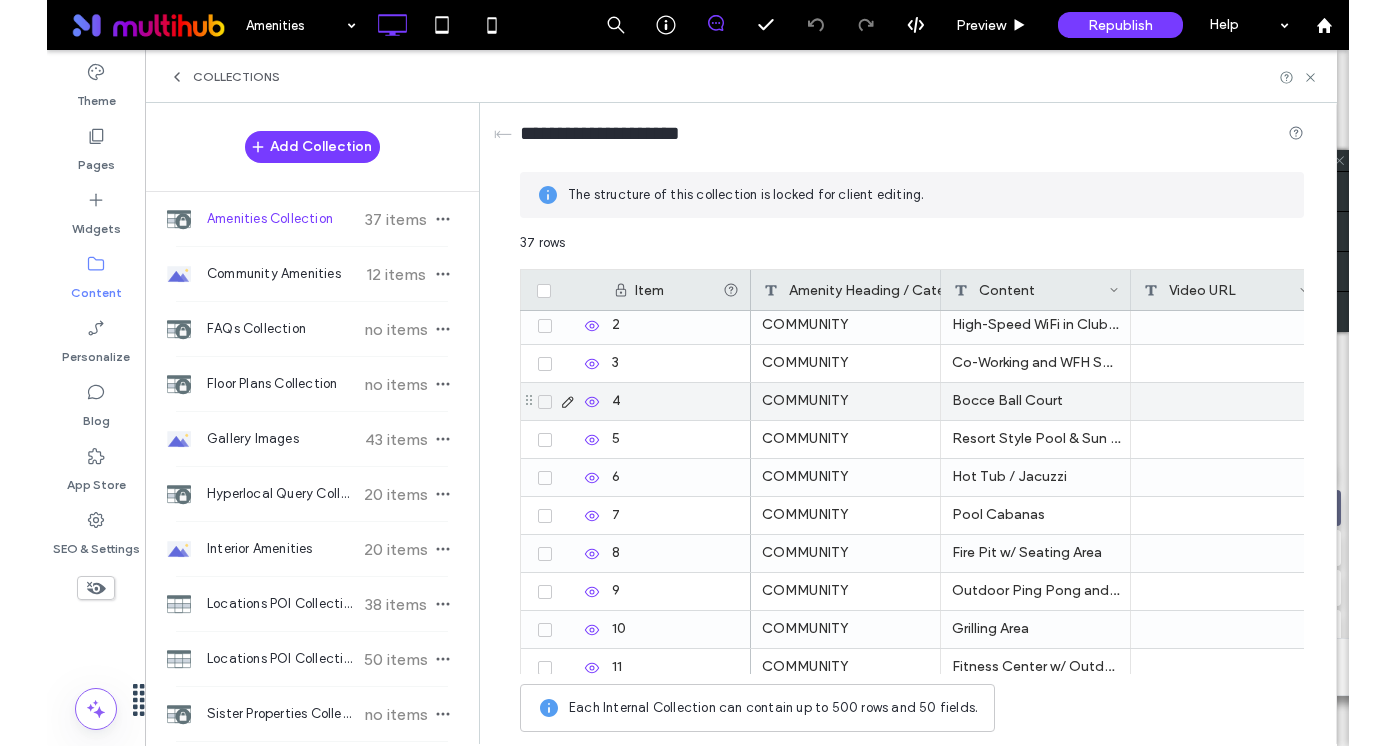 scroll, scrollTop: 64, scrollLeft: 0, axis: vertical 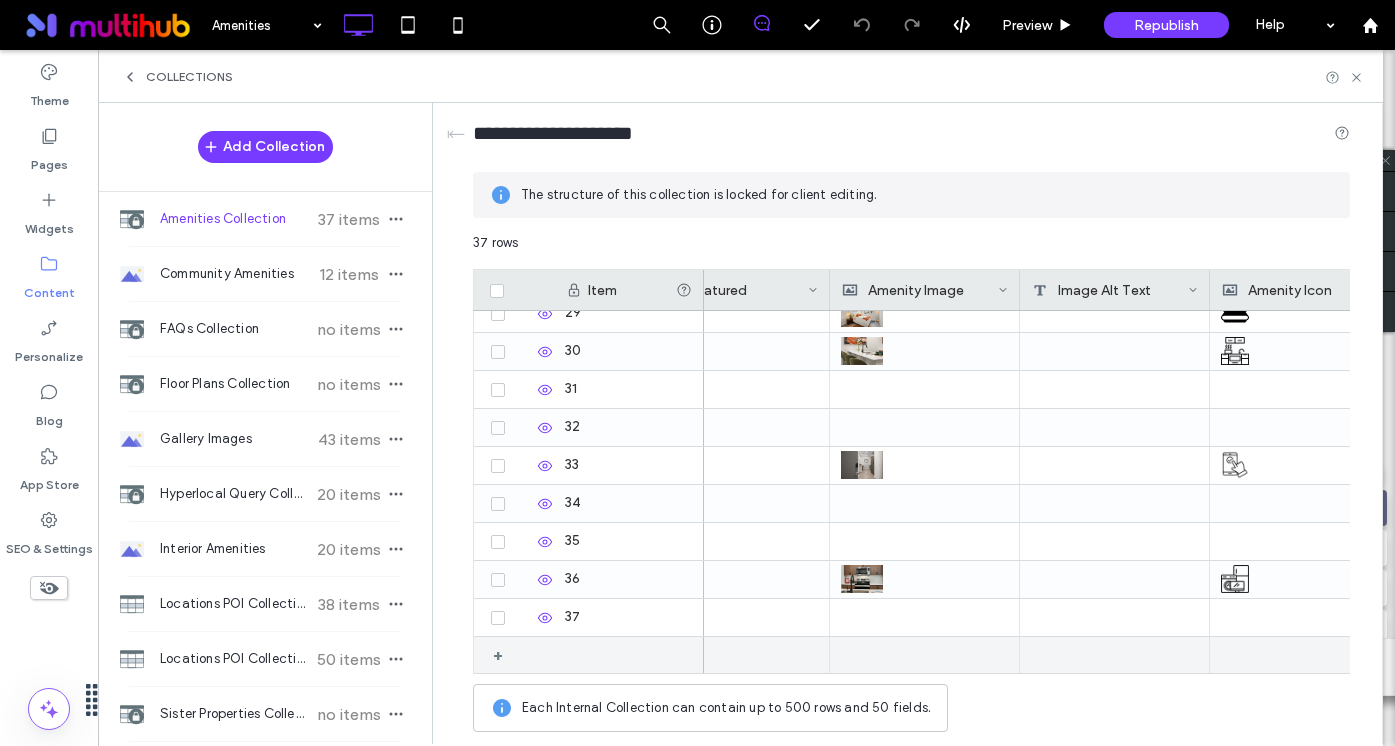 click on "+" at bounding box center (505, 655) 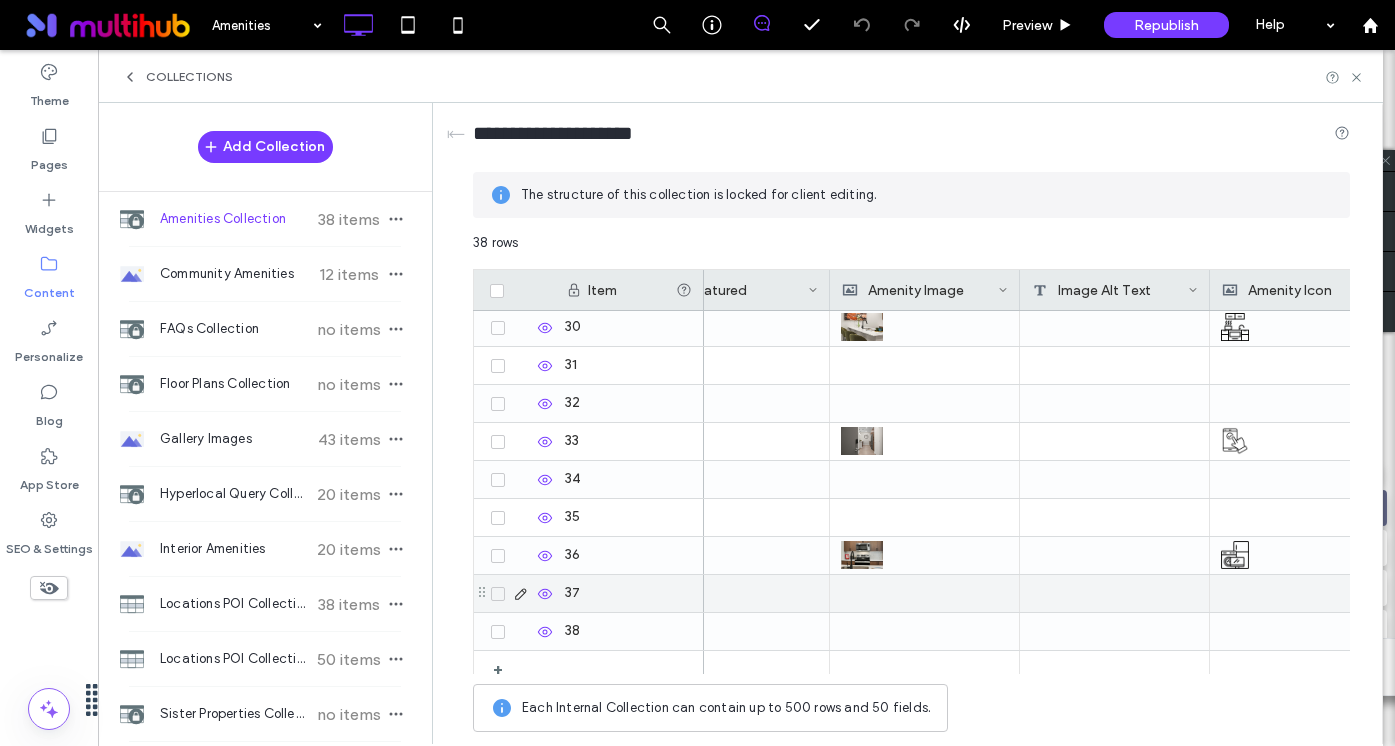scroll, scrollTop: 1119, scrollLeft: 0, axis: vertical 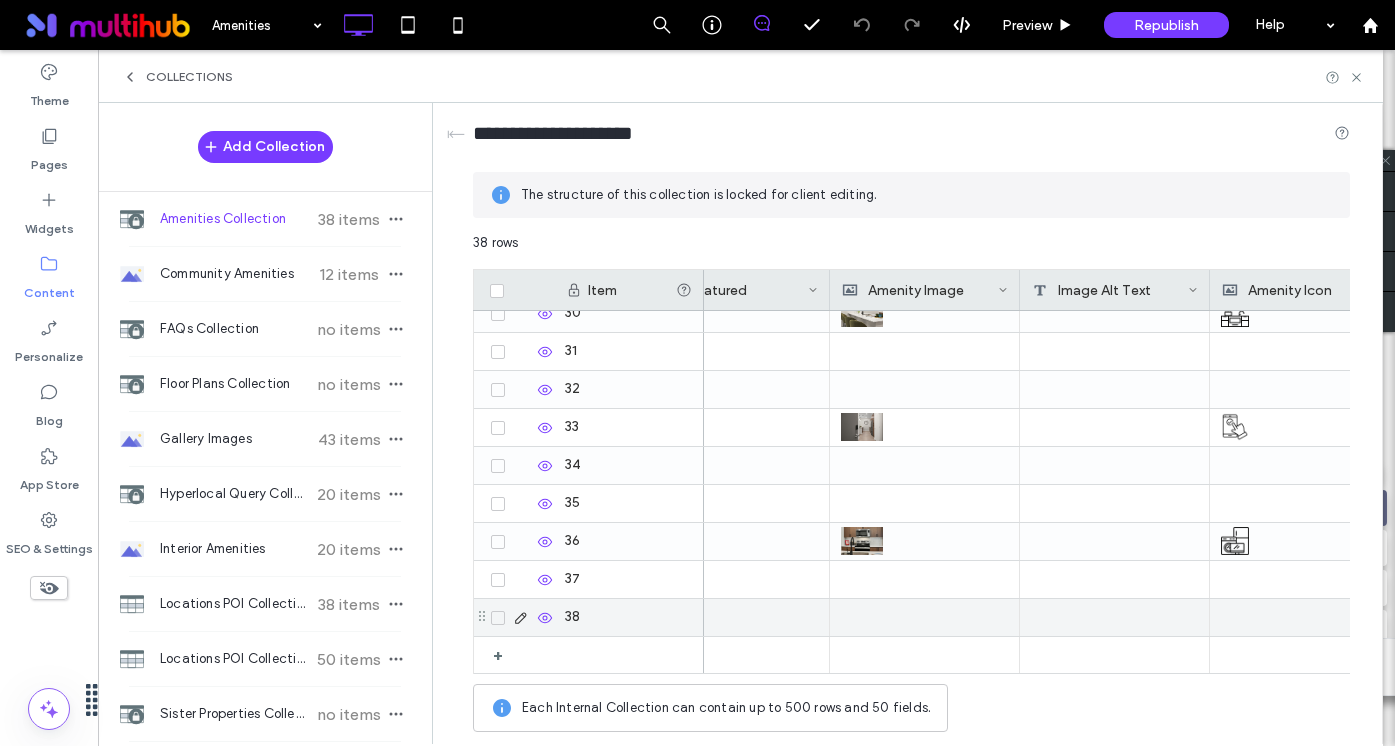 click at bounding box center (924, 617) 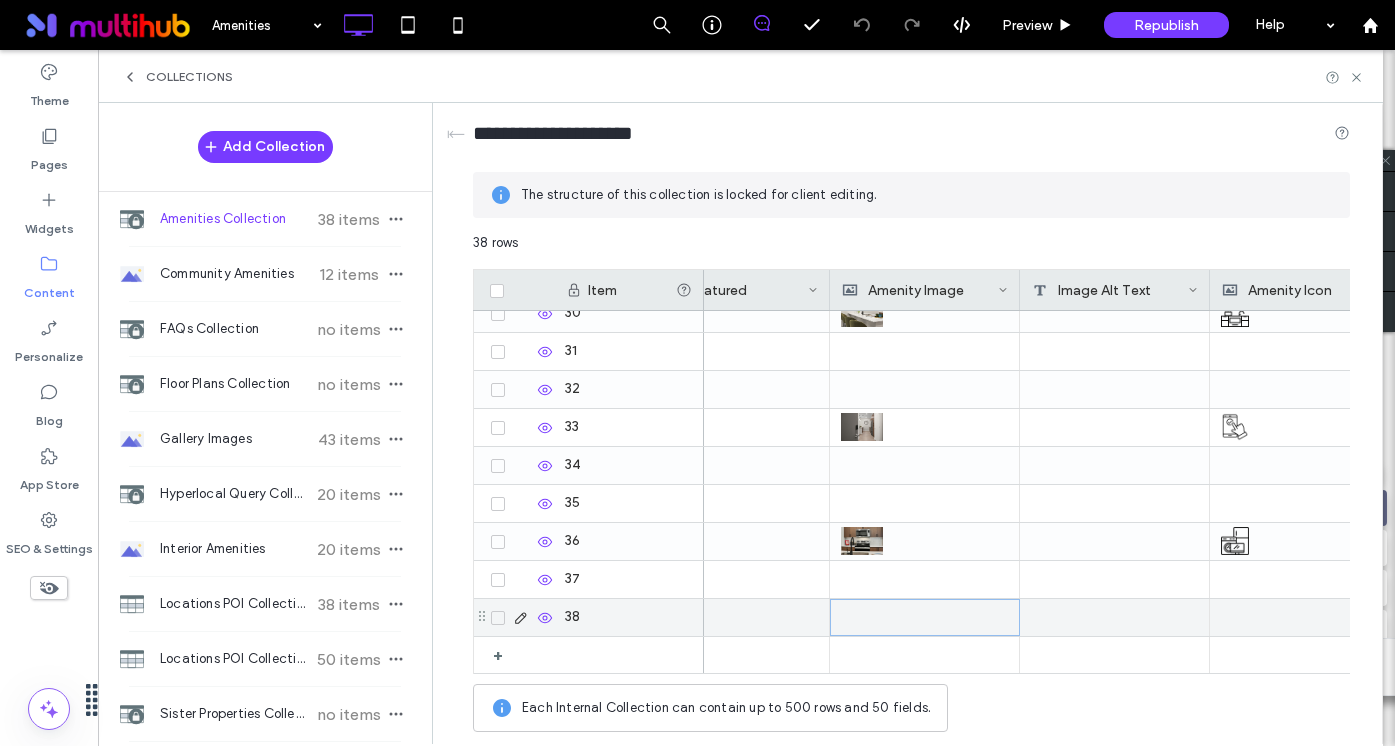 click at bounding box center [925, 617] 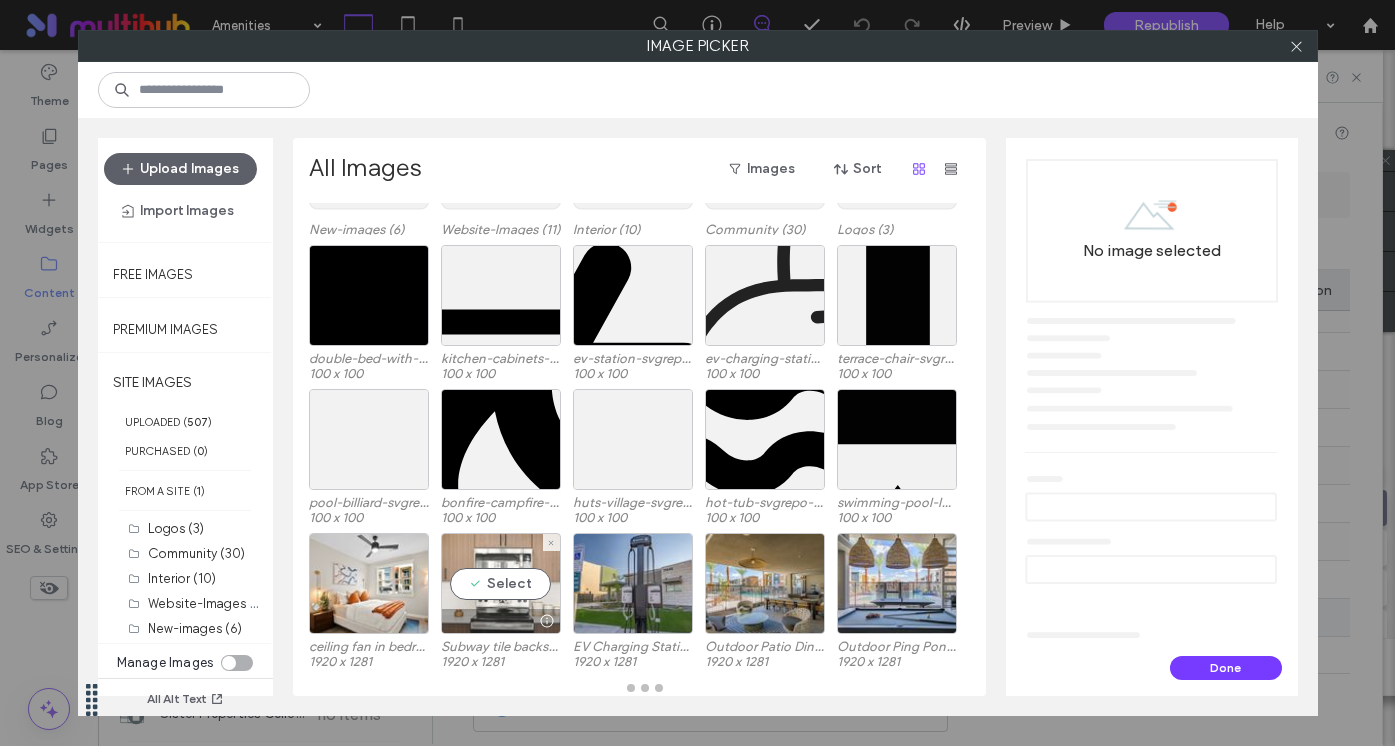 scroll, scrollTop: 142, scrollLeft: 0, axis: vertical 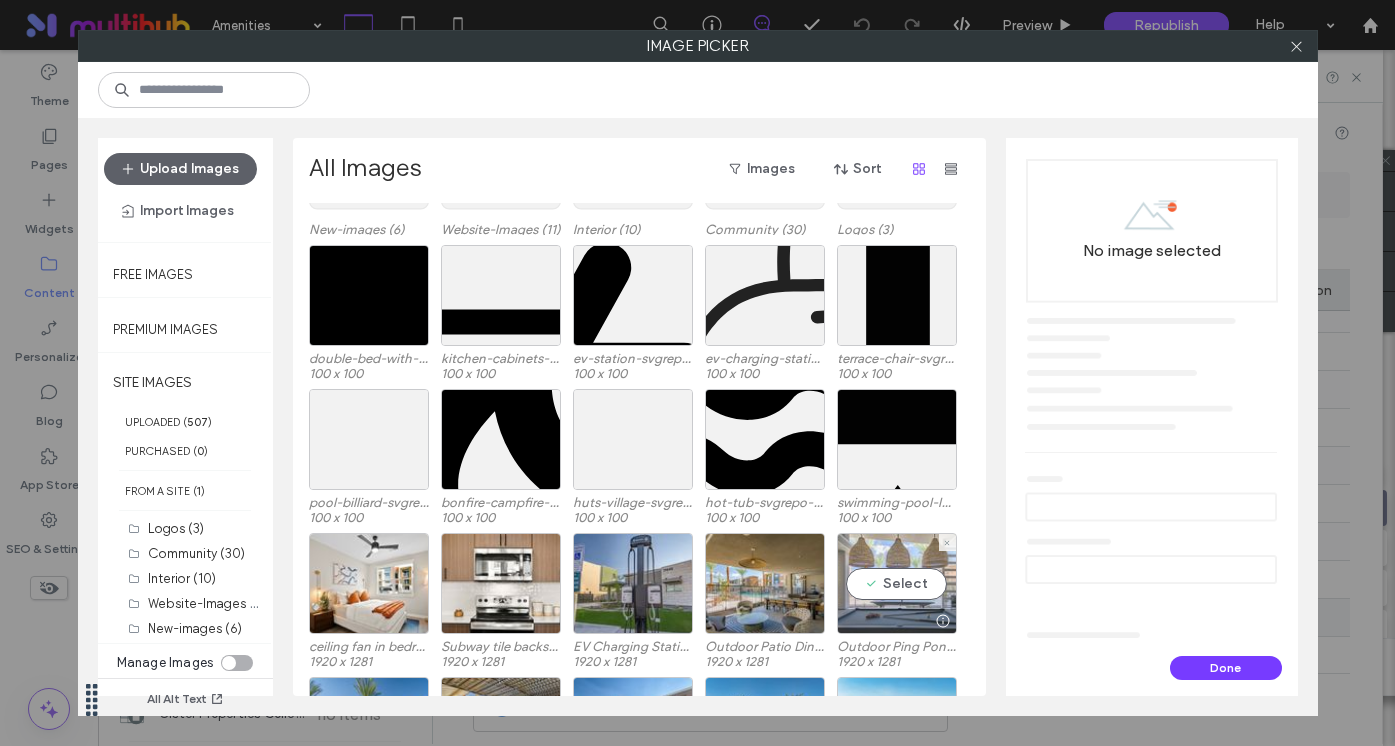 drag, startPoint x: 903, startPoint y: 573, endPoint x: 874, endPoint y: 590, distance: 33.61547 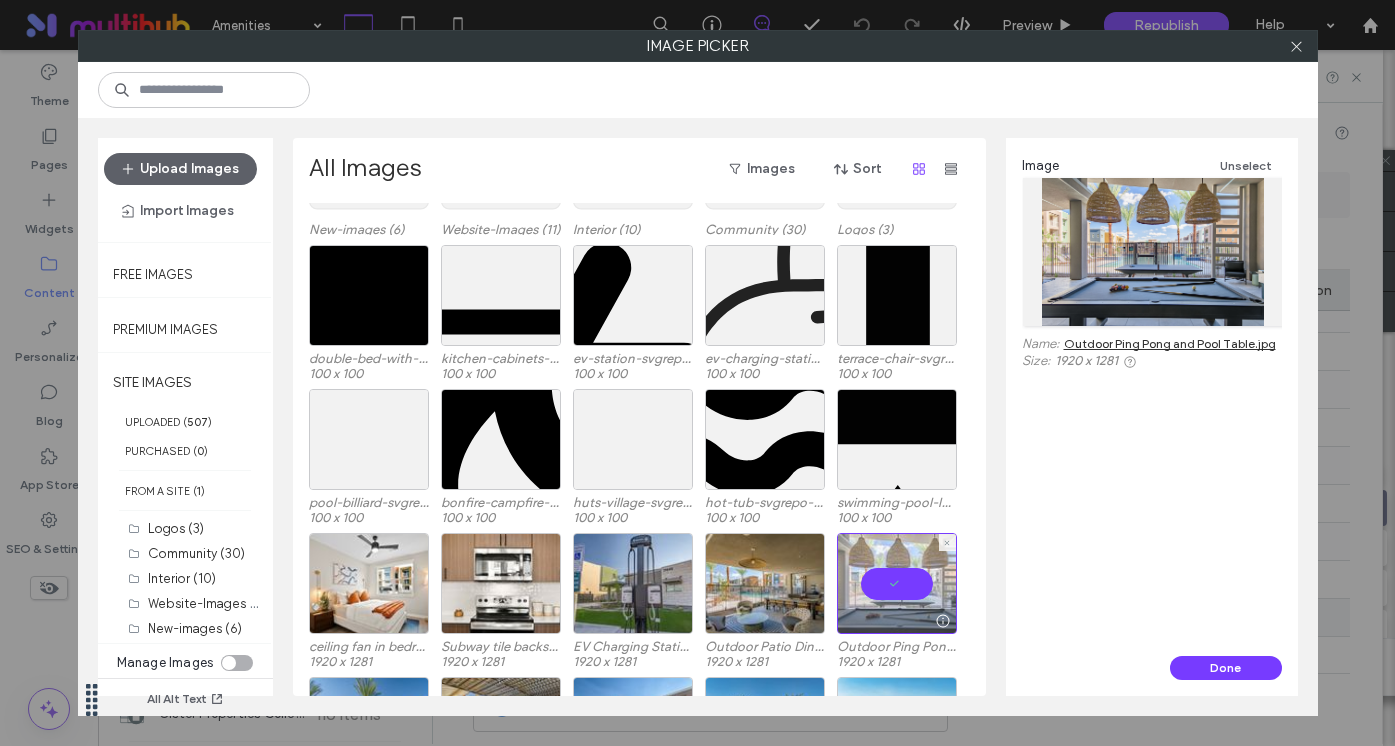 click at bounding box center [897, 583] 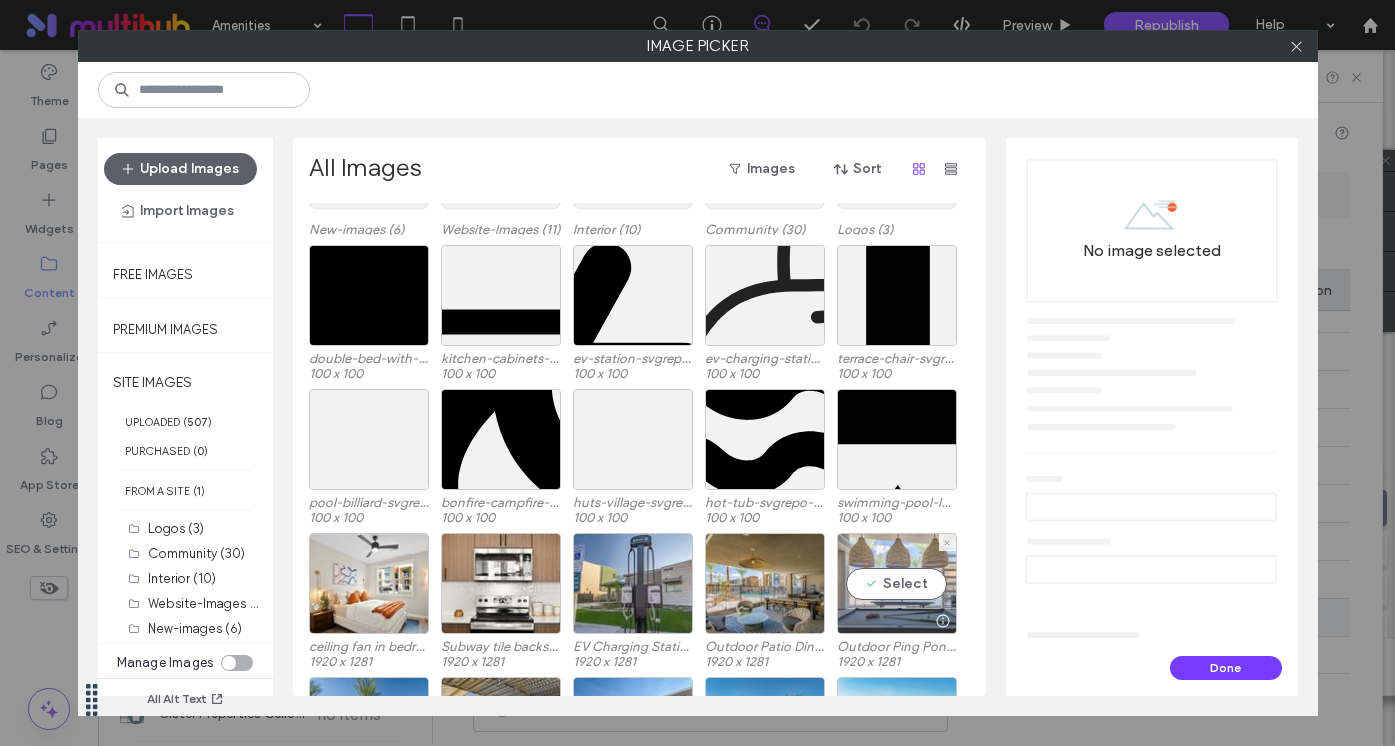 click on "Select" at bounding box center (897, 583) 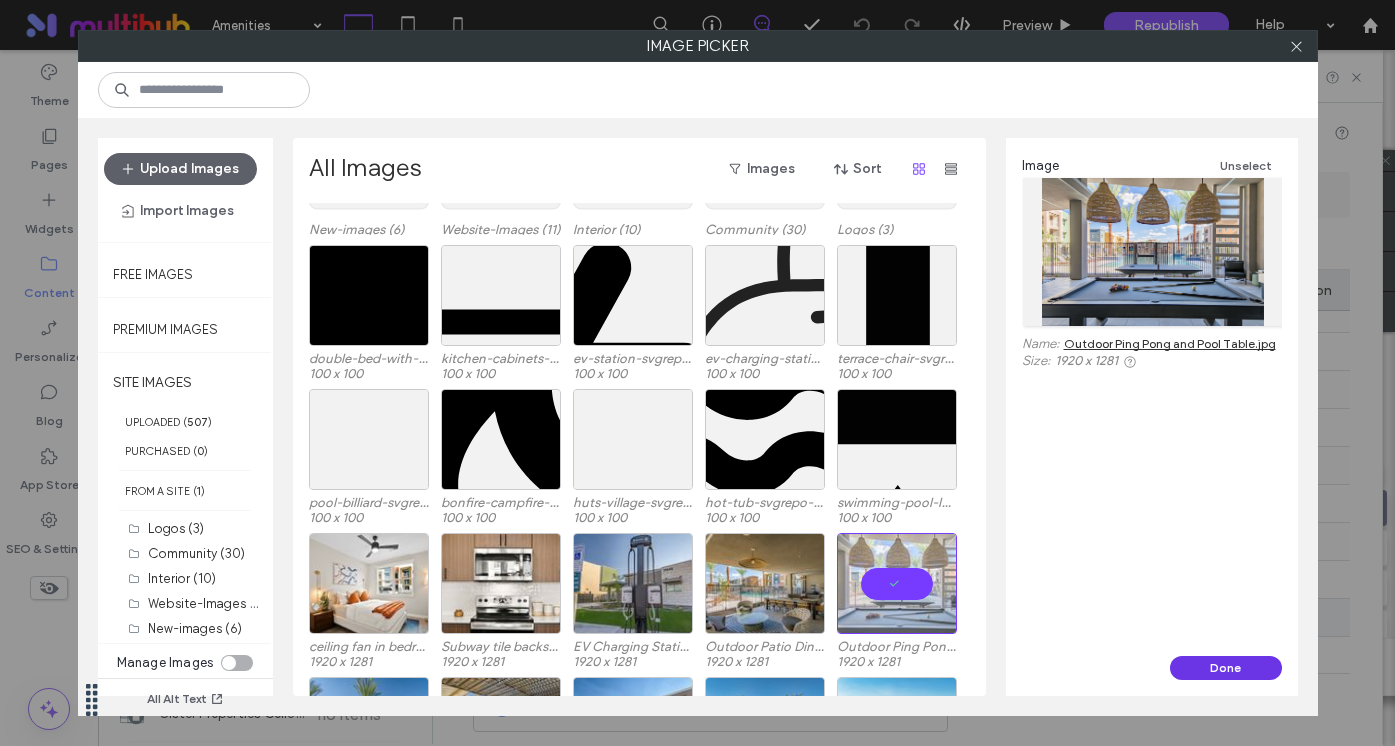click on "Done" at bounding box center [1226, 668] 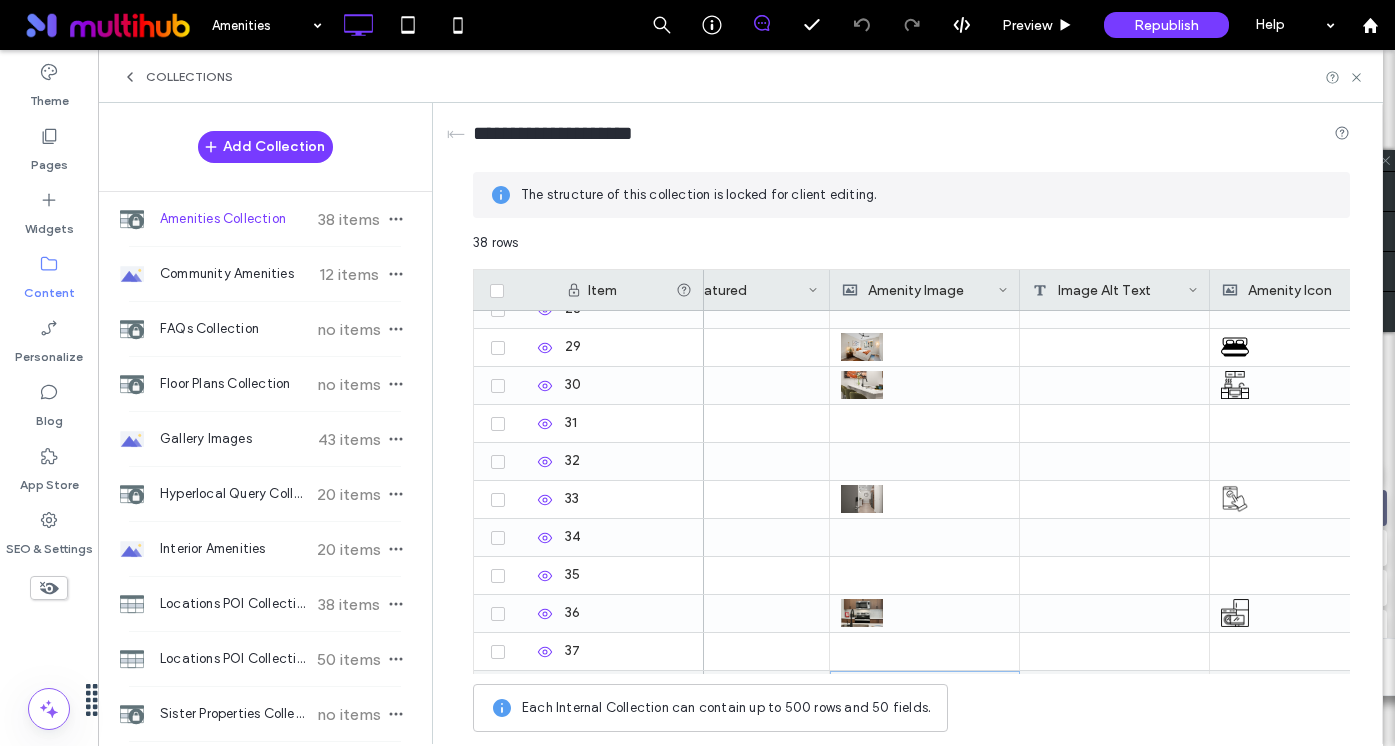scroll, scrollTop: 1119, scrollLeft: 0, axis: vertical 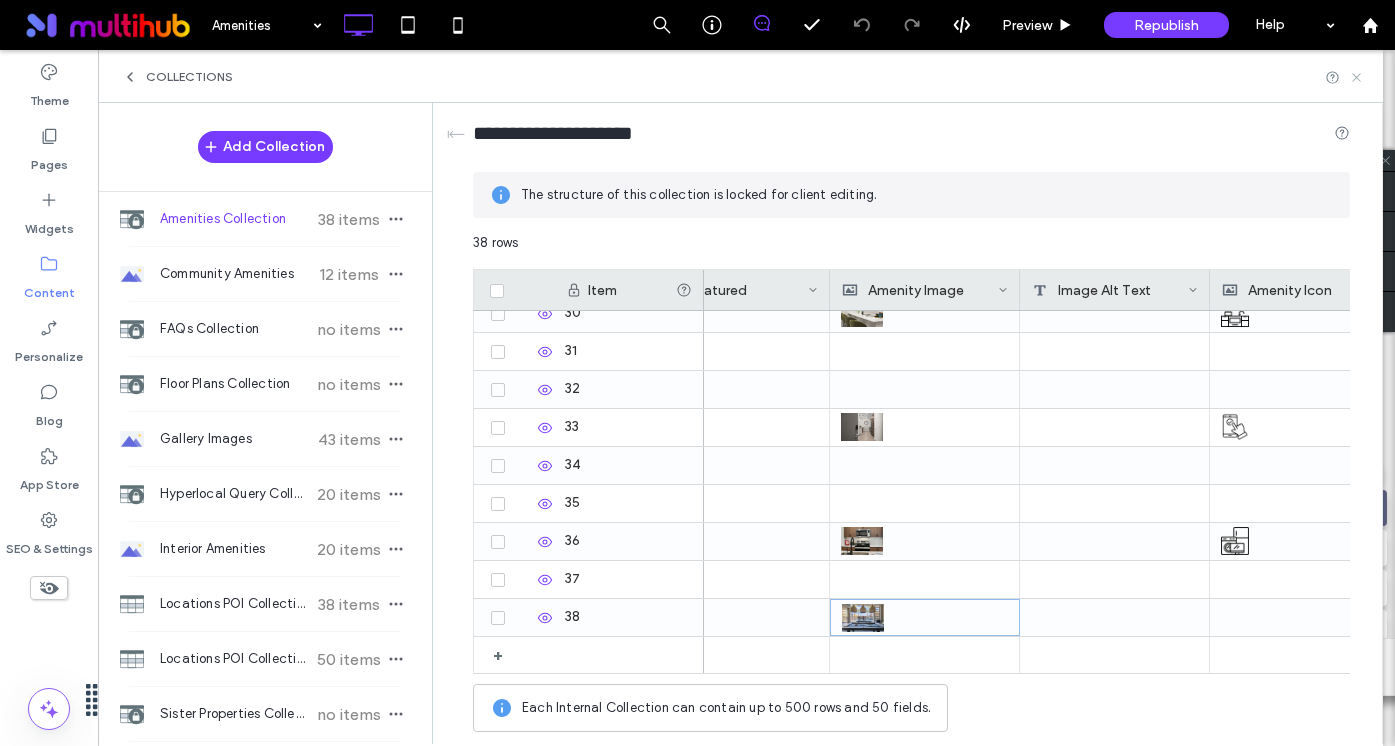 click 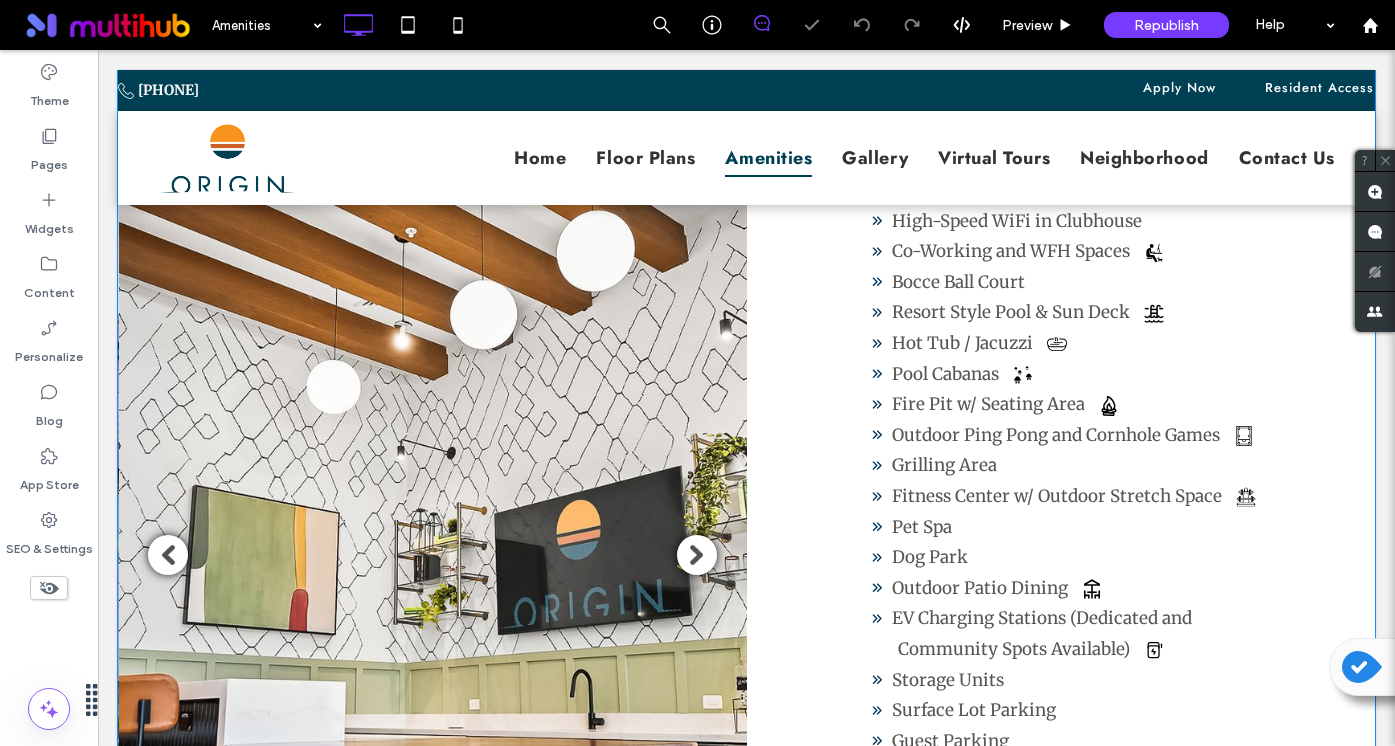 scroll, scrollTop: 436, scrollLeft: 0, axis: vertical 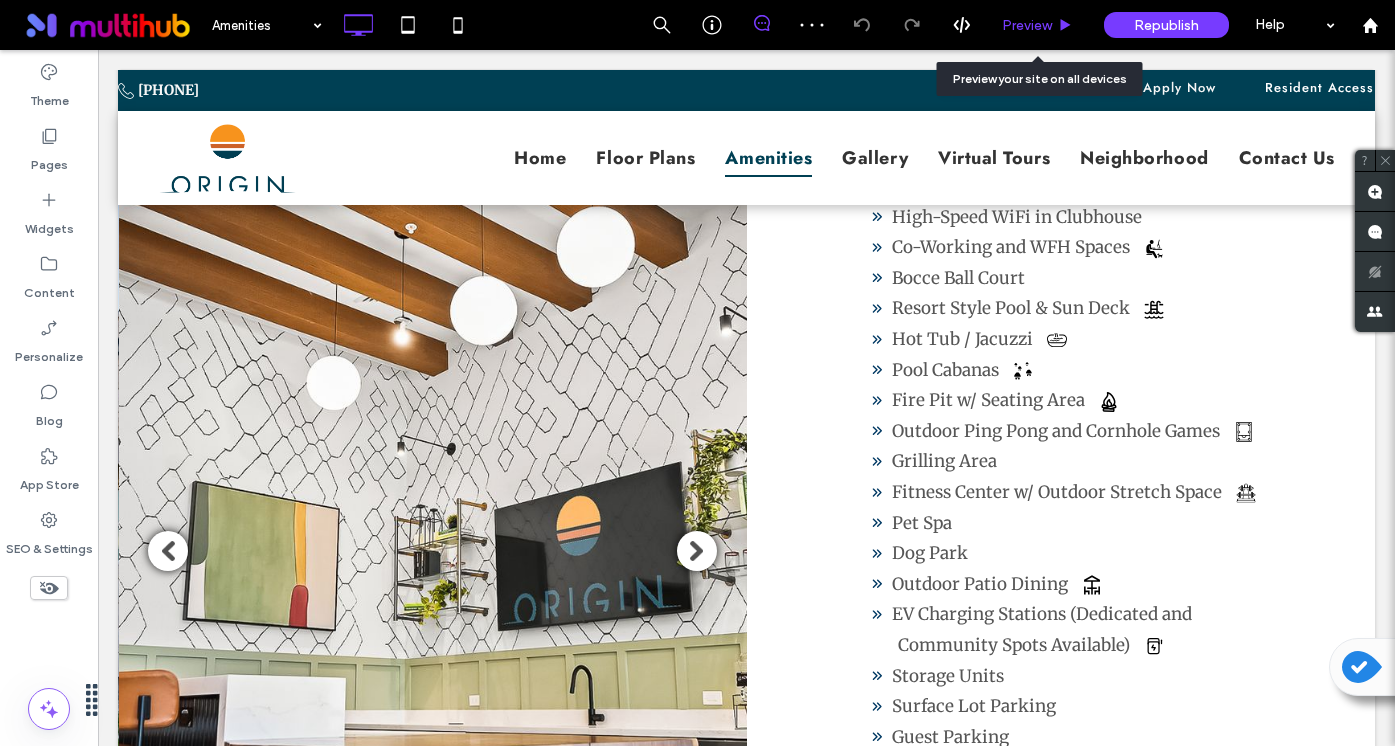 click on "Preview" at bounding box center [1037, 25] 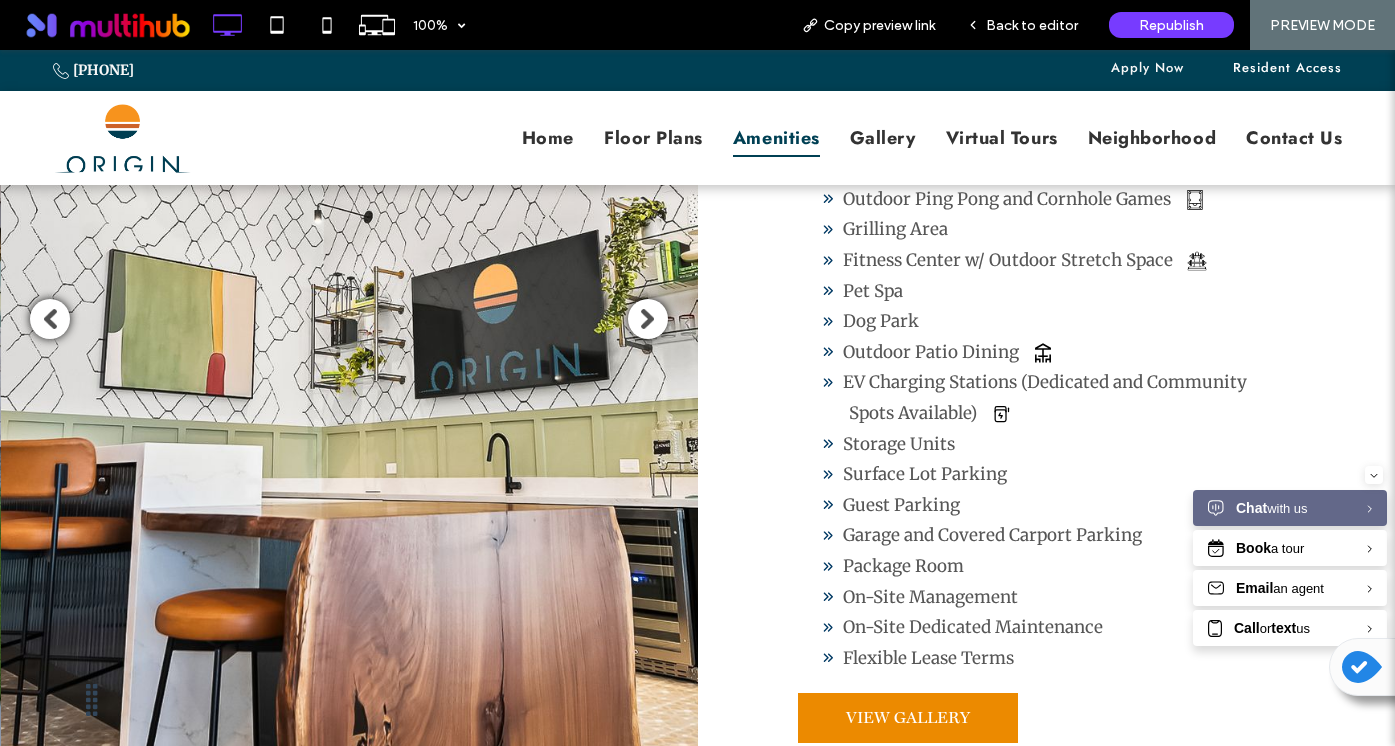 scroll, scrollTop: 647, scrollLeft: 0, axis: vertical 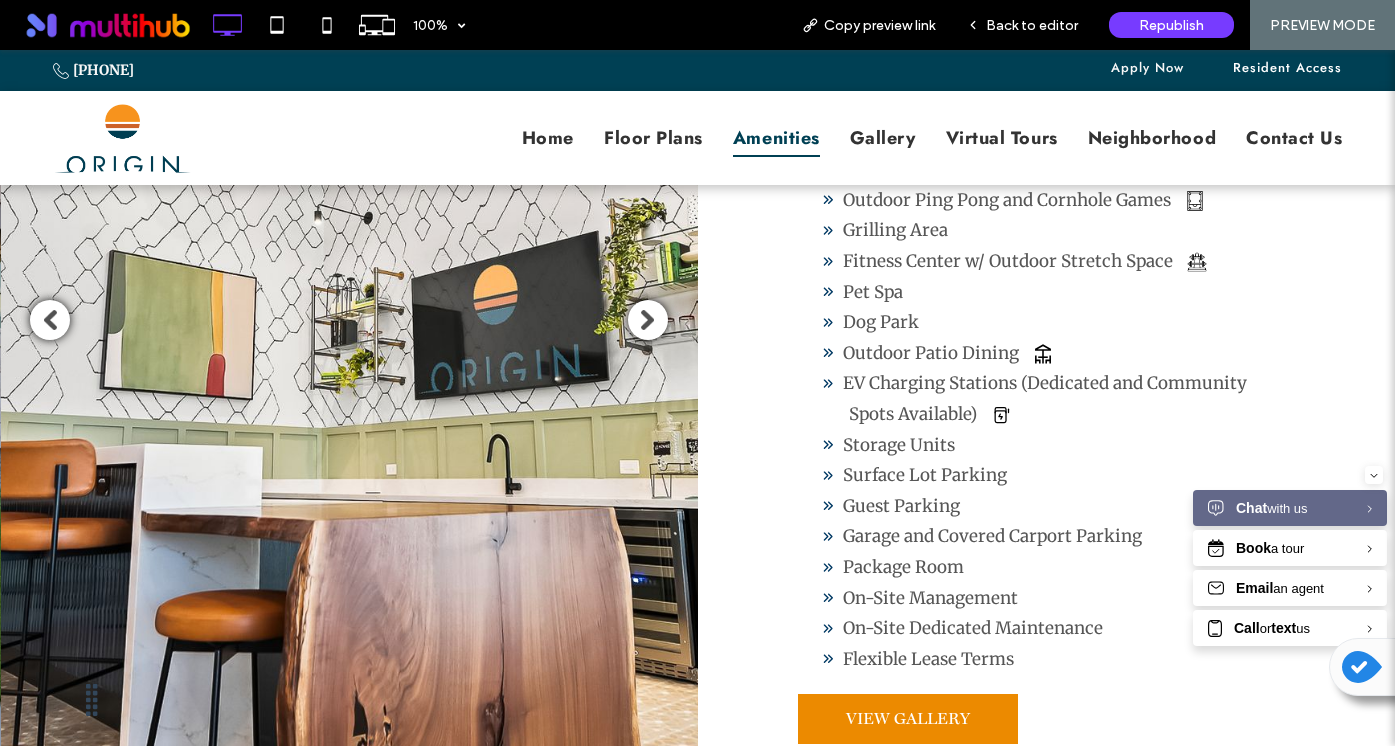 click on "‹" at bounding box center [50, 320] 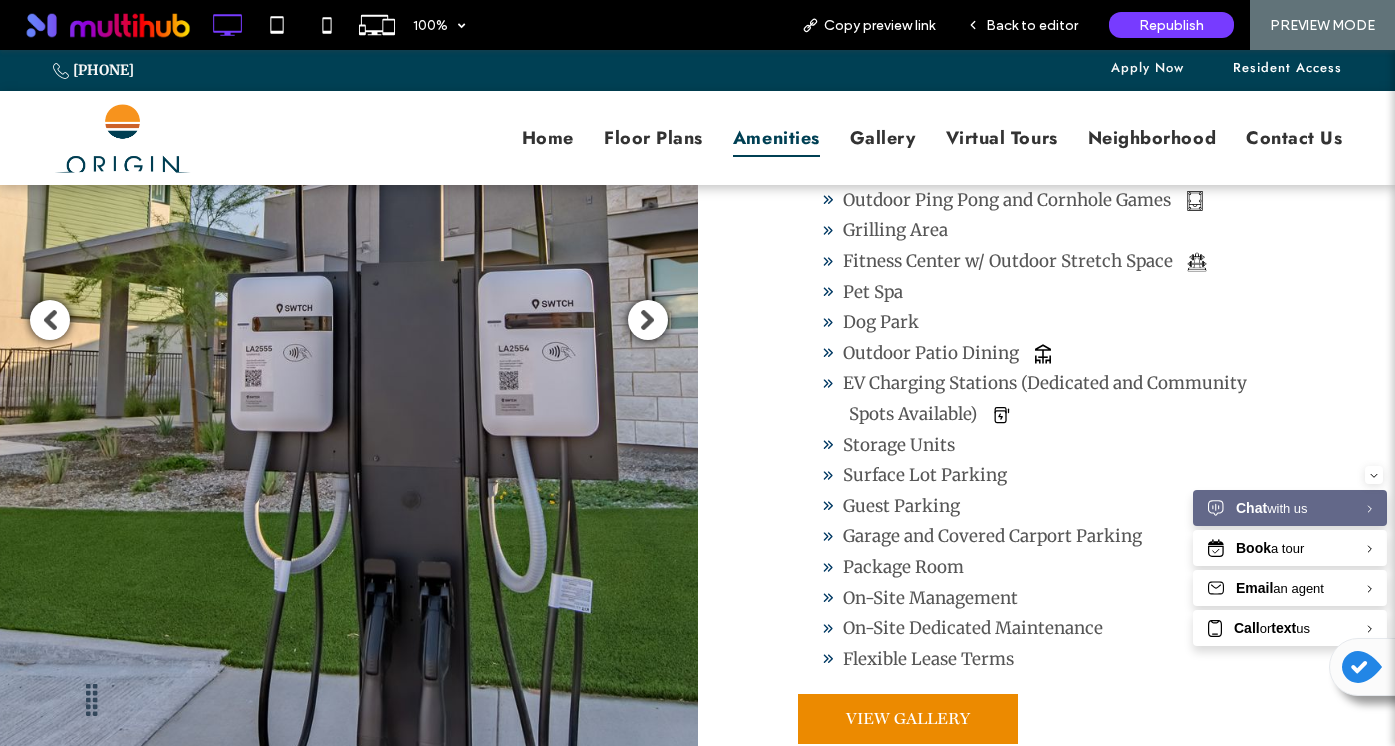 click on "‹" at bounding box center [50, 320] 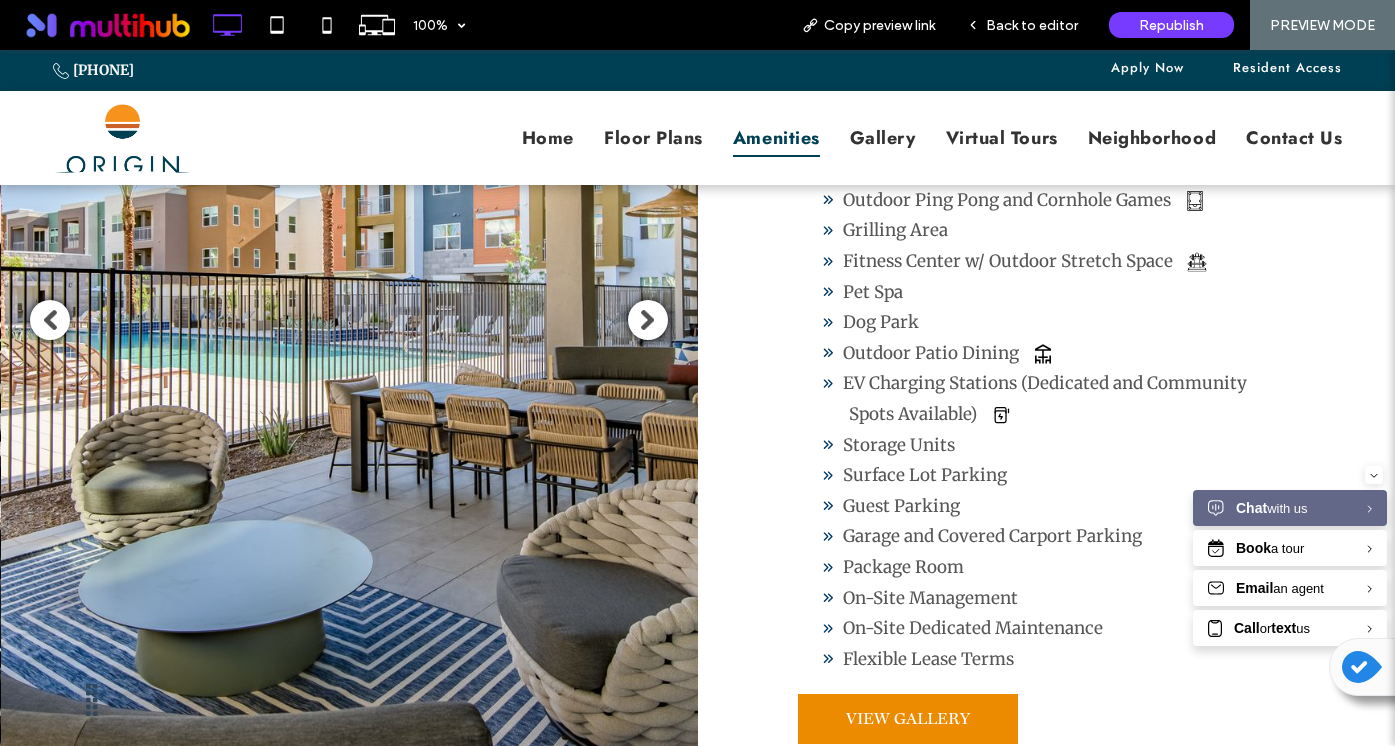 click on "‹" at bounding box center (50, 320) 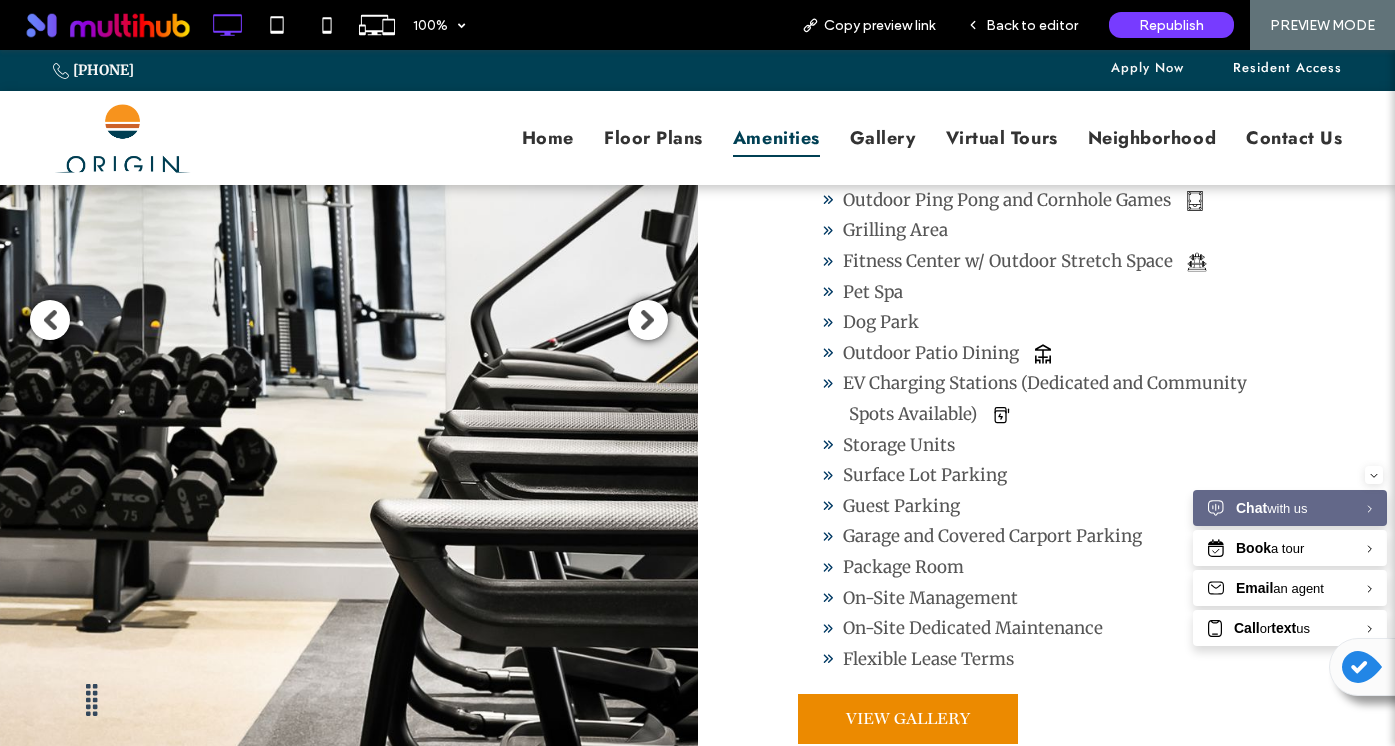click on "‹" at bounding box center [50, 320] 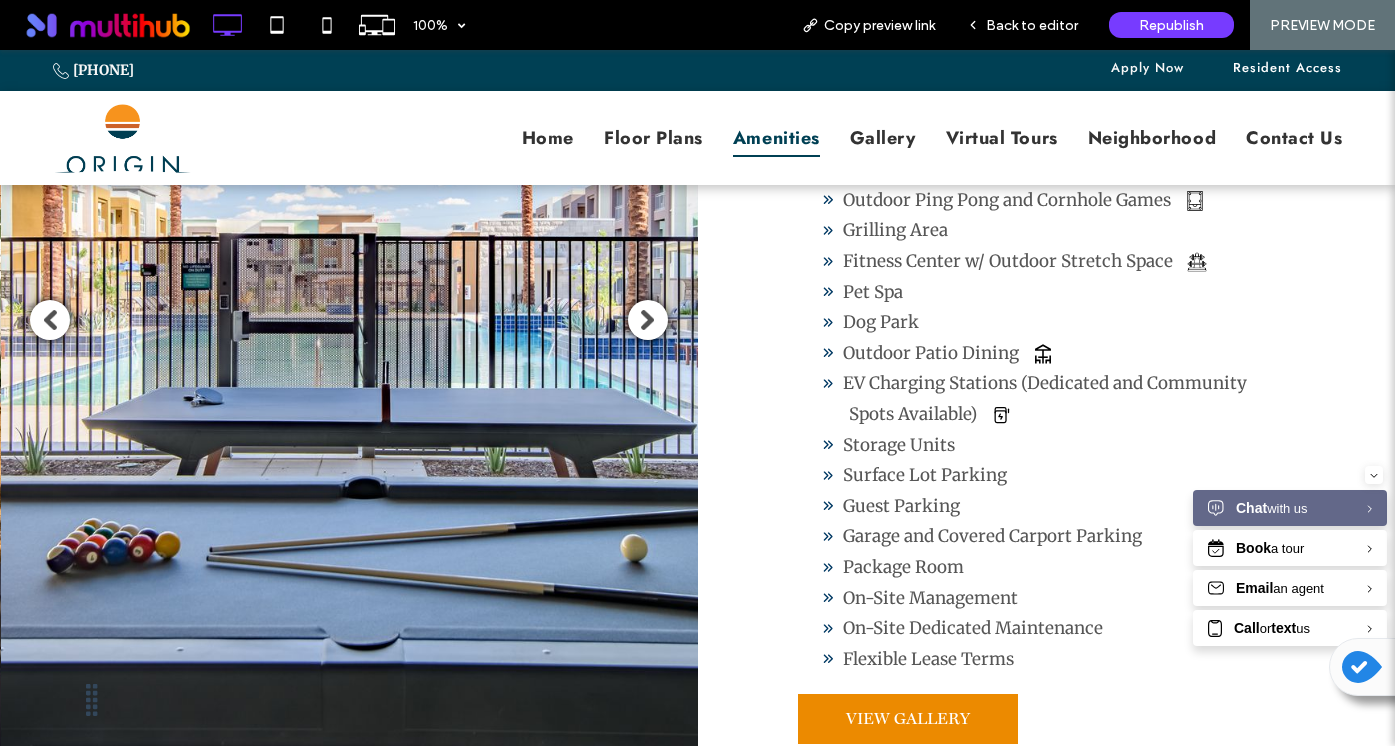 click on "›" at bounding box center (648, 320) 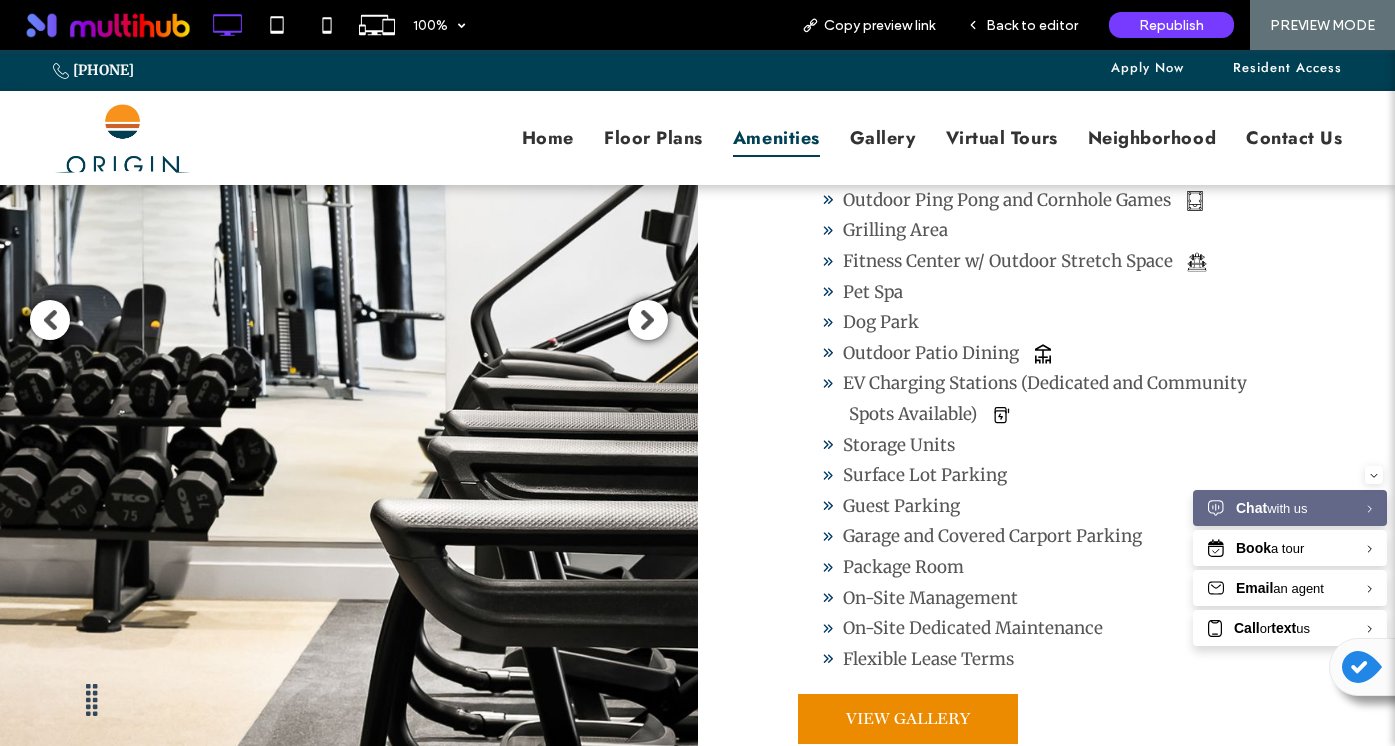 click on "›" at bounding box center (648, 320) 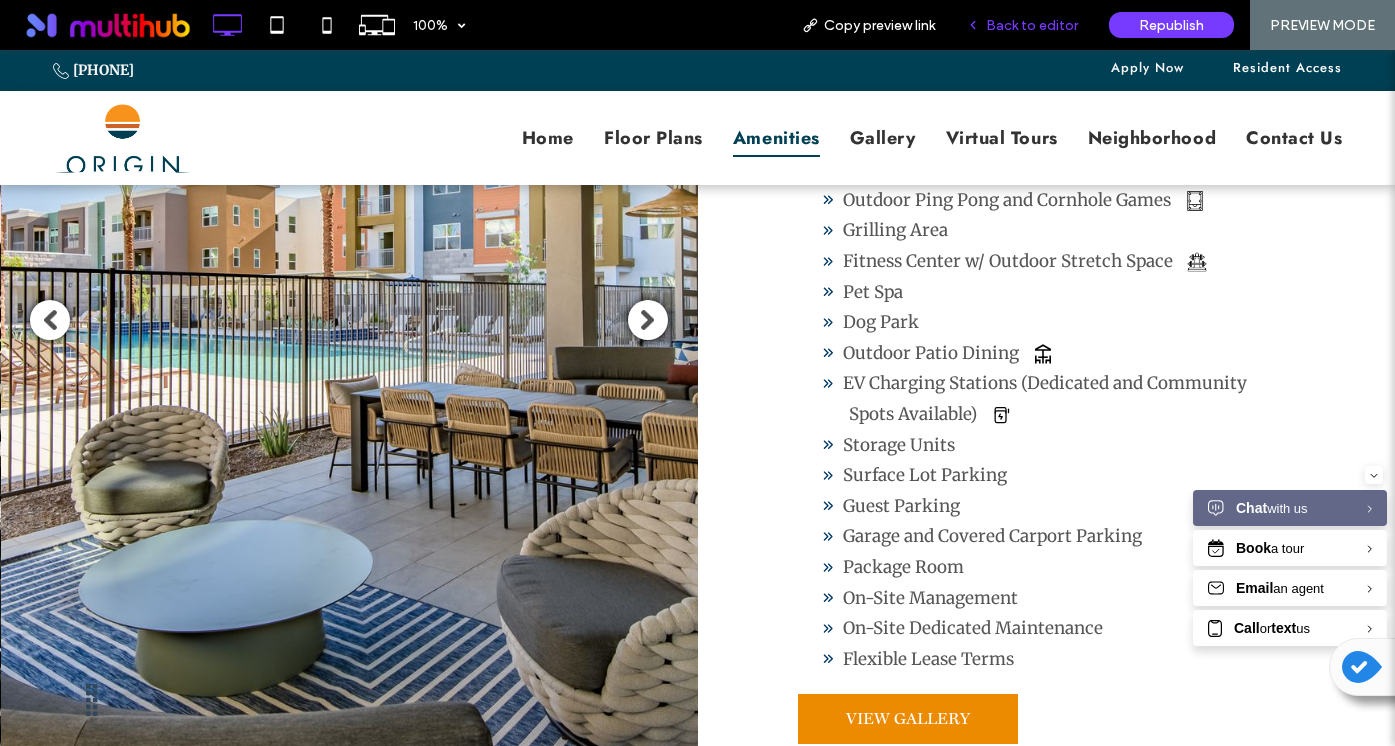 click on "Back to editor" at bounding box center [1032, 25] 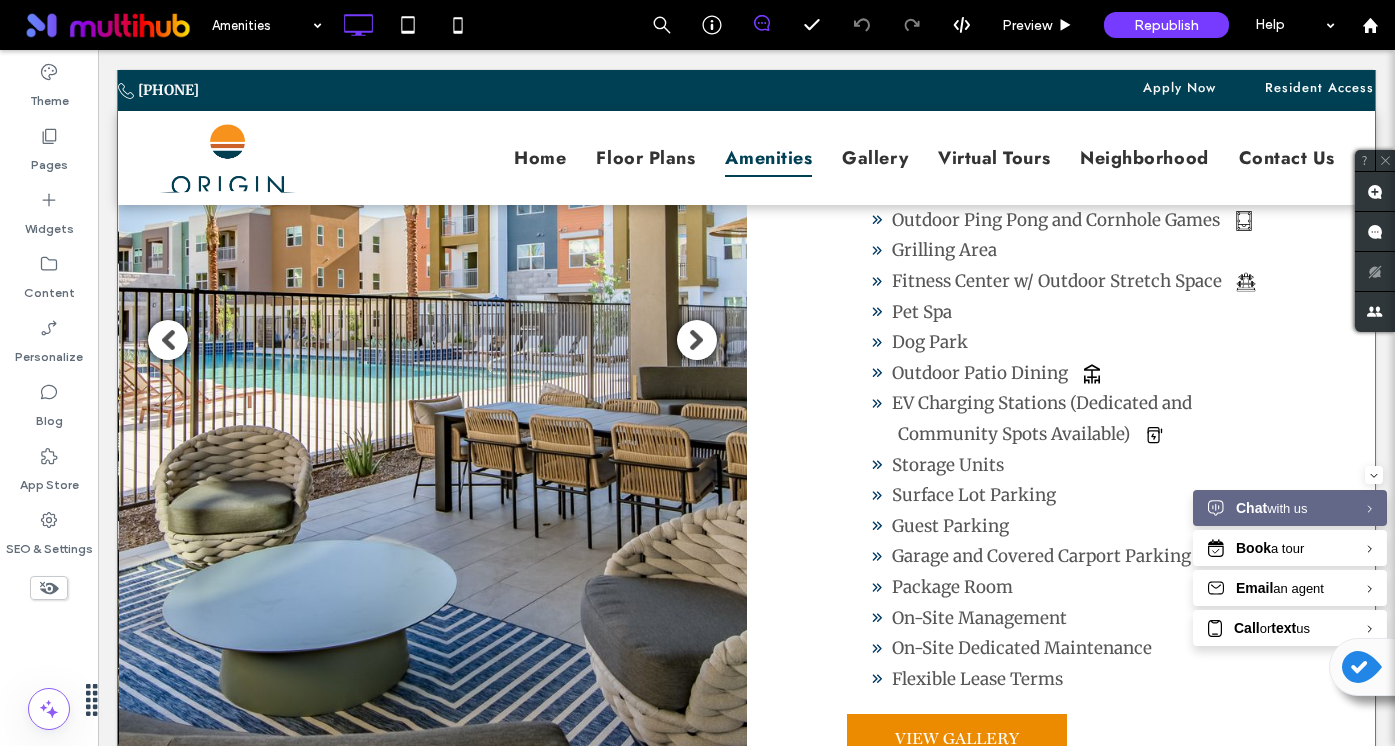 click at bounding box center [746, 835] 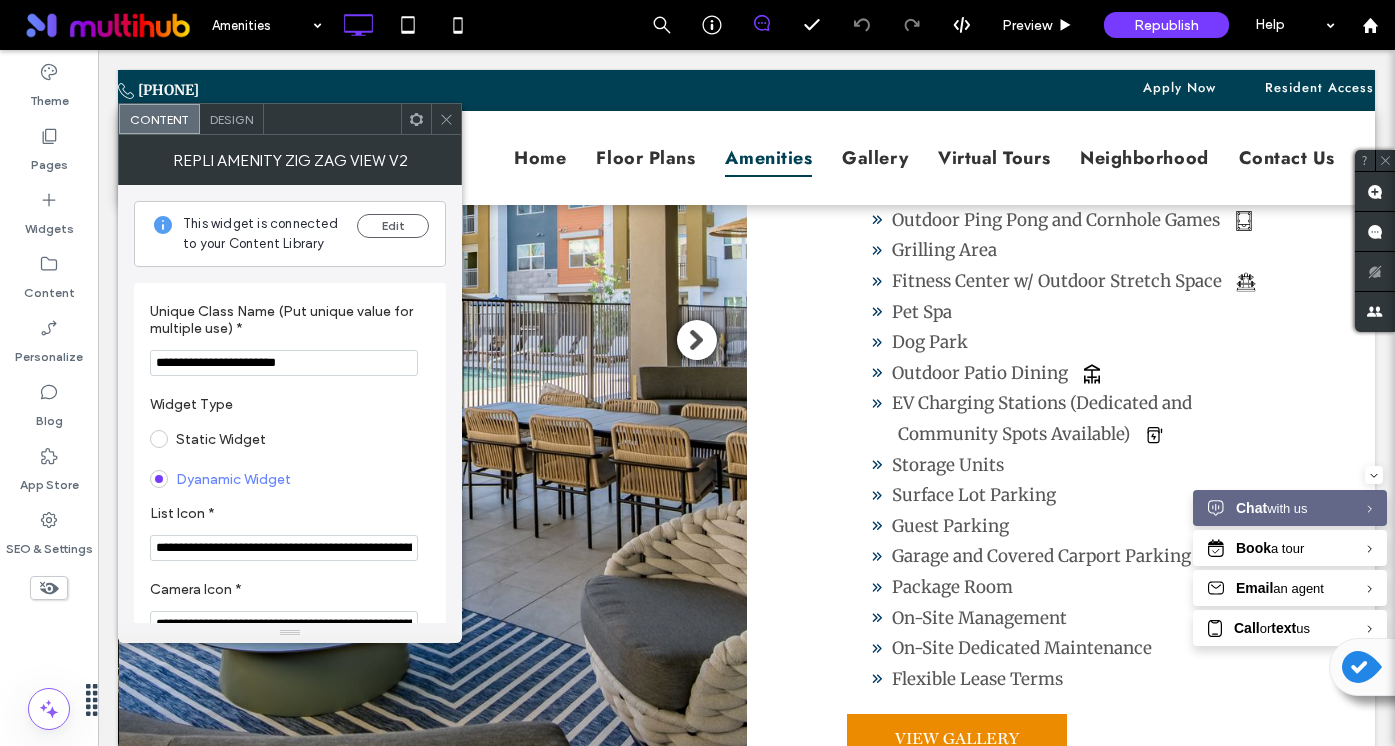 click on "This widget is connected to your Content Library" at bounding box center (262, 234) 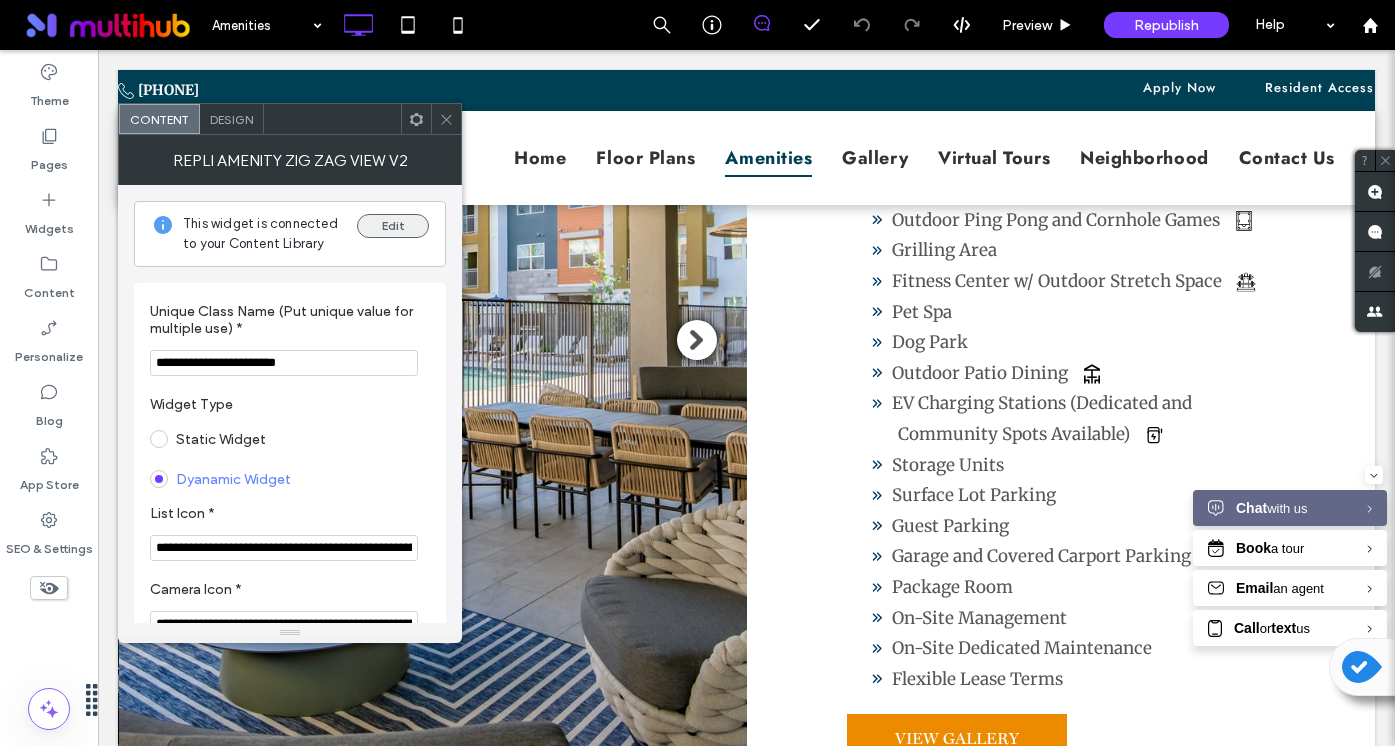 click on "Edit" at bounding box center (393, 226) 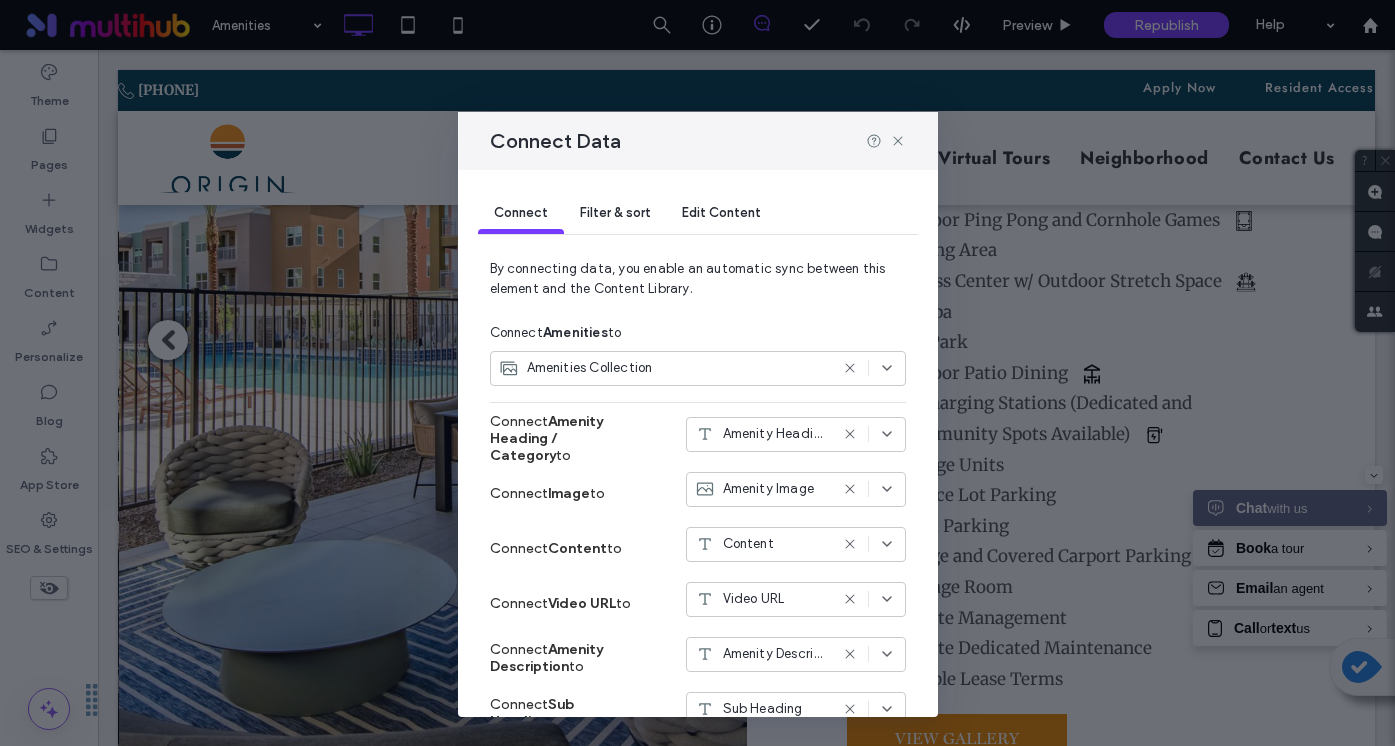 click on "Edit Content" at bounding box center (721, 212) 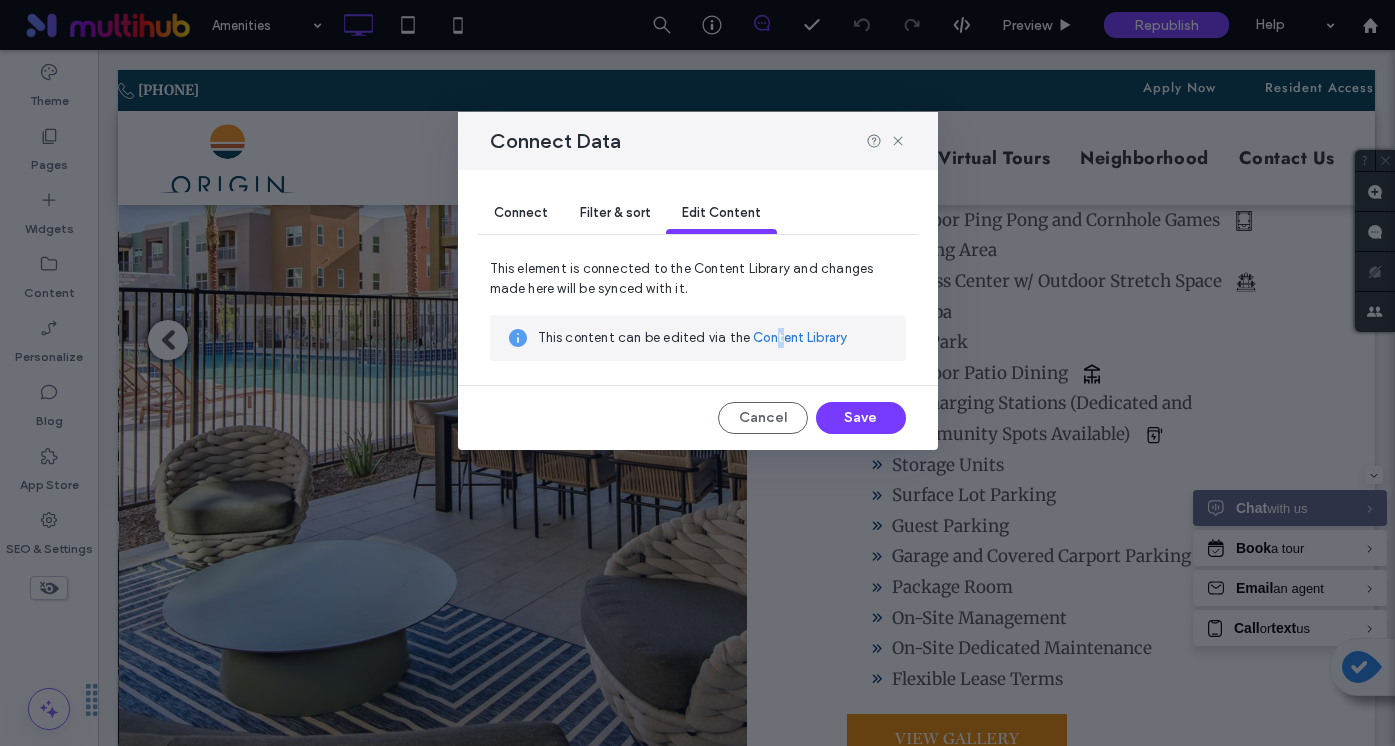 click on "Content Library" at bounding box center (800, 338) 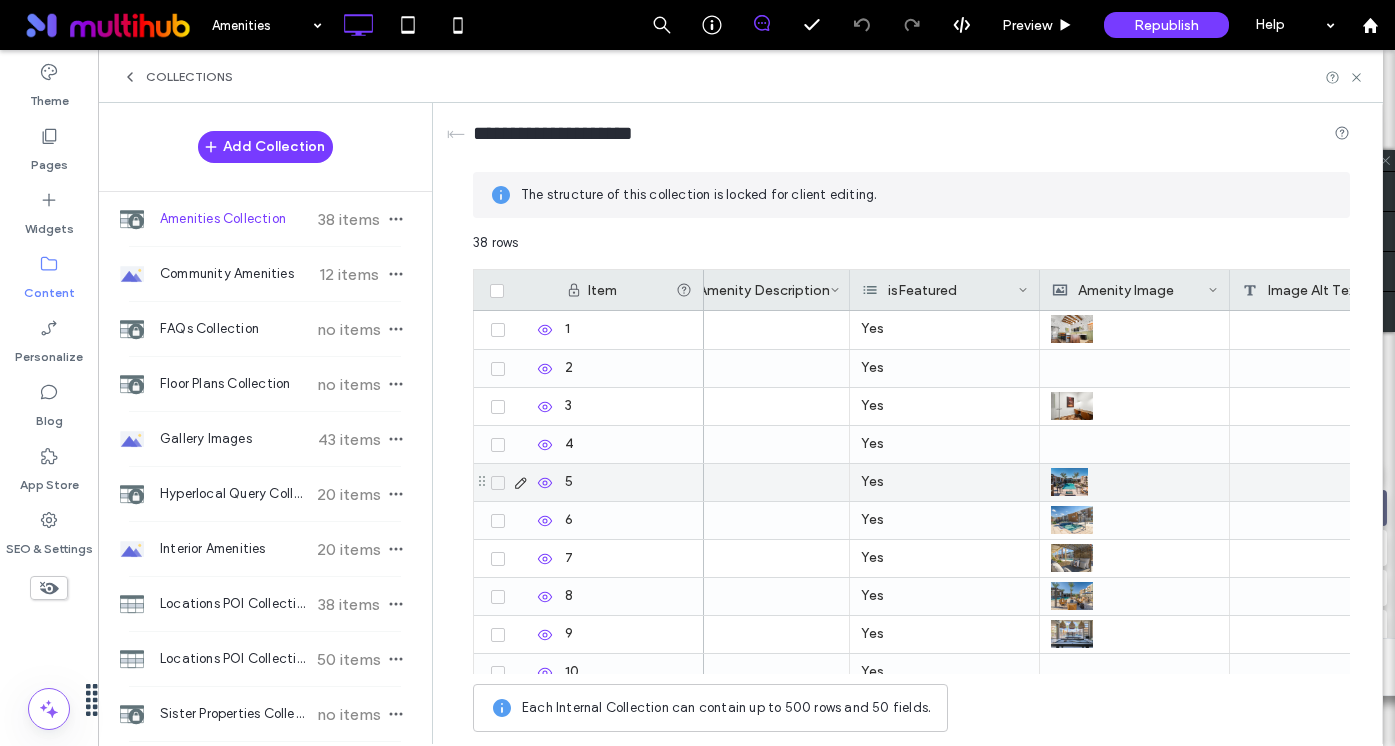 scroll, scrollTop: 0, scrollLeft: 624, axis: horizontal 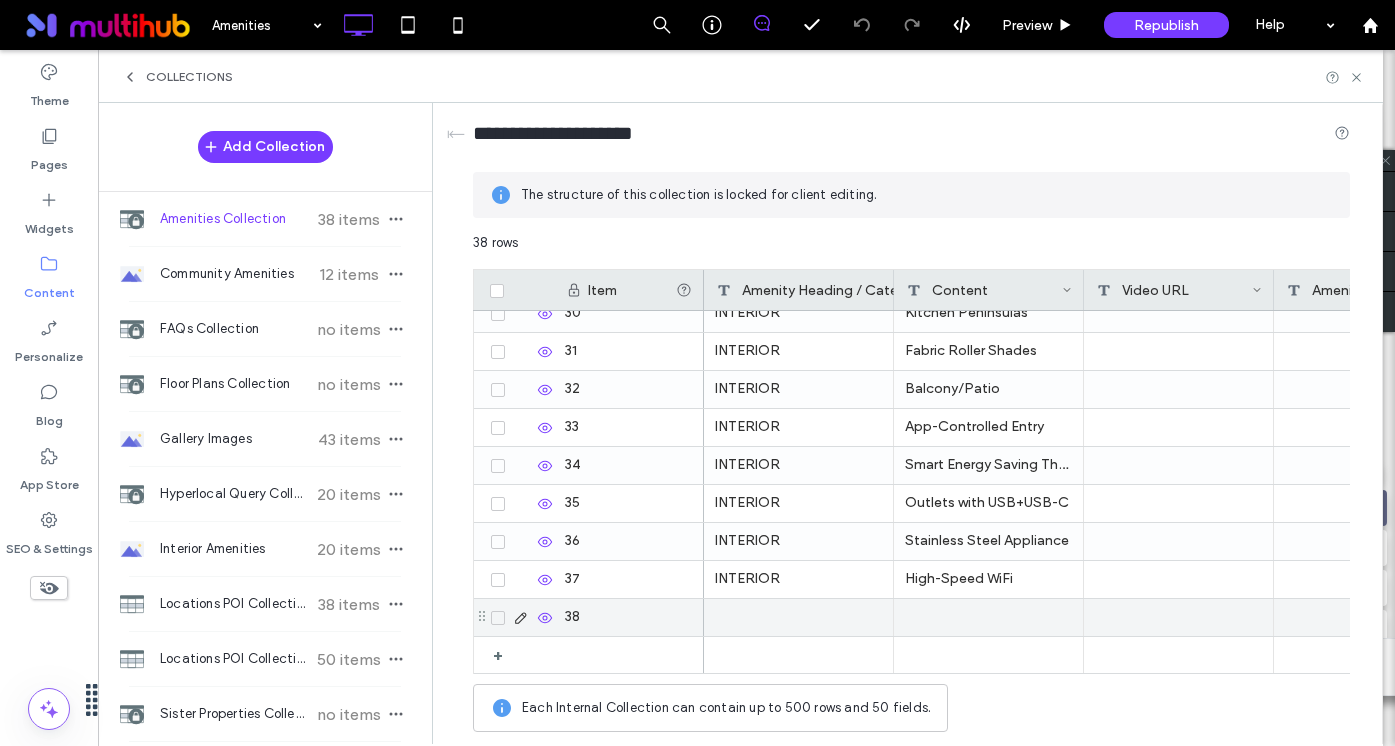 click at bounding box center [799, 617] 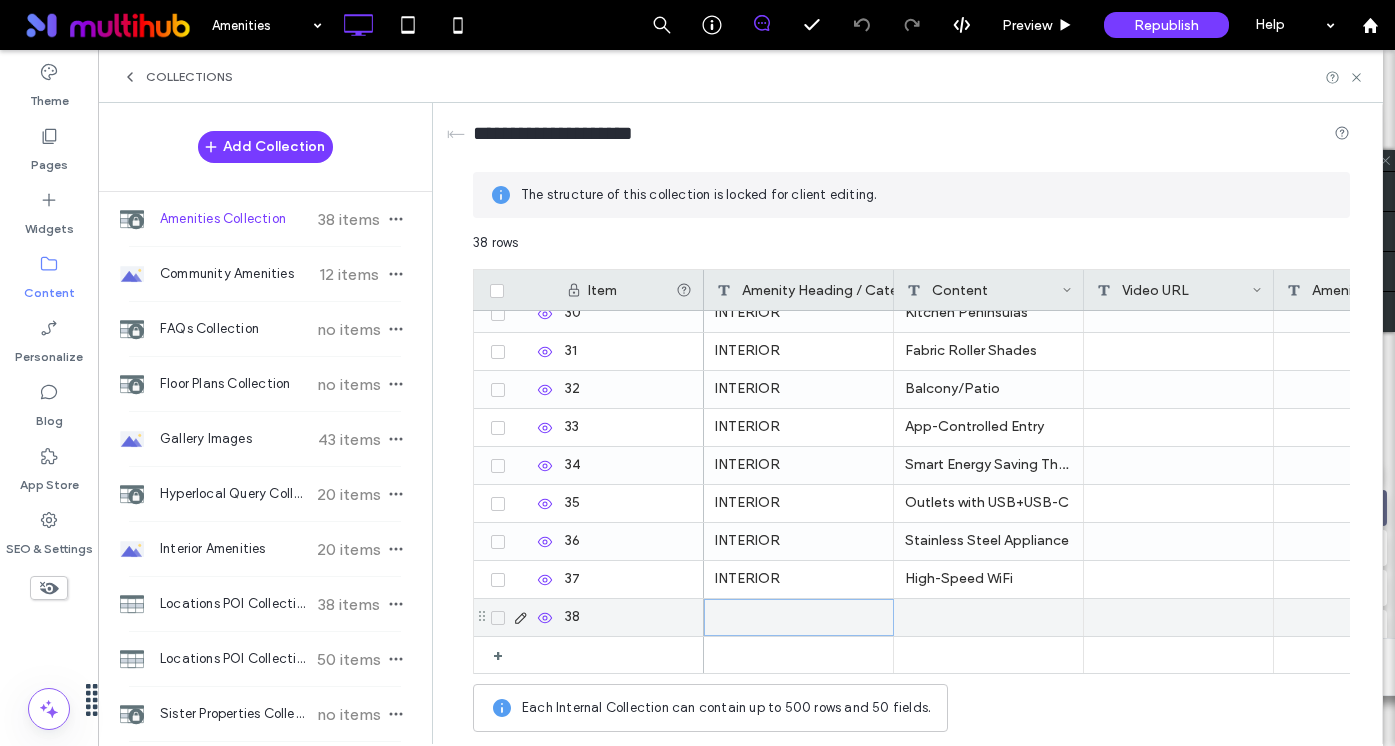 click at bounding box center (799, 617) 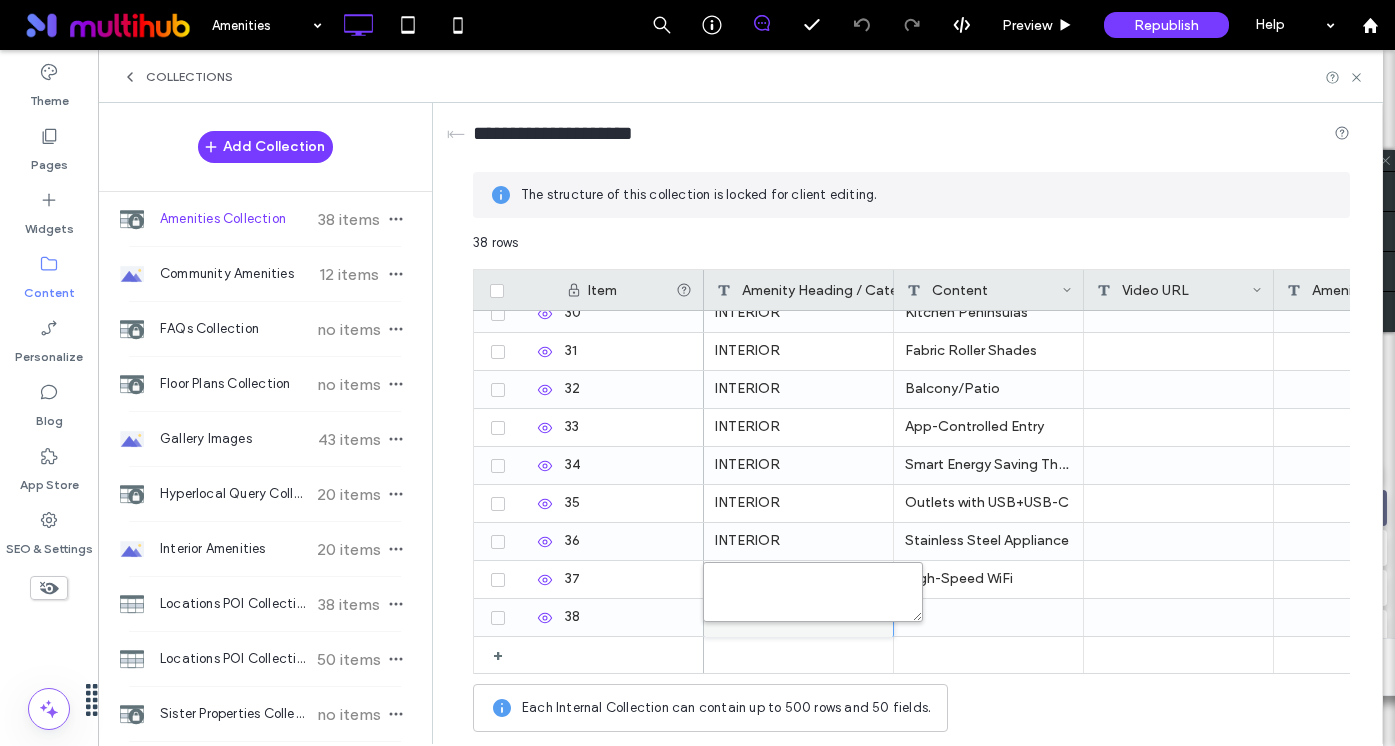 click at bounding box center [813, 592] 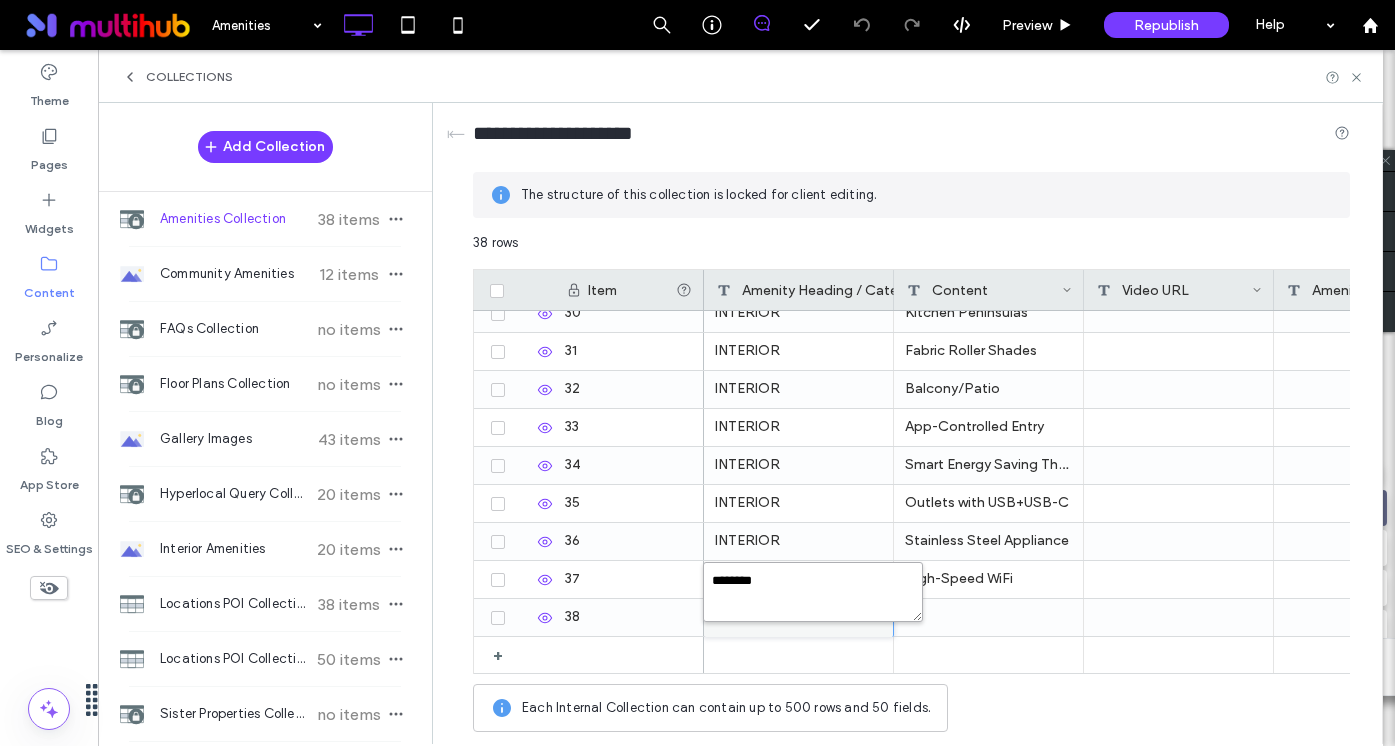type on "*********" 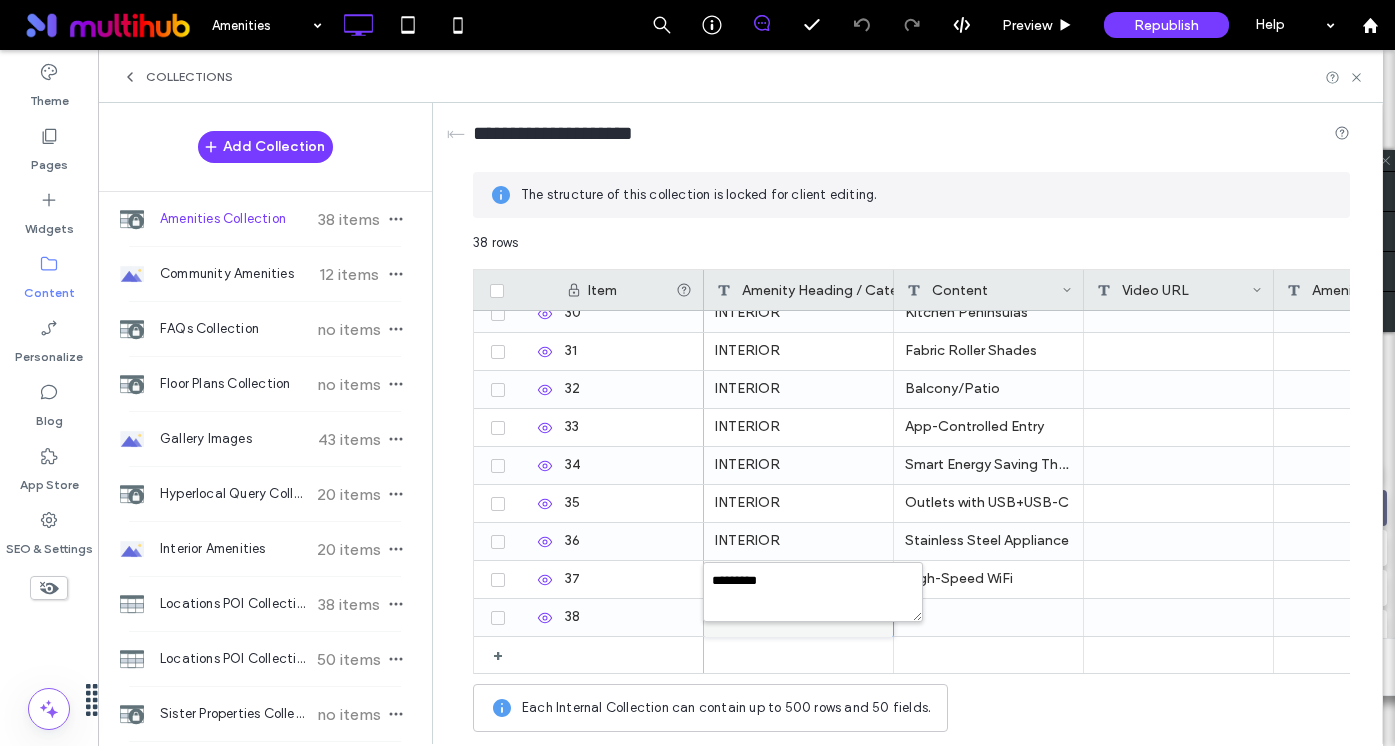 click on "38 rows" at bounding box center [911, 251] 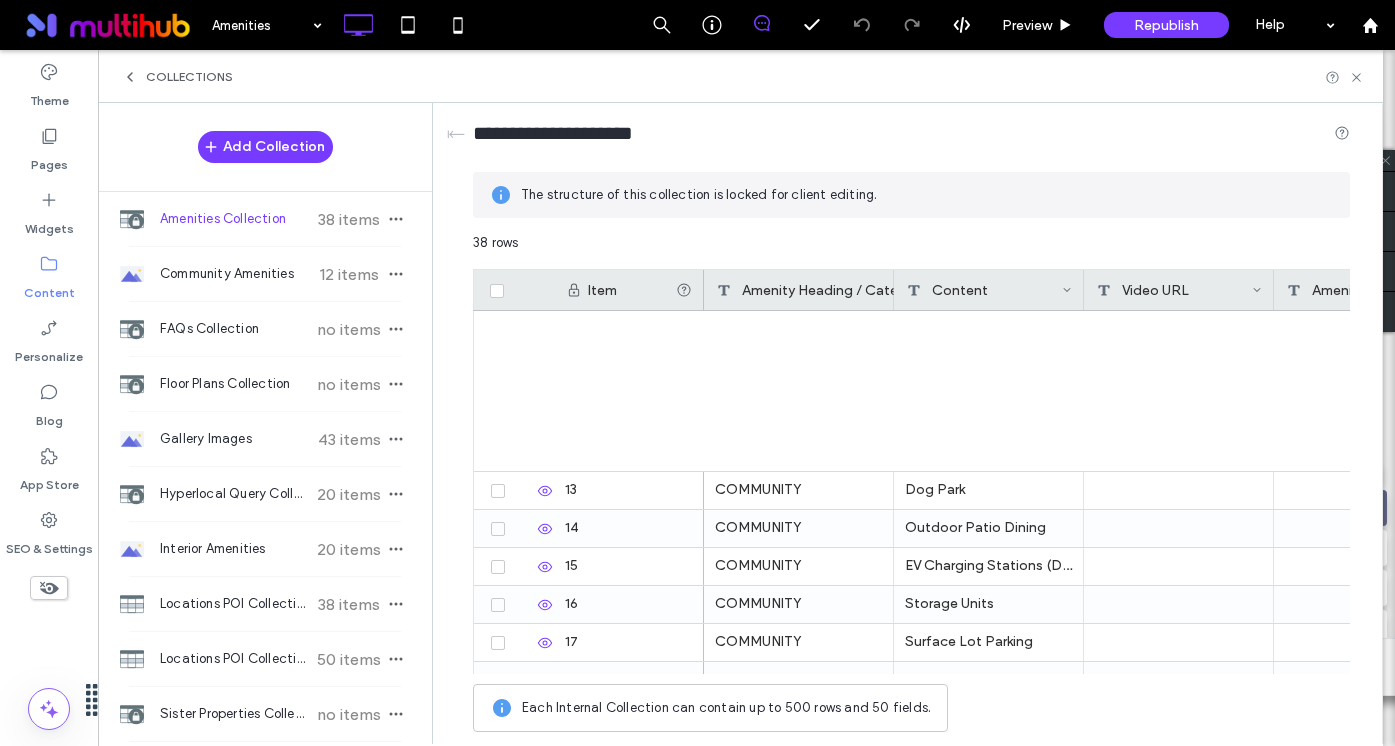 scroll, scrollTop: 1119, scrollLeft: 0, axis: vertical 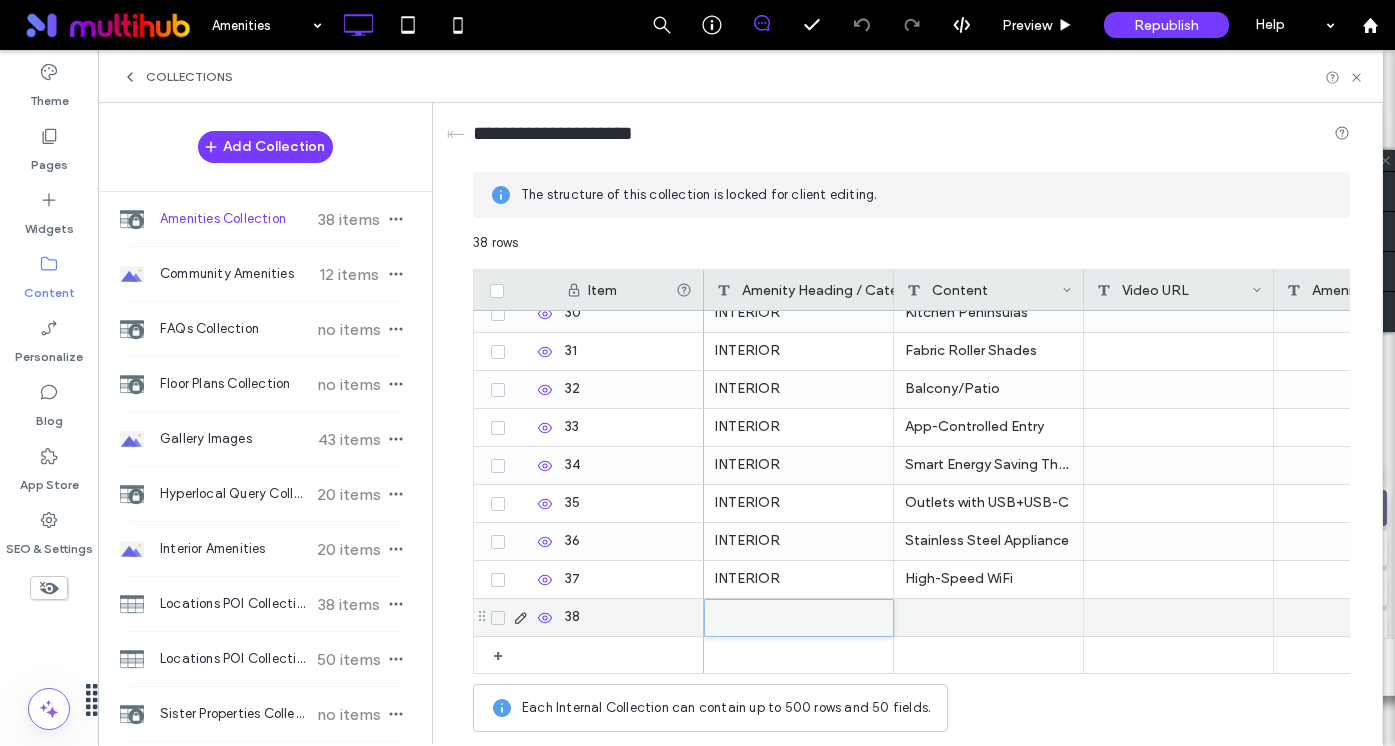 click at bounding box center (799, 618) 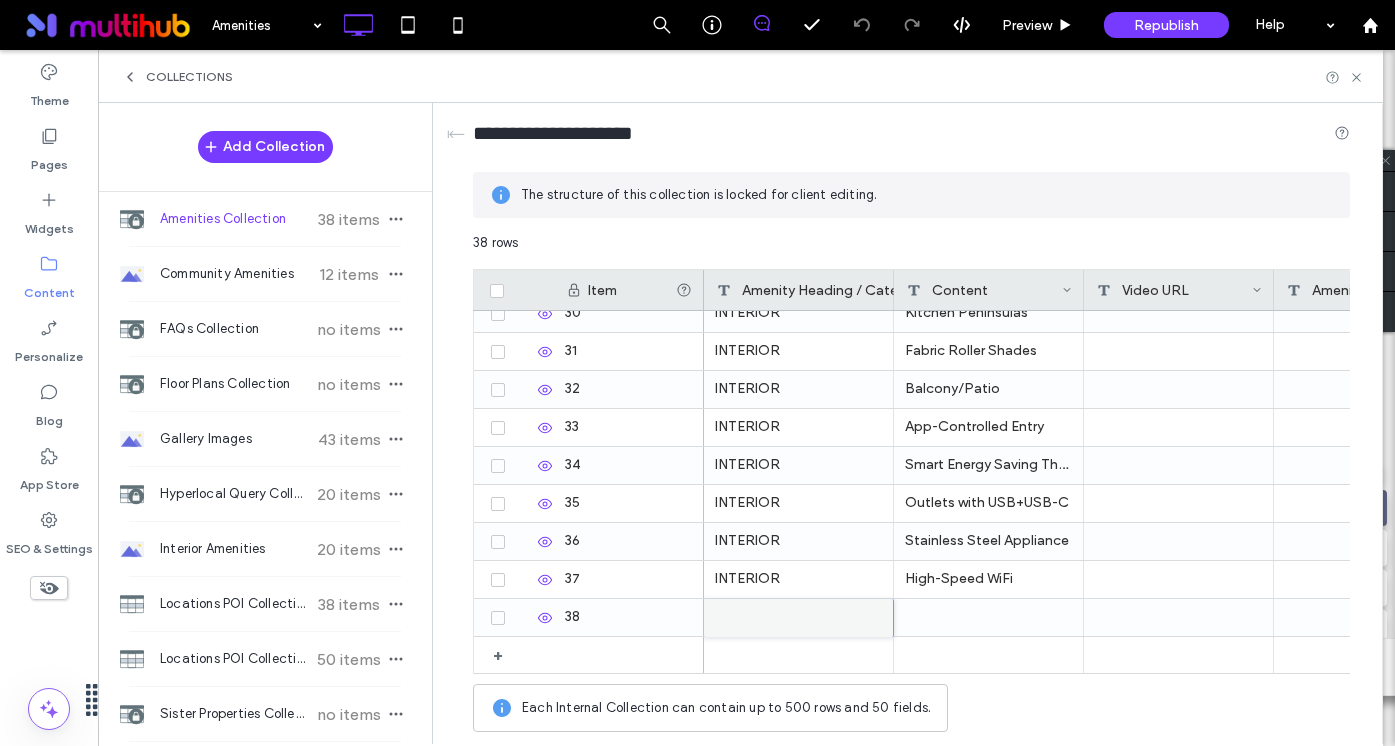 click on "Each Internal Collection can contain up to 500 rows and 50 fields." at bounding box center (911, 708) 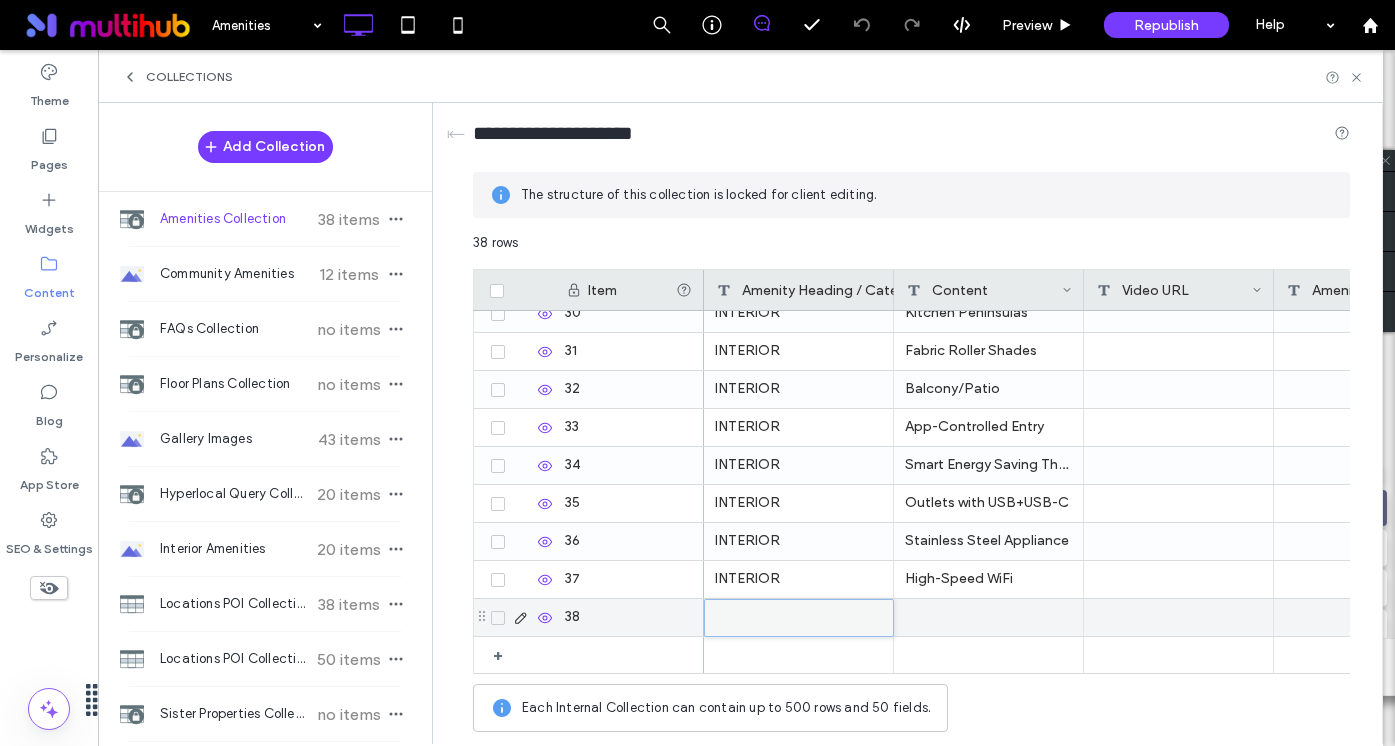 click at bounding box center (799, 618) 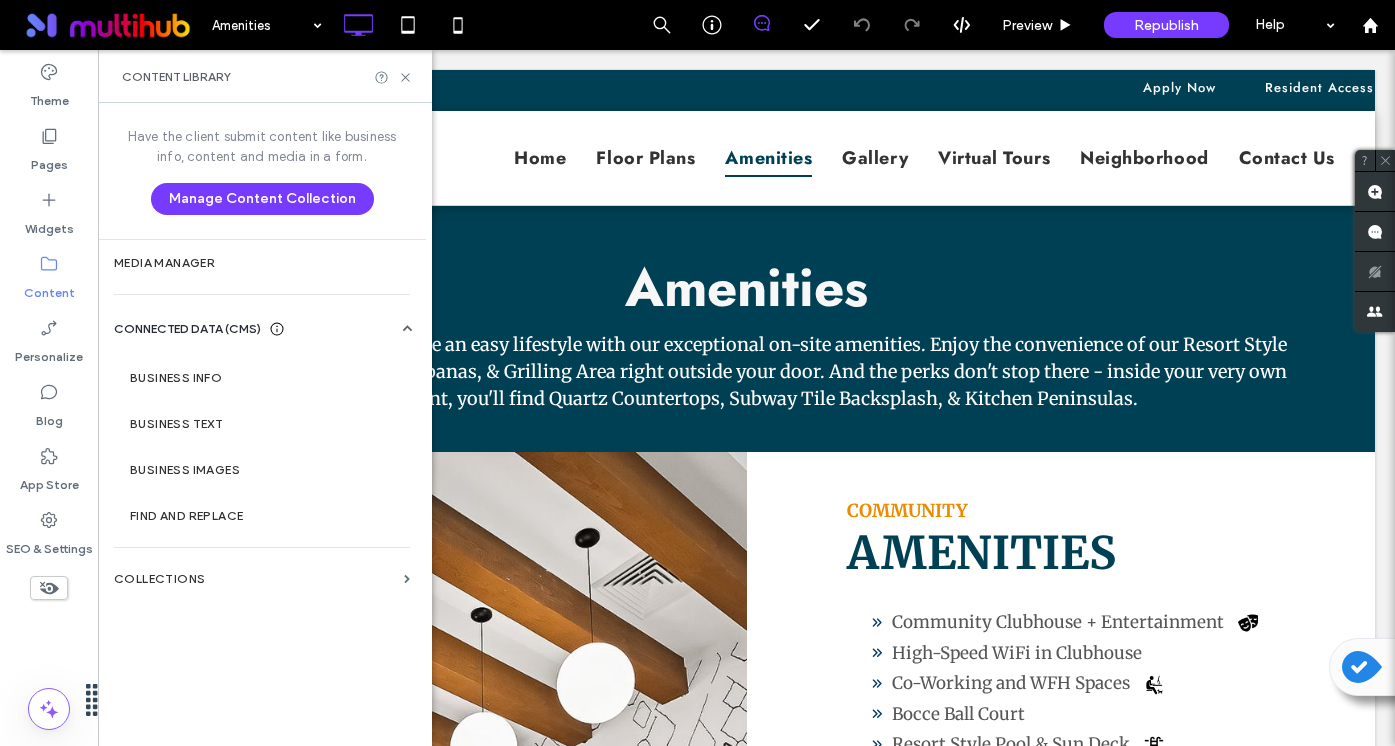 scroll, scrollTop: 172, scrollLeft: 0, axis: vertical 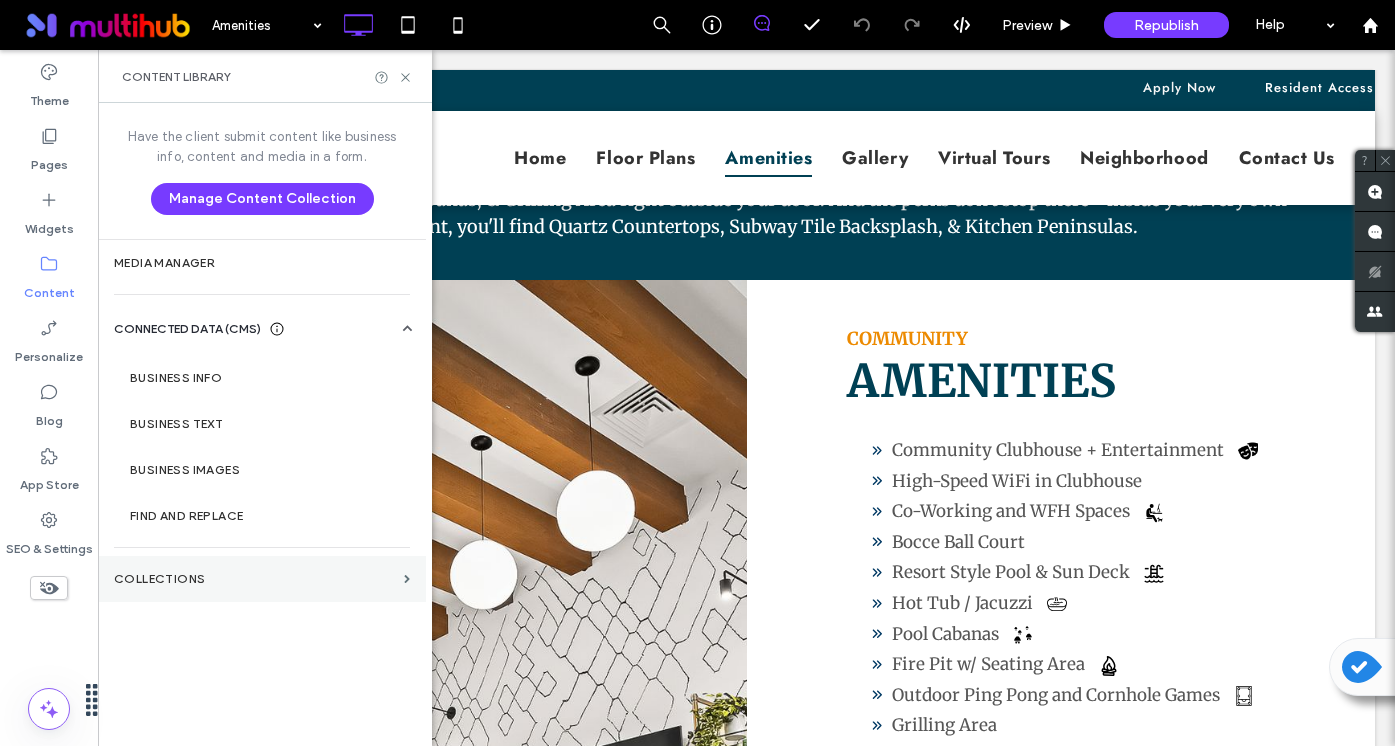 click on "Collections" at bounding box center (255, 579) 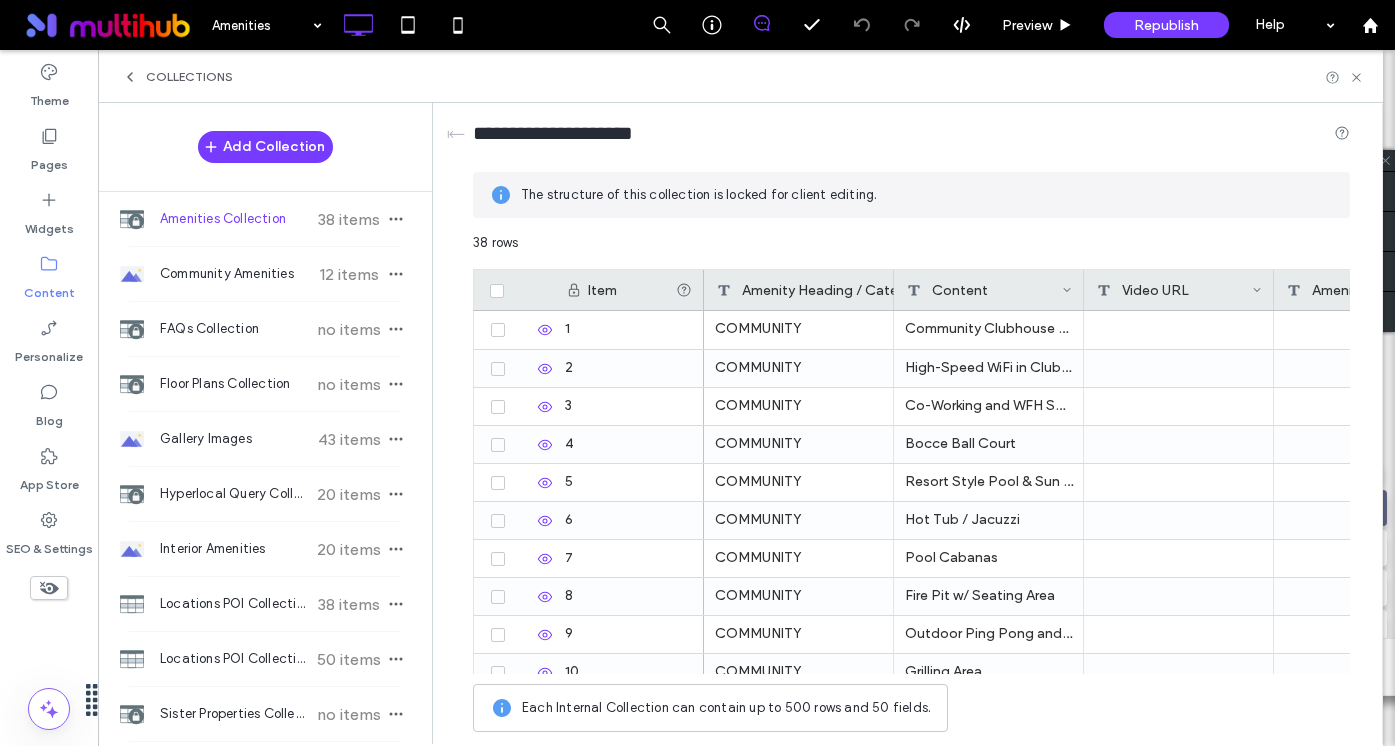 scroll, scrollTop: 1119, scrollLeft: 0, axis: vertical 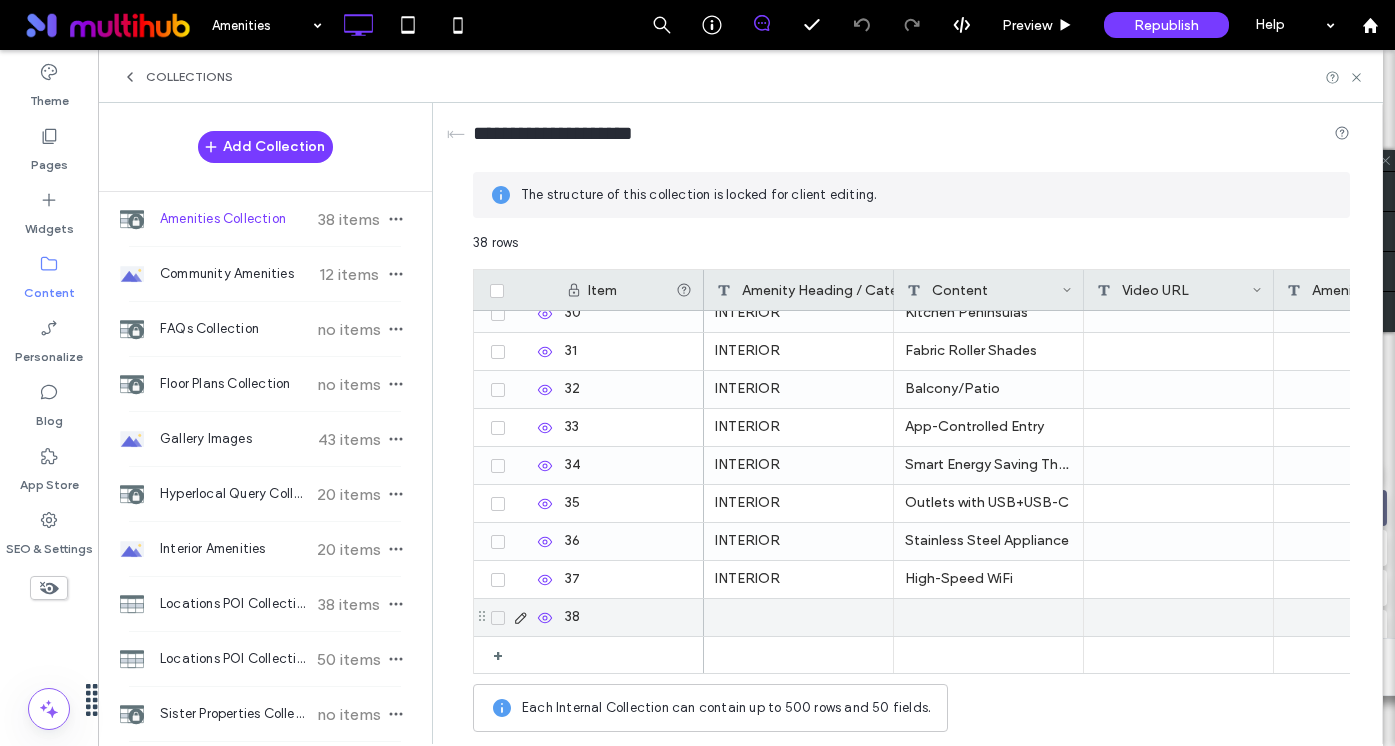 click at bounding box center (799, 617) 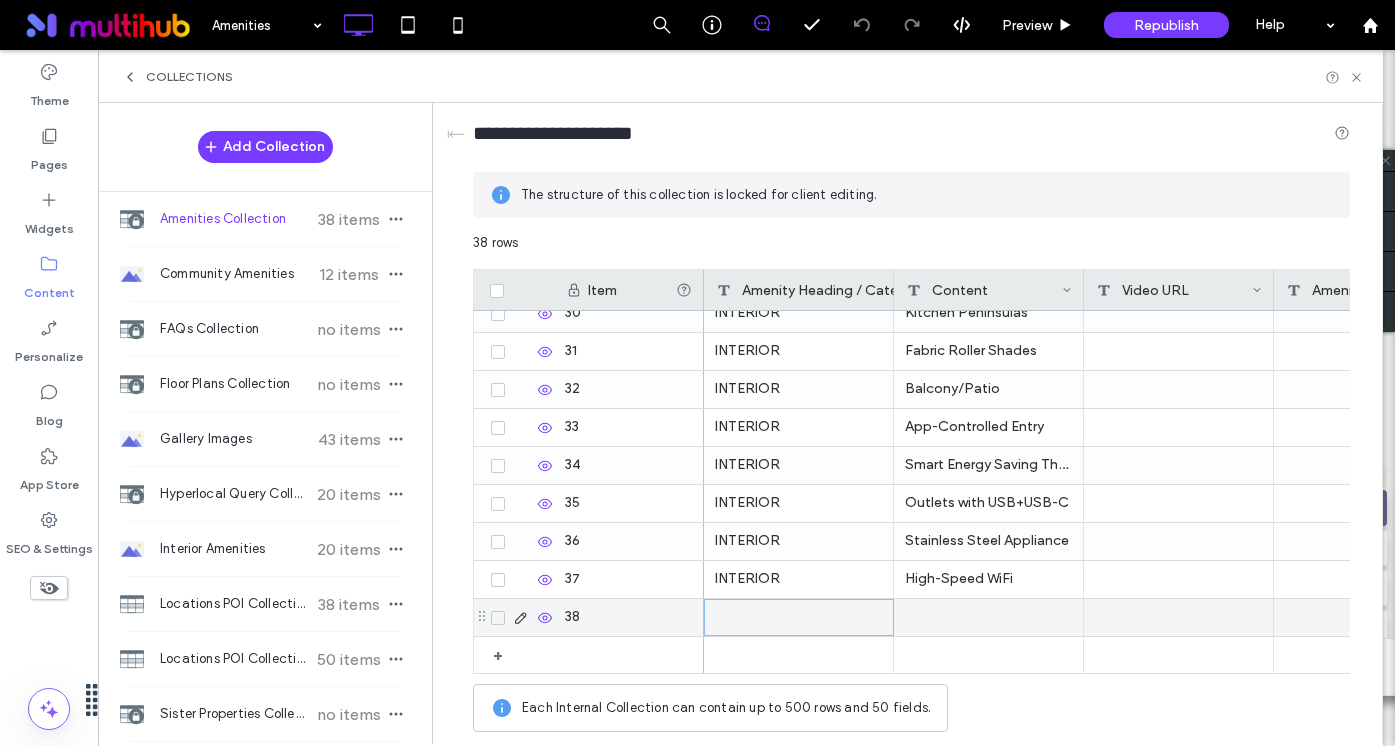 click at bounding box center (799, 617) 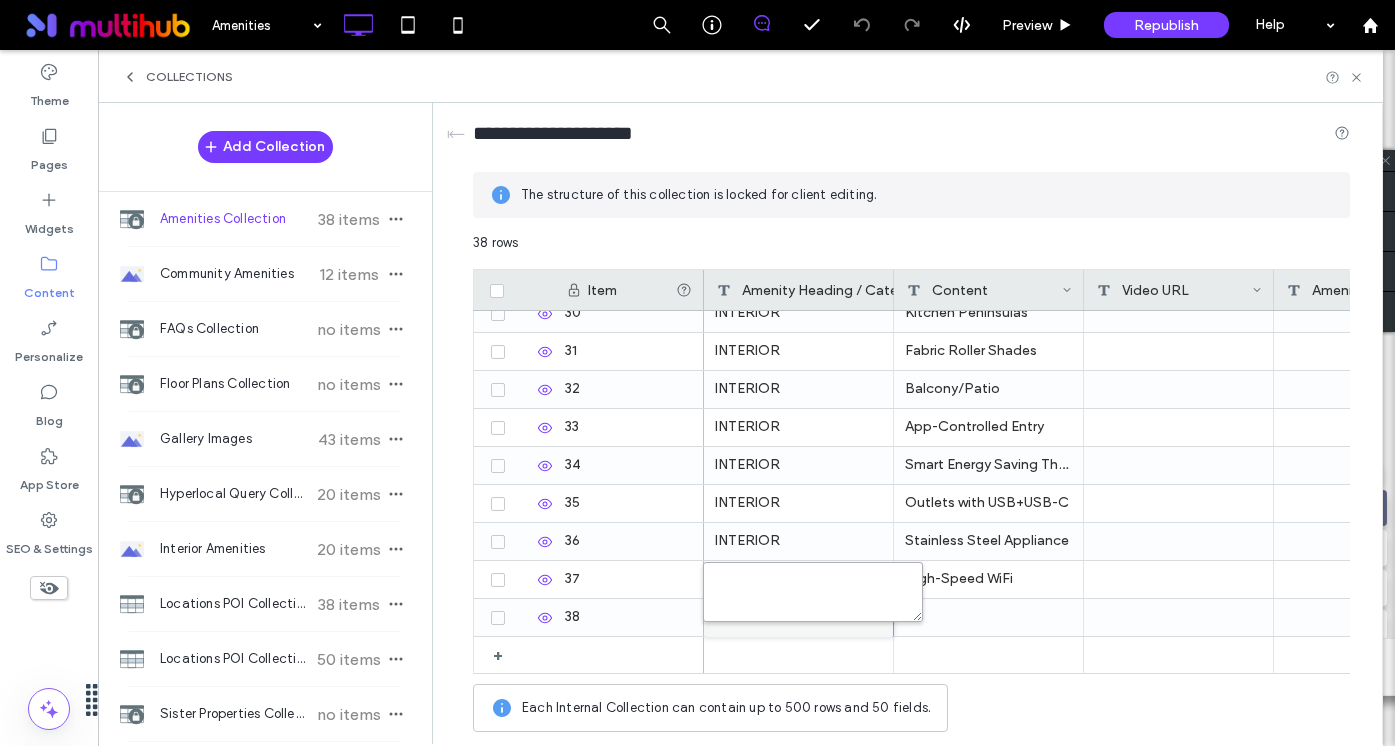 click at bounding box center (813, 592) 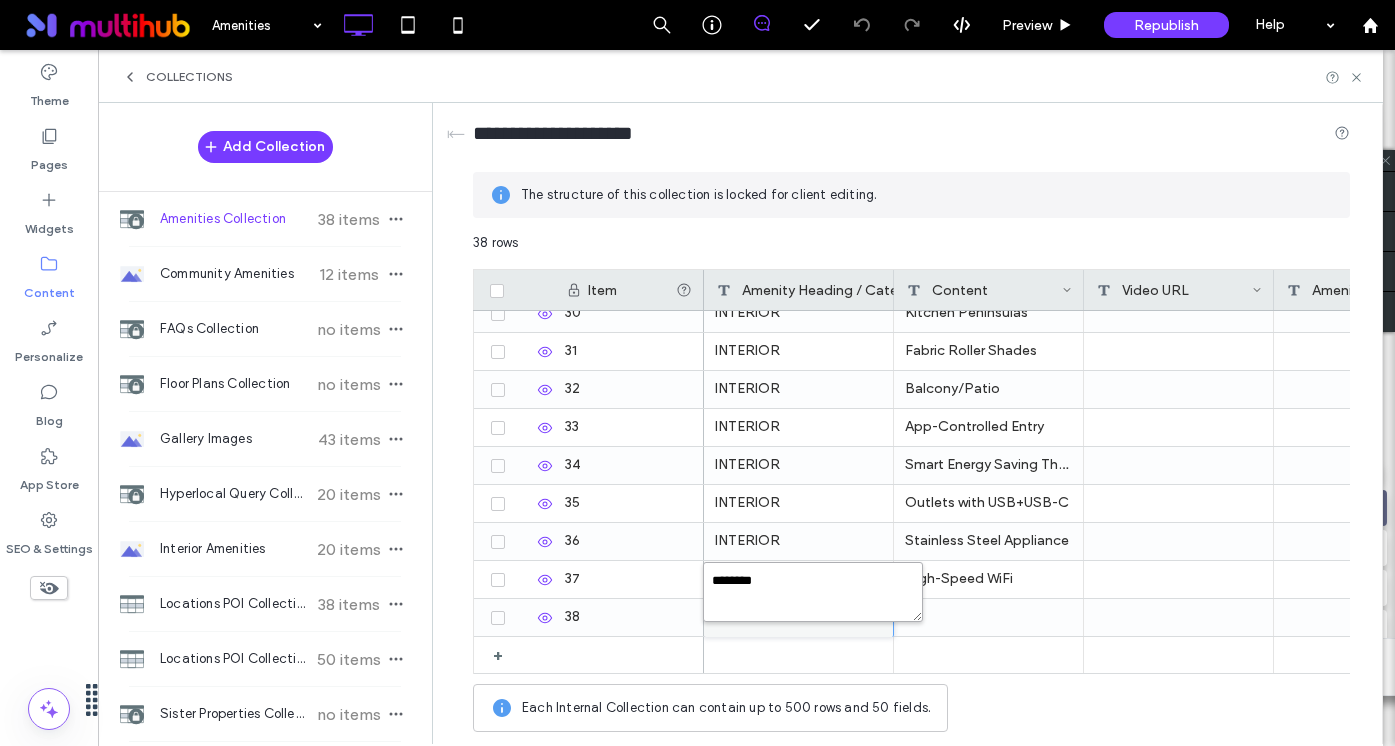 type on "*********" 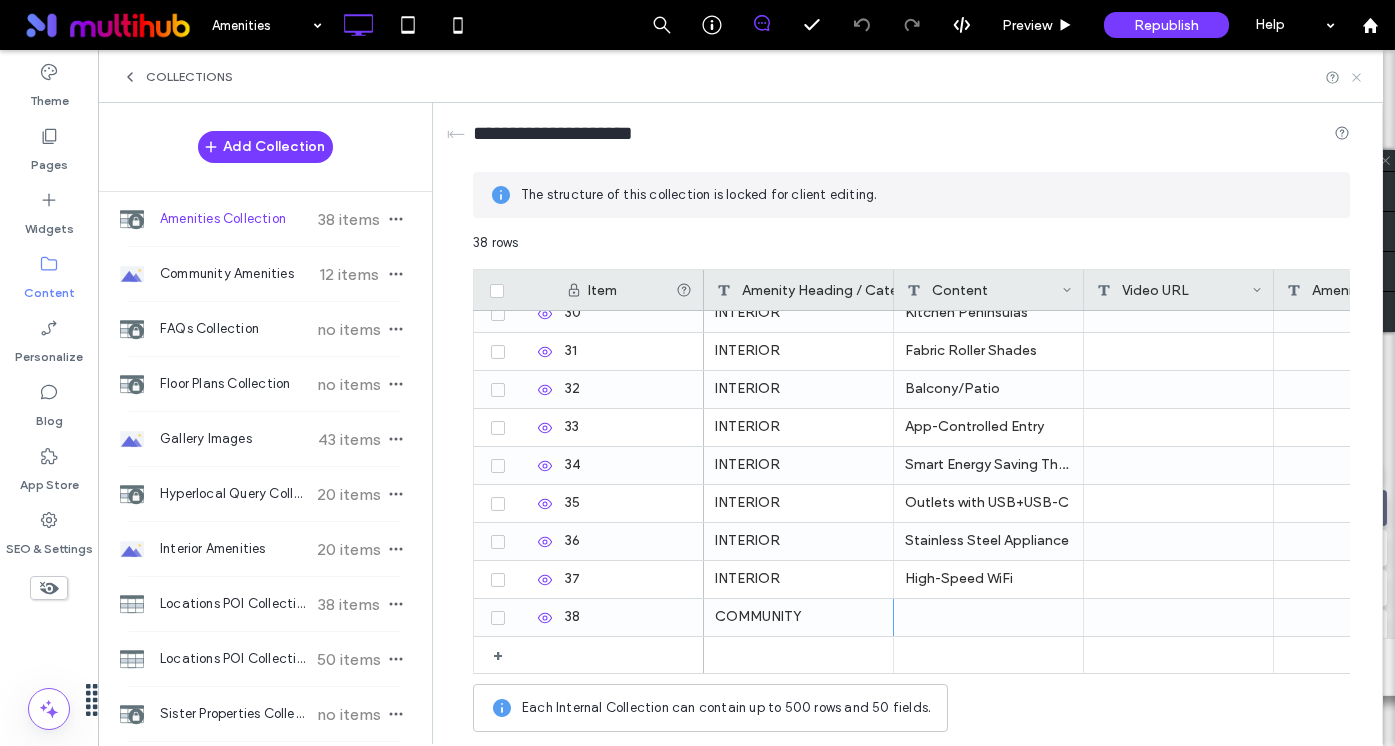 click 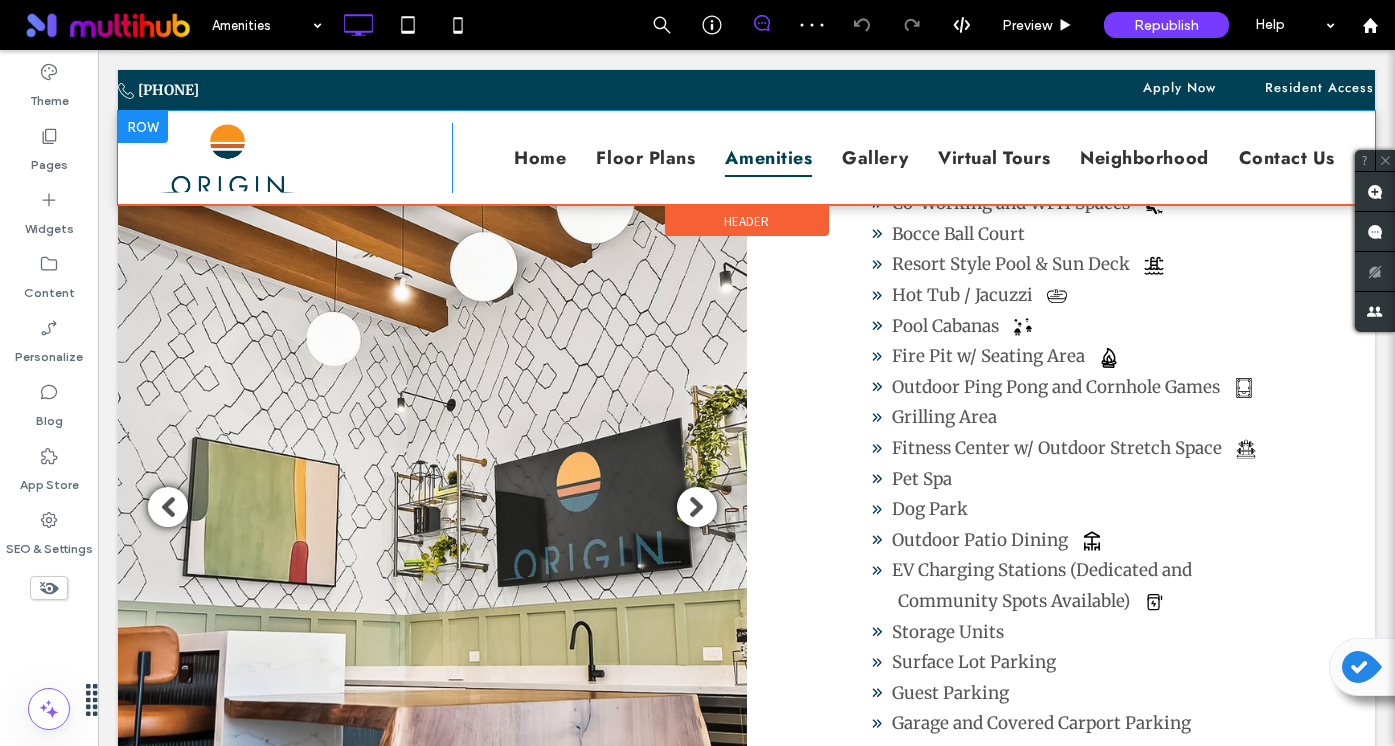 scroll, scrollTop: 497, scrollLeft: 0, axis: vertical 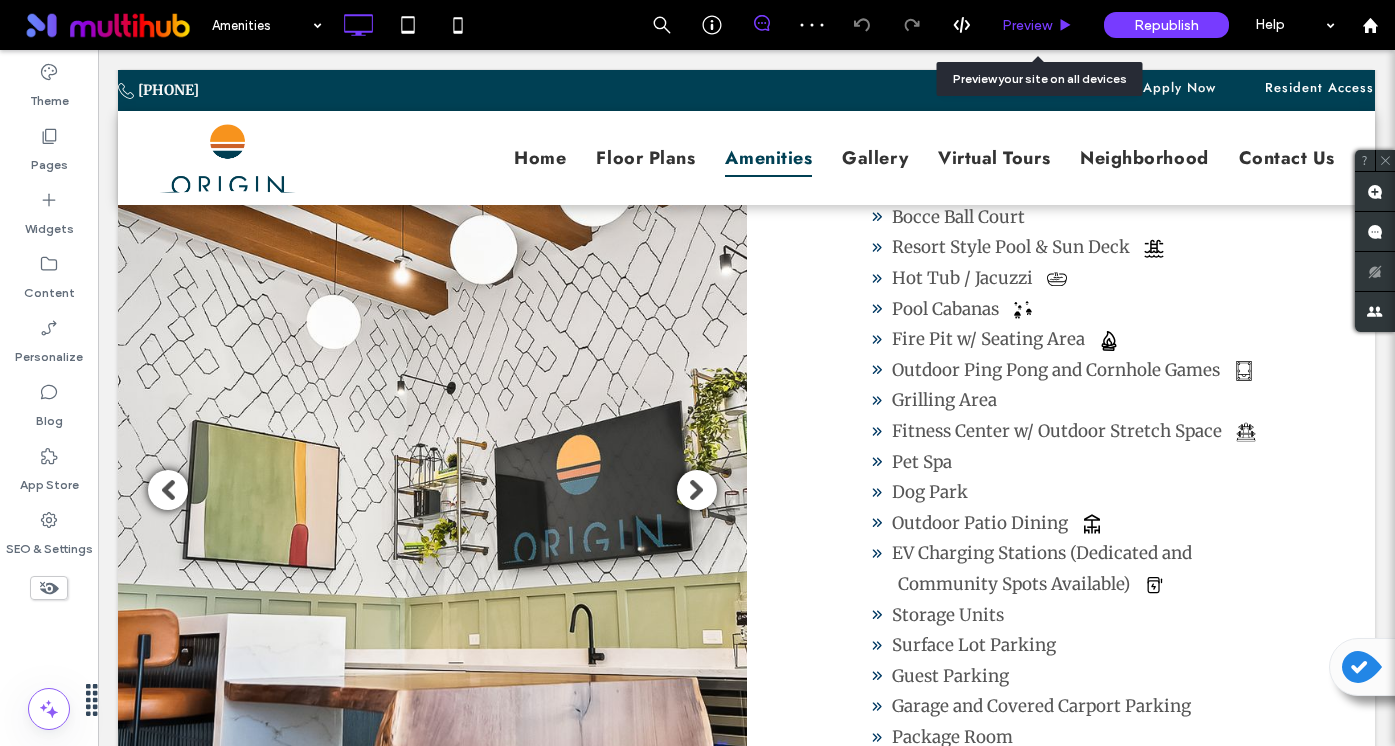 click on "Preview" at bounding box center [1027, 25] 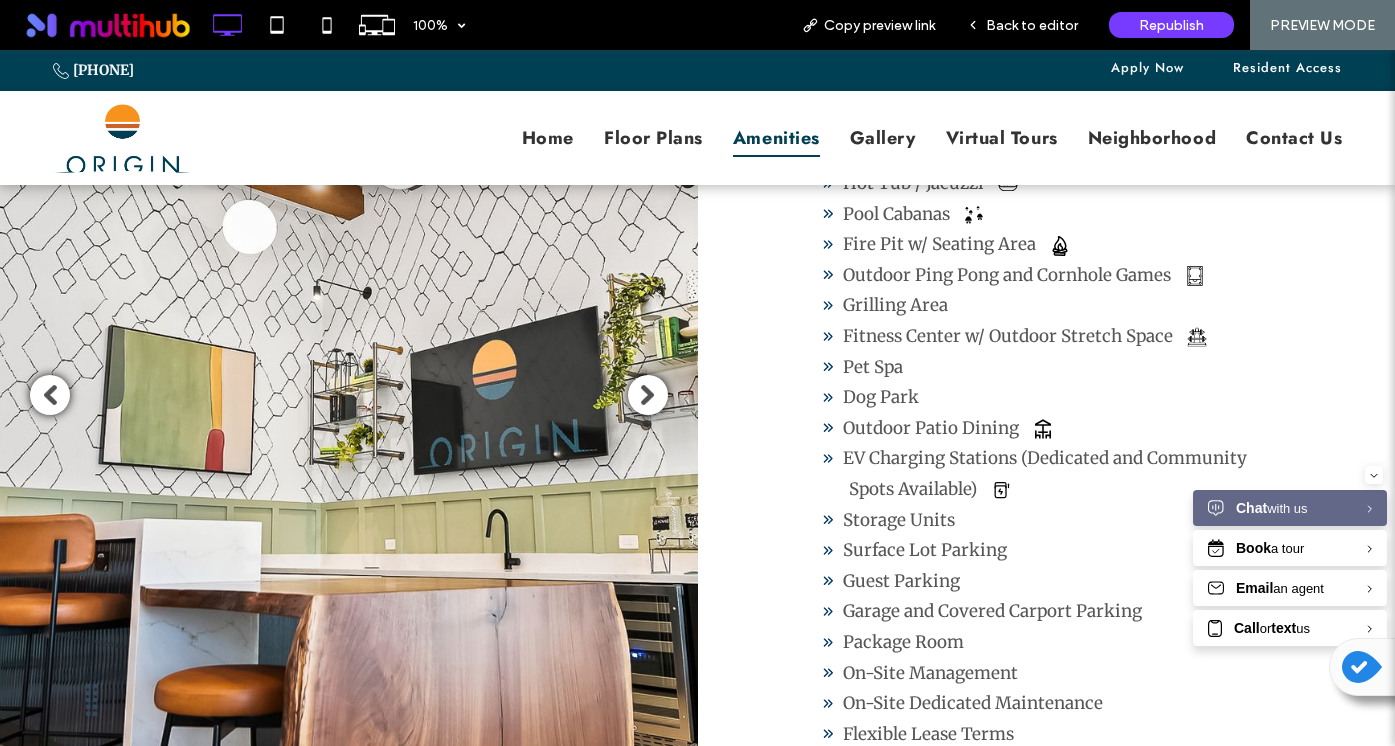 scroll, scrollTop: 552, scrollLeft: 0, axis: vertical 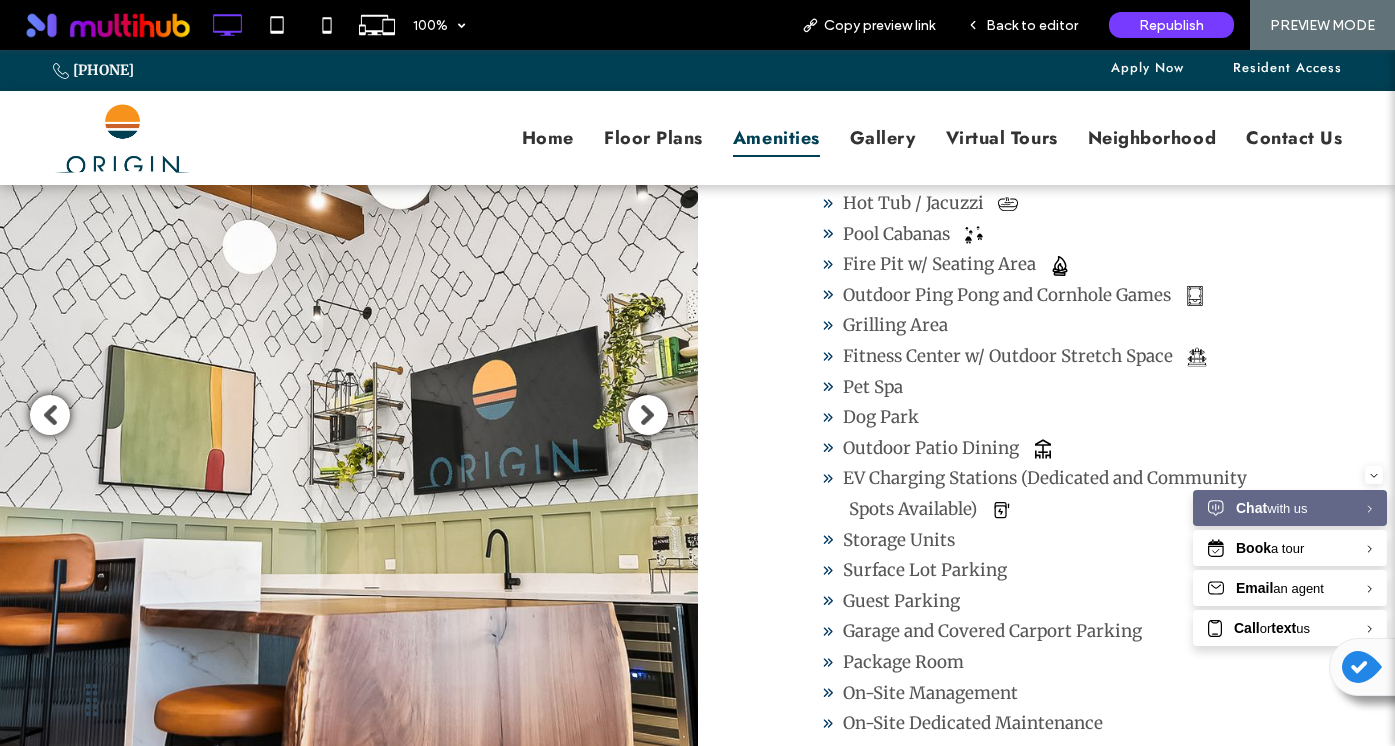 click on "‹" at bounding box center [50, 415] 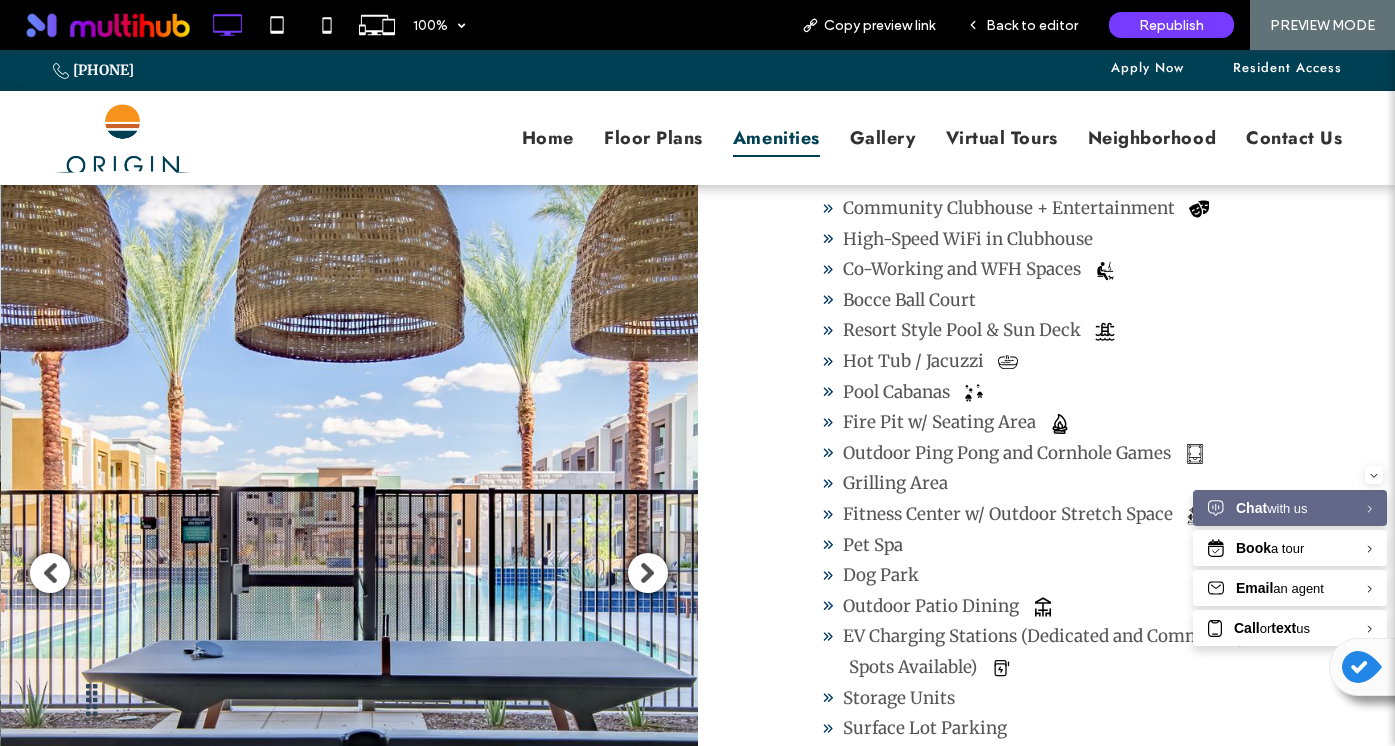 scroll, scrollTop: 384, scrollLeft: 0, axis: vertical 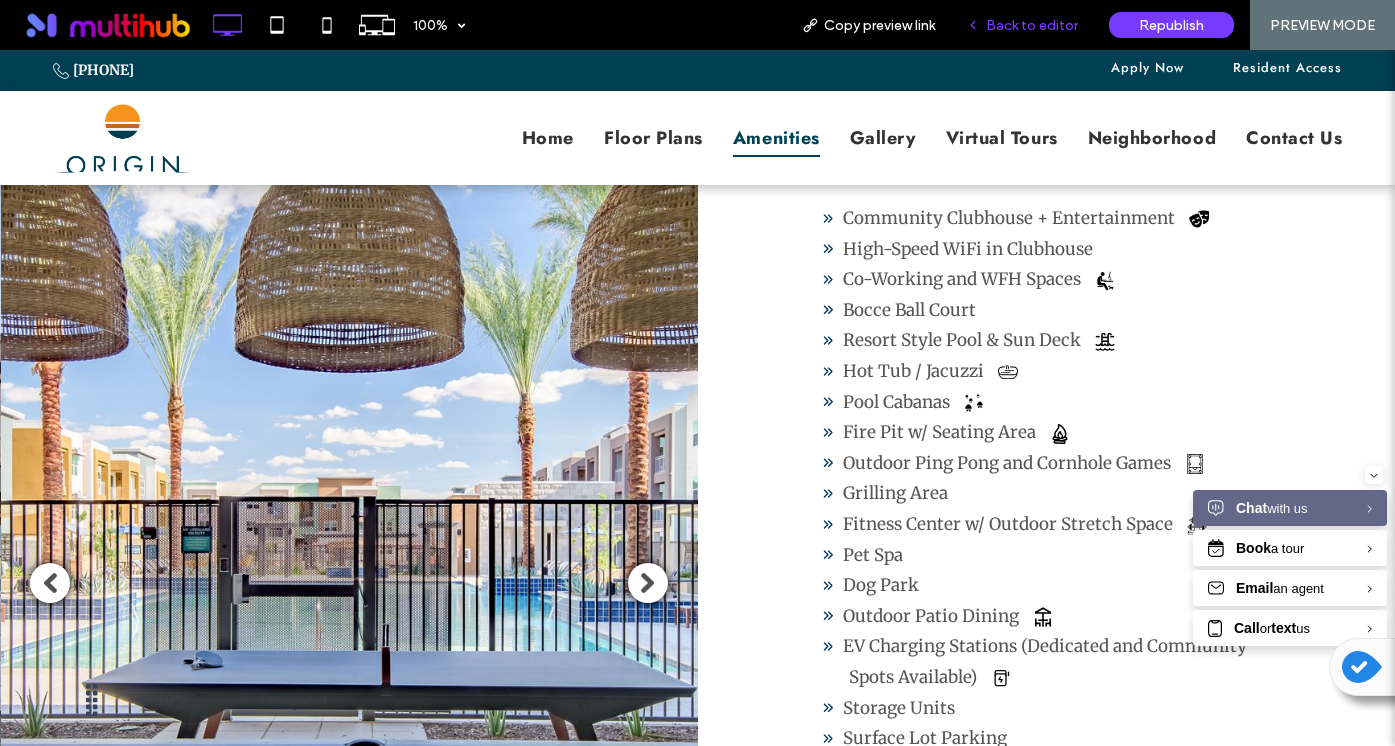 click on "Back to editor" at bounding box center (1022, 25) 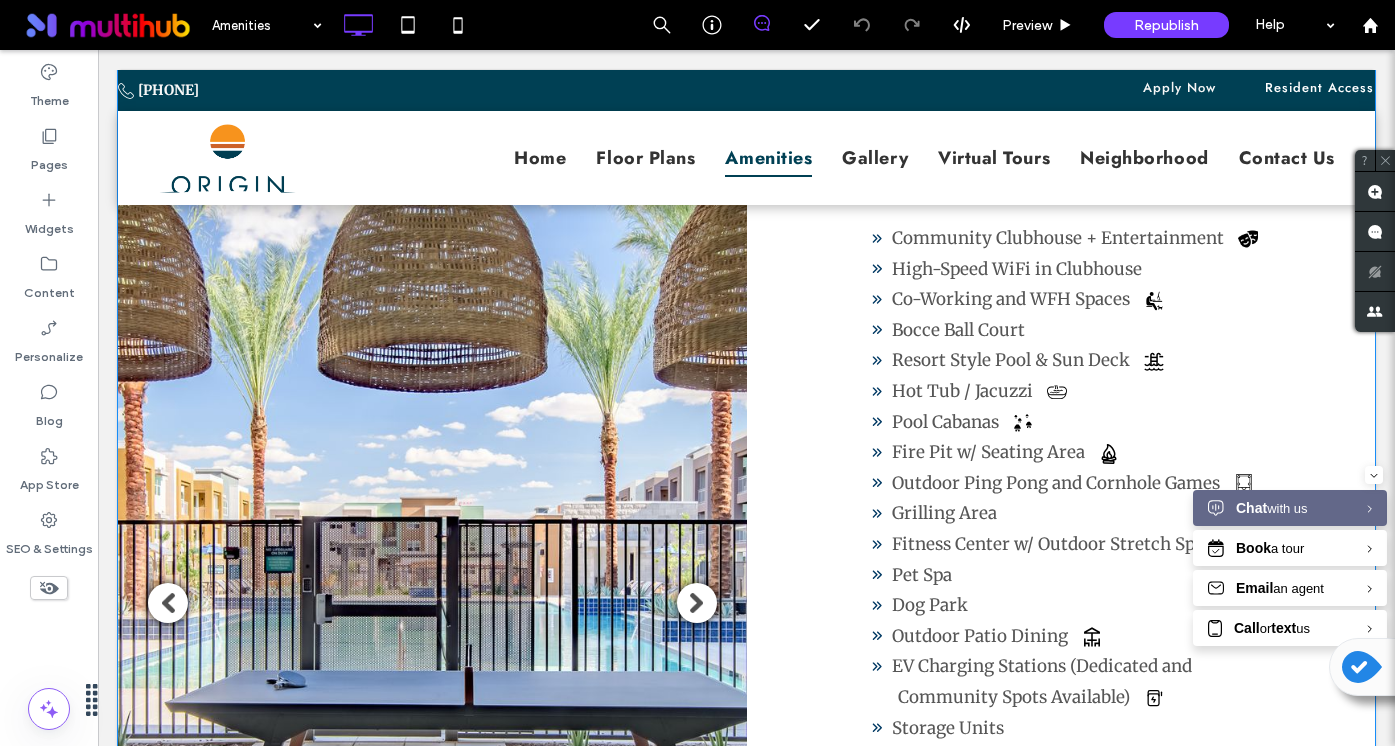 click at bounding box center (746, 1098) 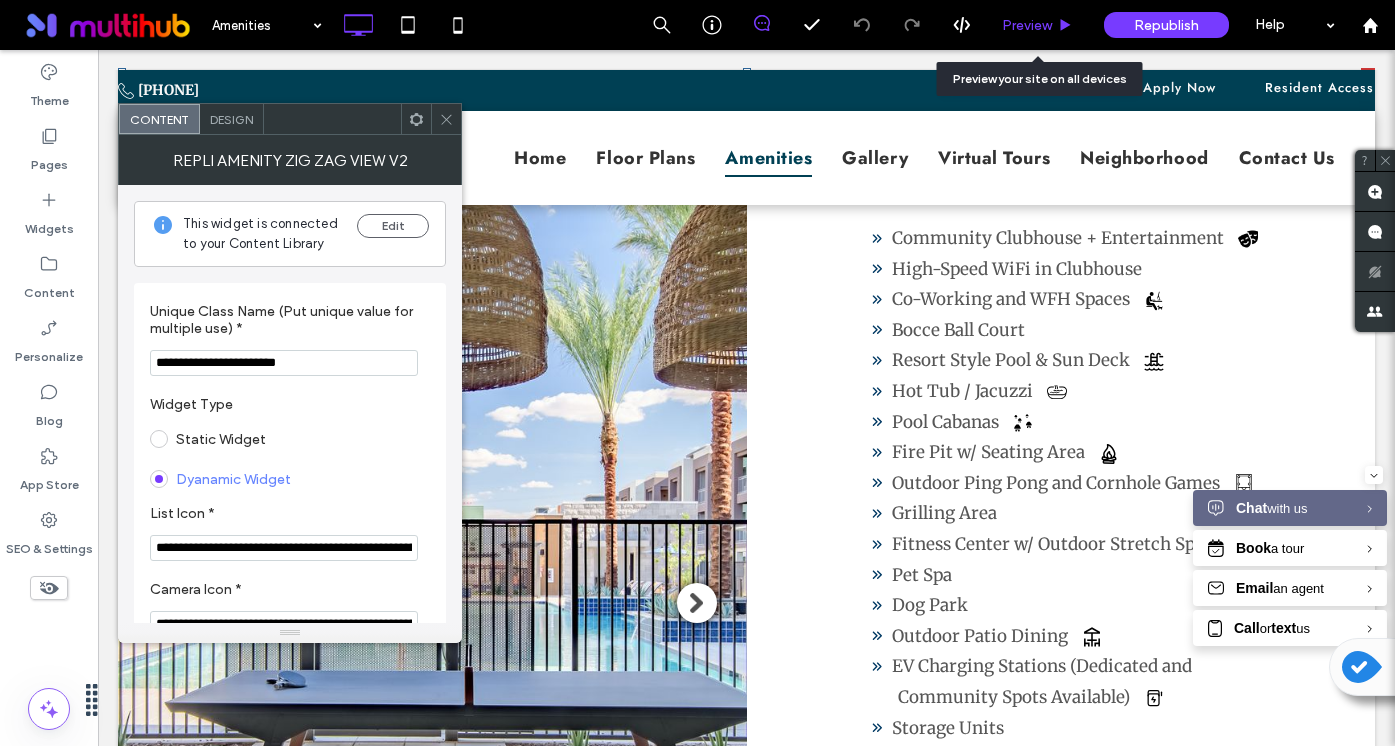 click on "Preview" at bounding box center (1027, 25) 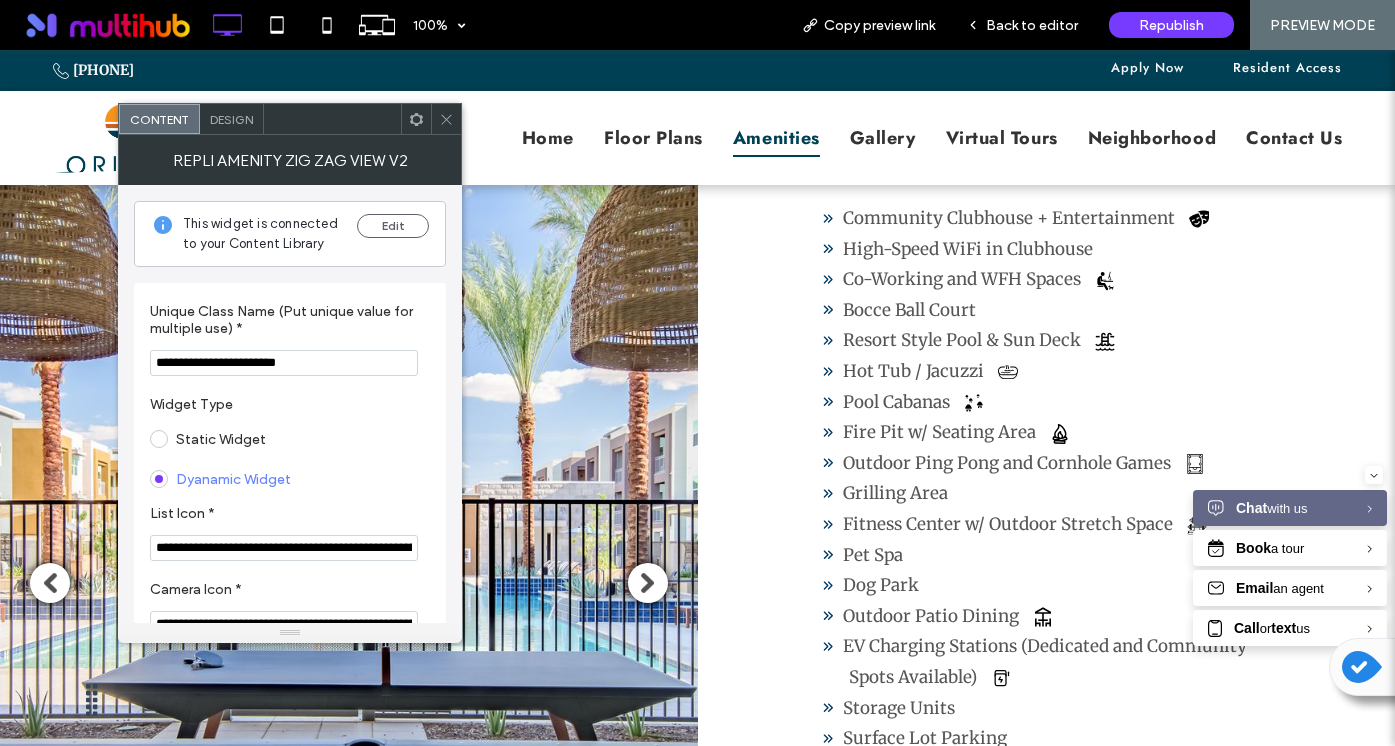 click on "›" at bounding box center [648, 583] 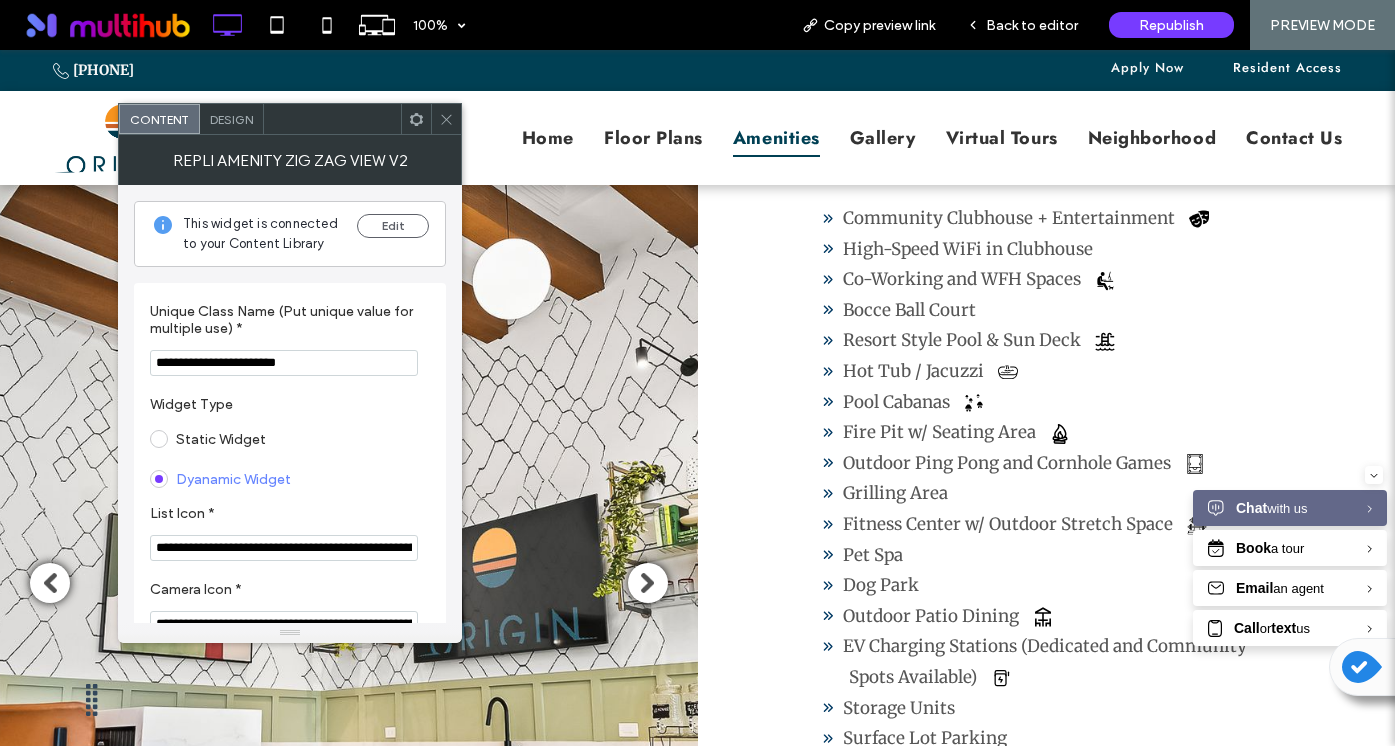 click 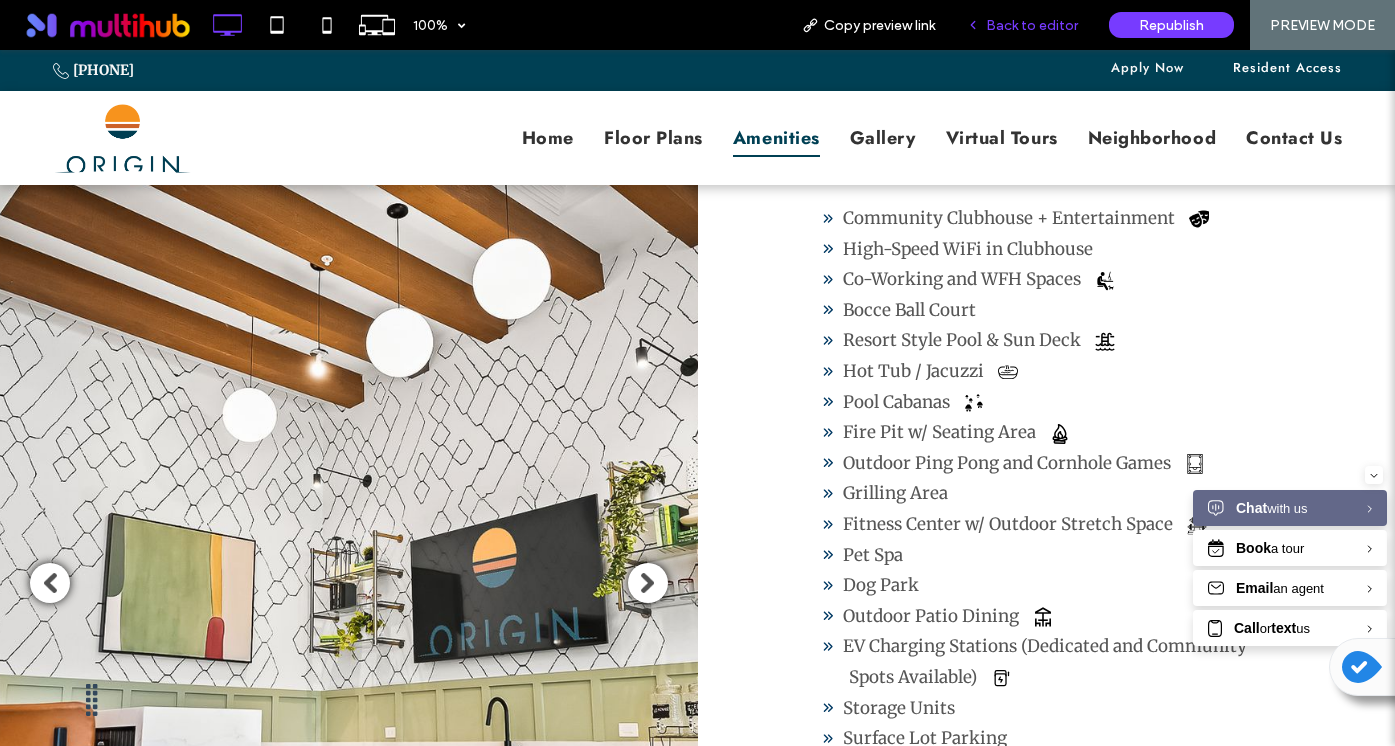 click on "Back to editor" at bounding box center [1032, 25] 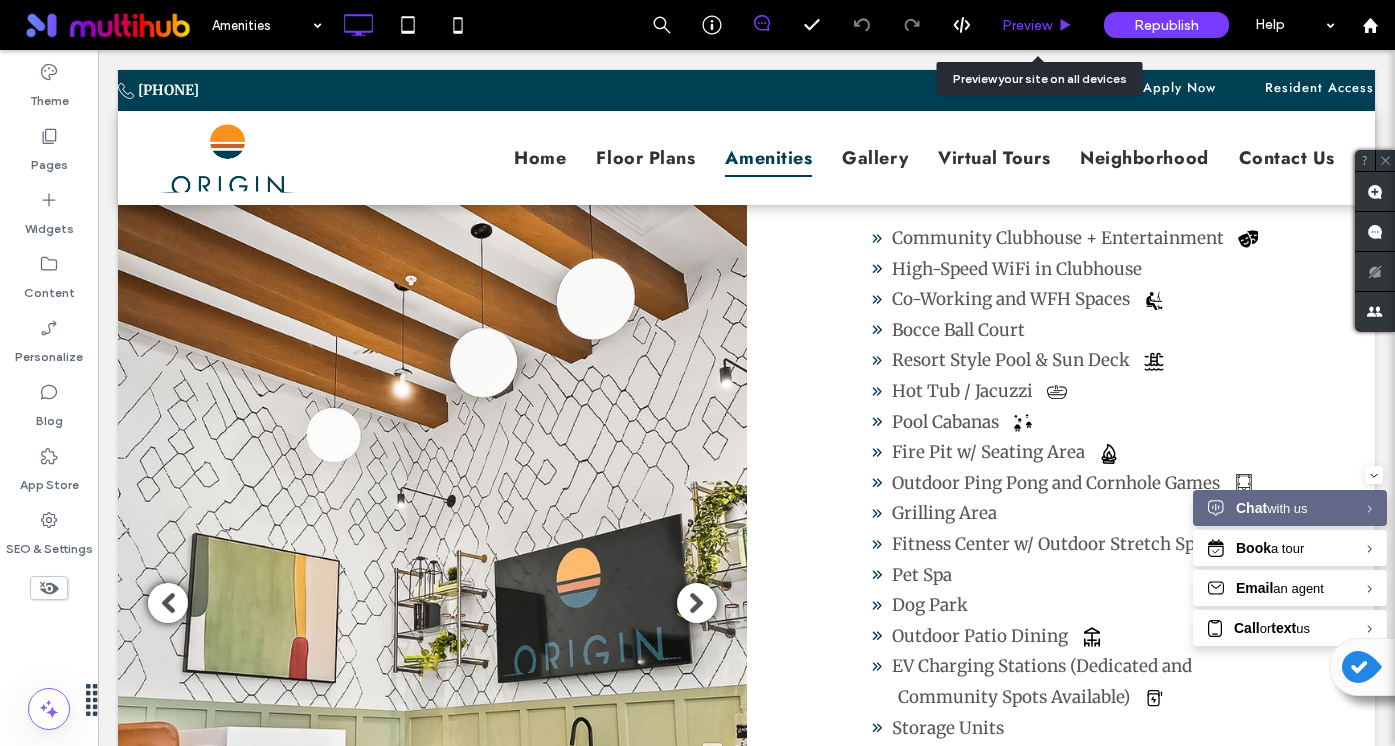 click on "Preview" at bounding box center [1038, 25] 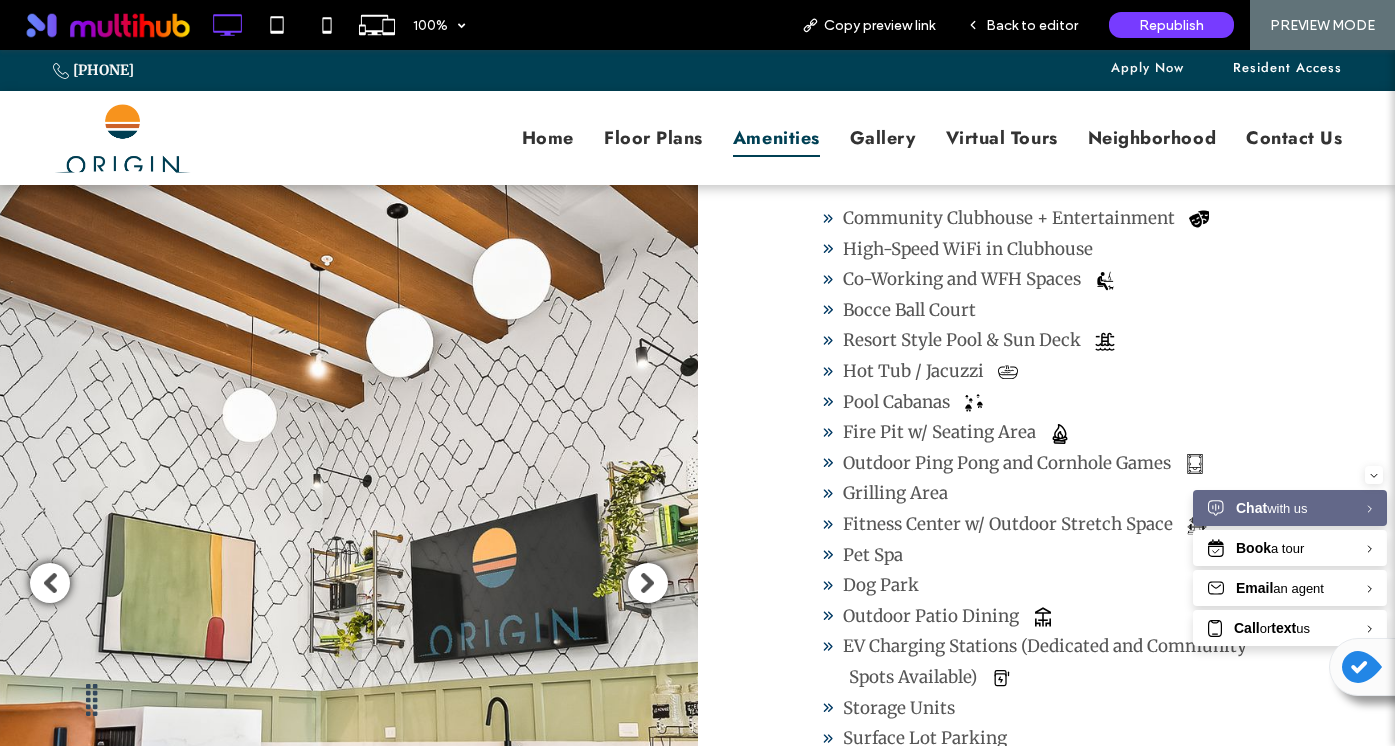 click at bounding box center [1199, 219] 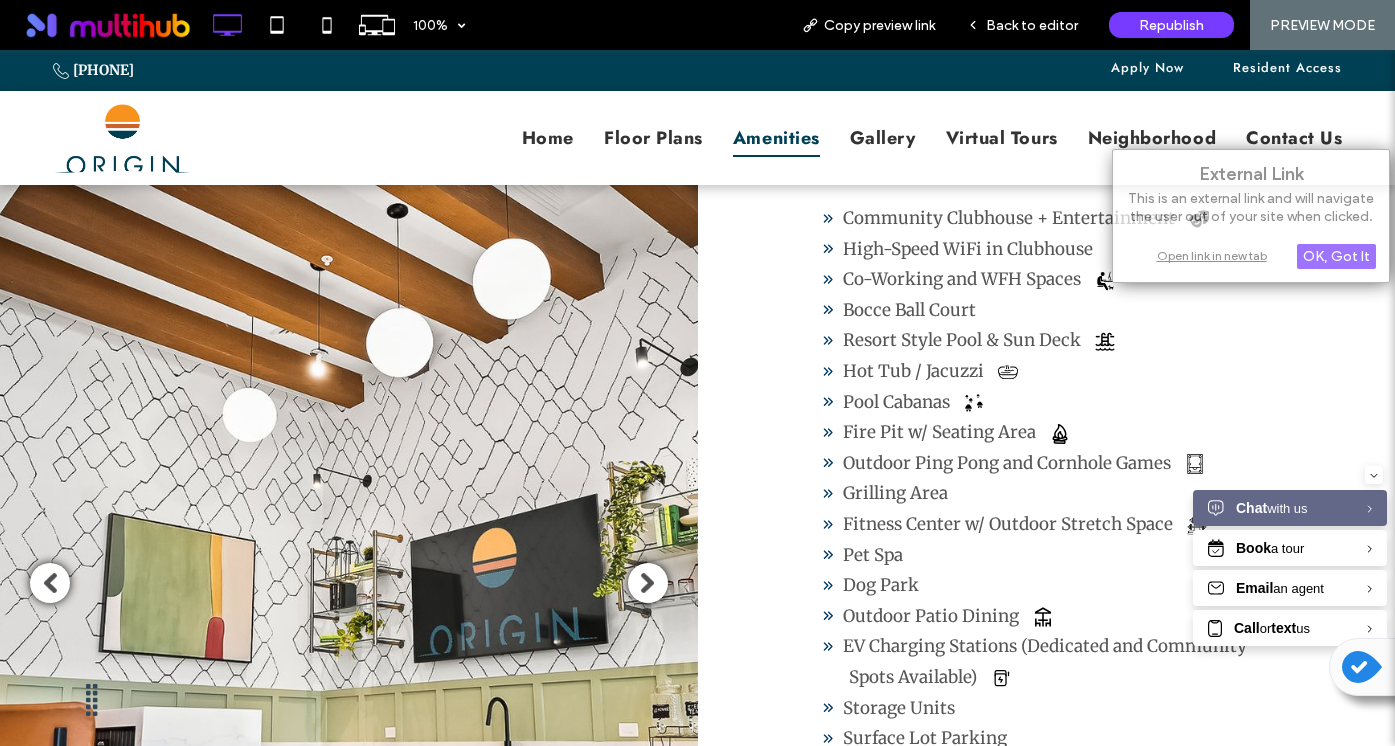 click on "Hot Tub / Jacuzzi" at bounding box center (1072, 371) 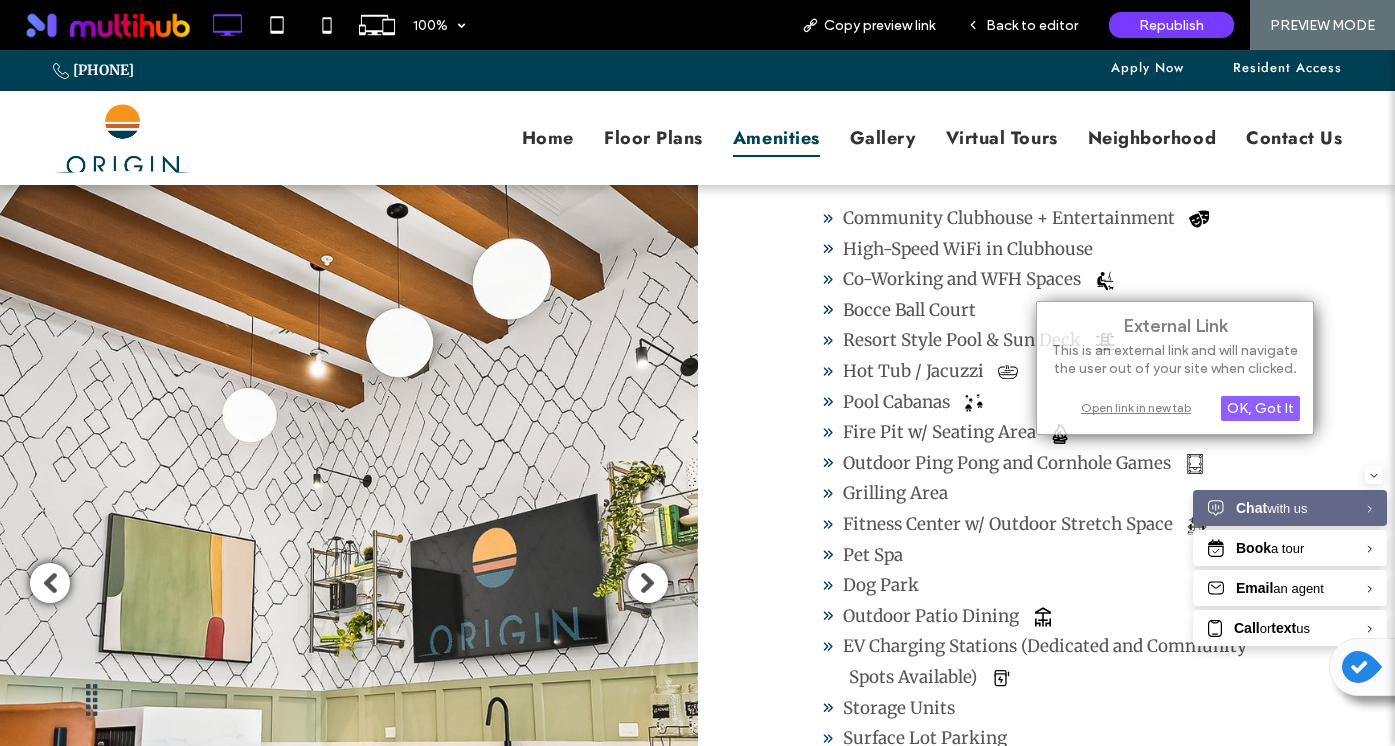 click at bounding box center [1105, 281] 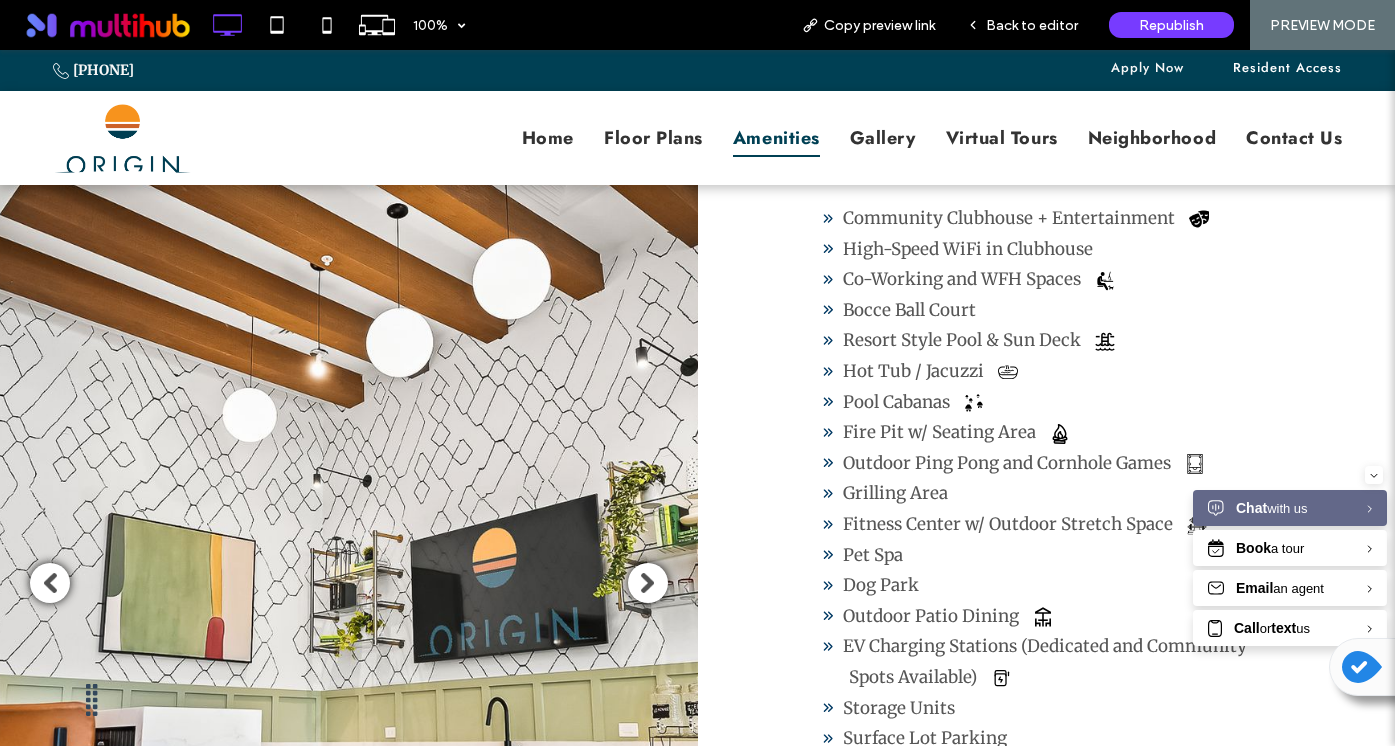 click at bounding box center (1105, 342) 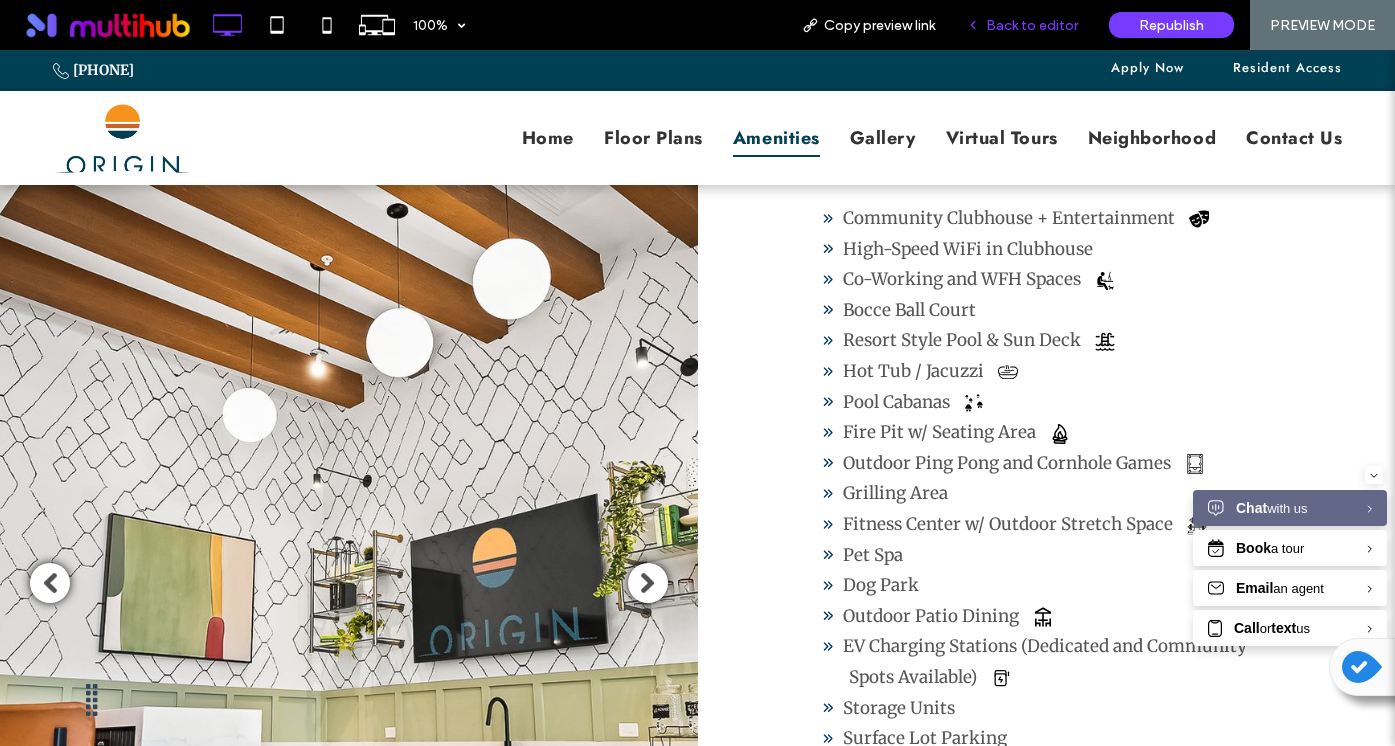 click on "Back to editor" at bounding box center (1022, 25) 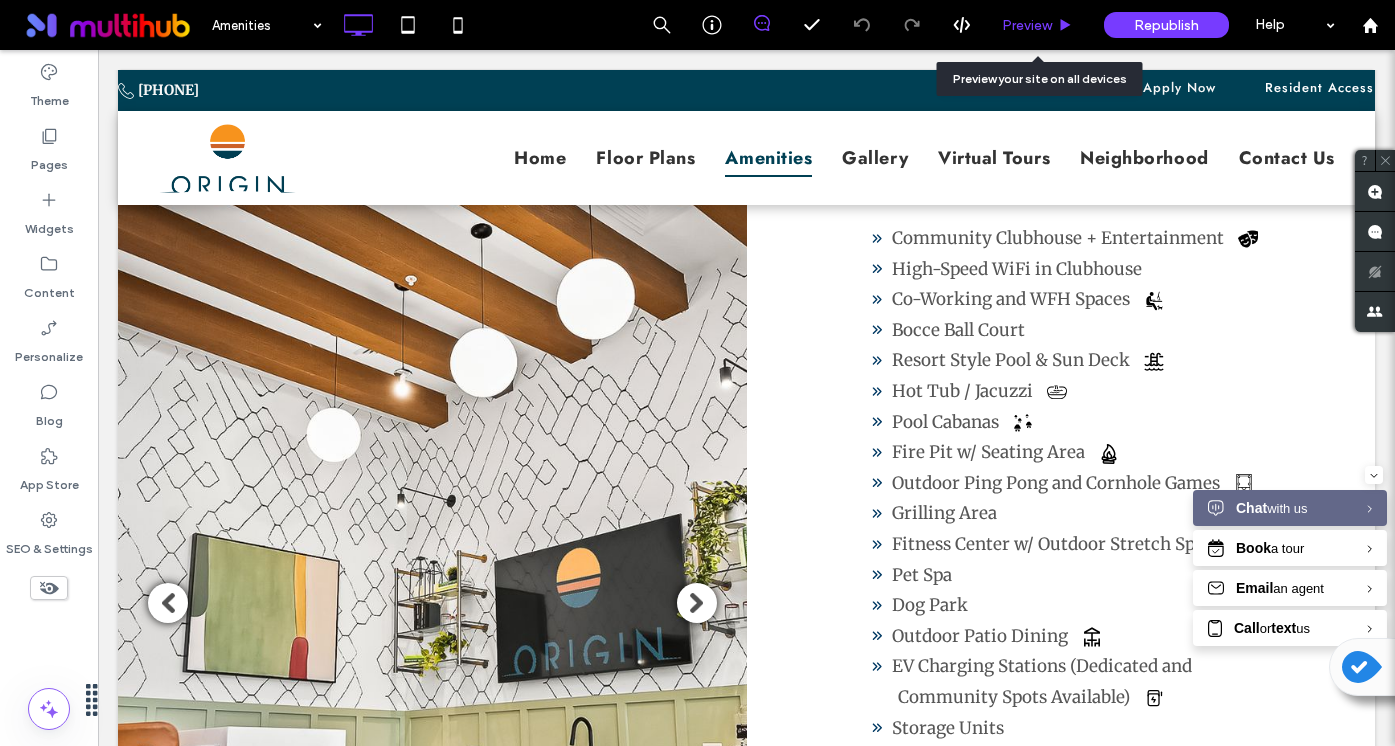 click on "Preview" at bounding box center [1037, 25] 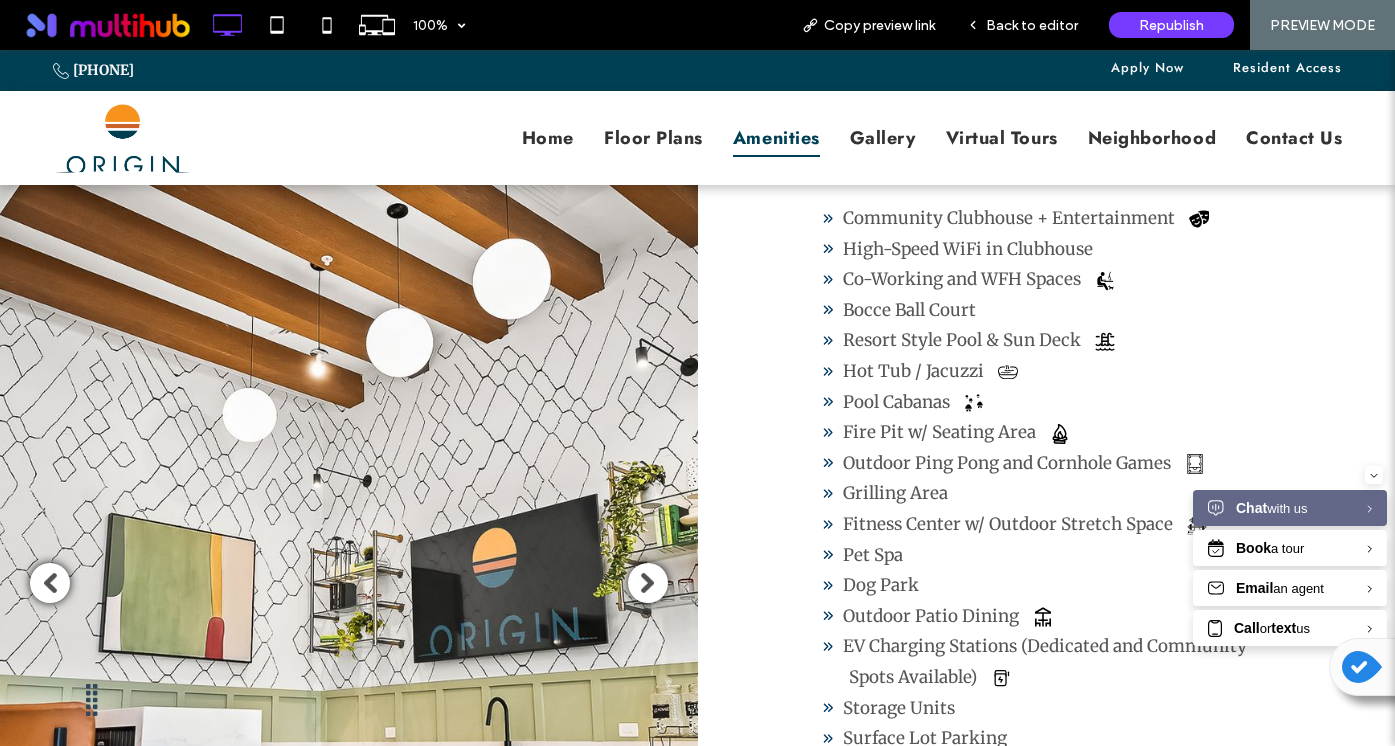 click at bounding box center (1105, 342) 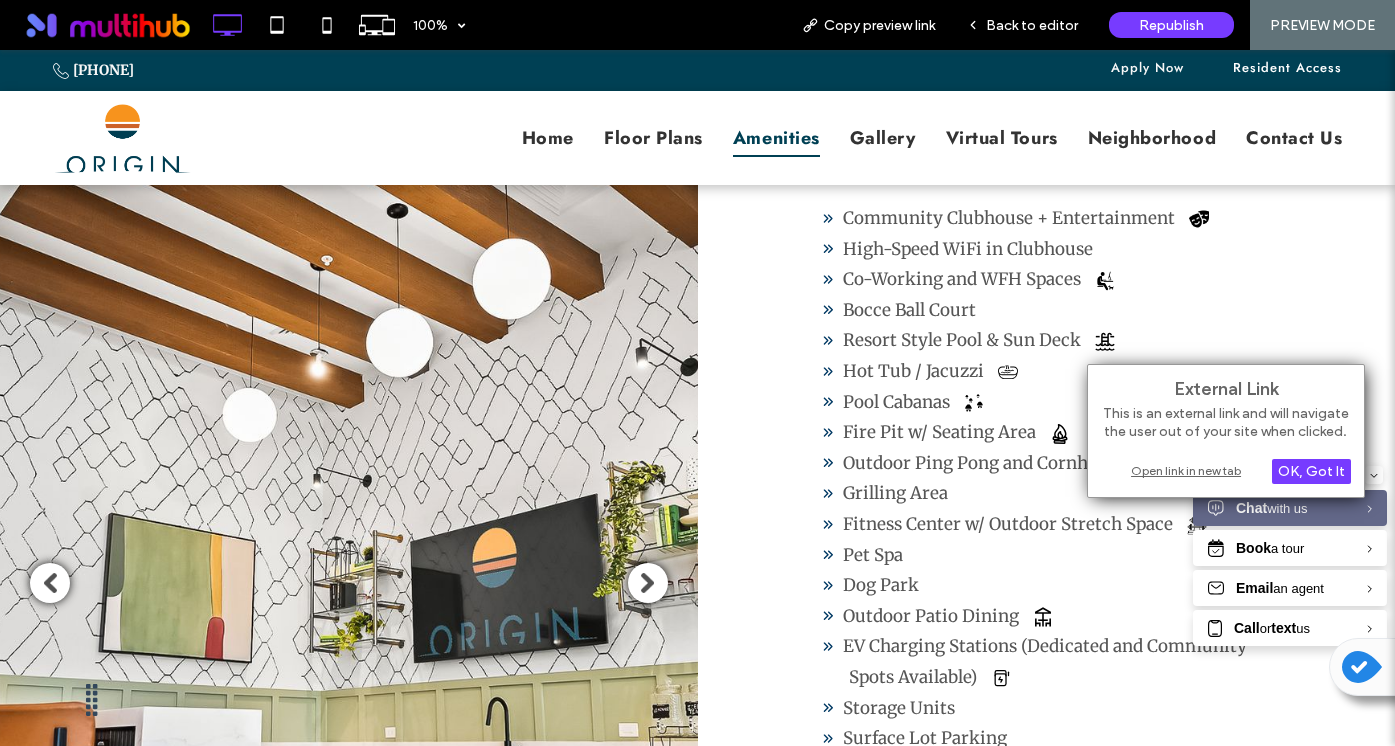 click at bounding box center (1060, 434) 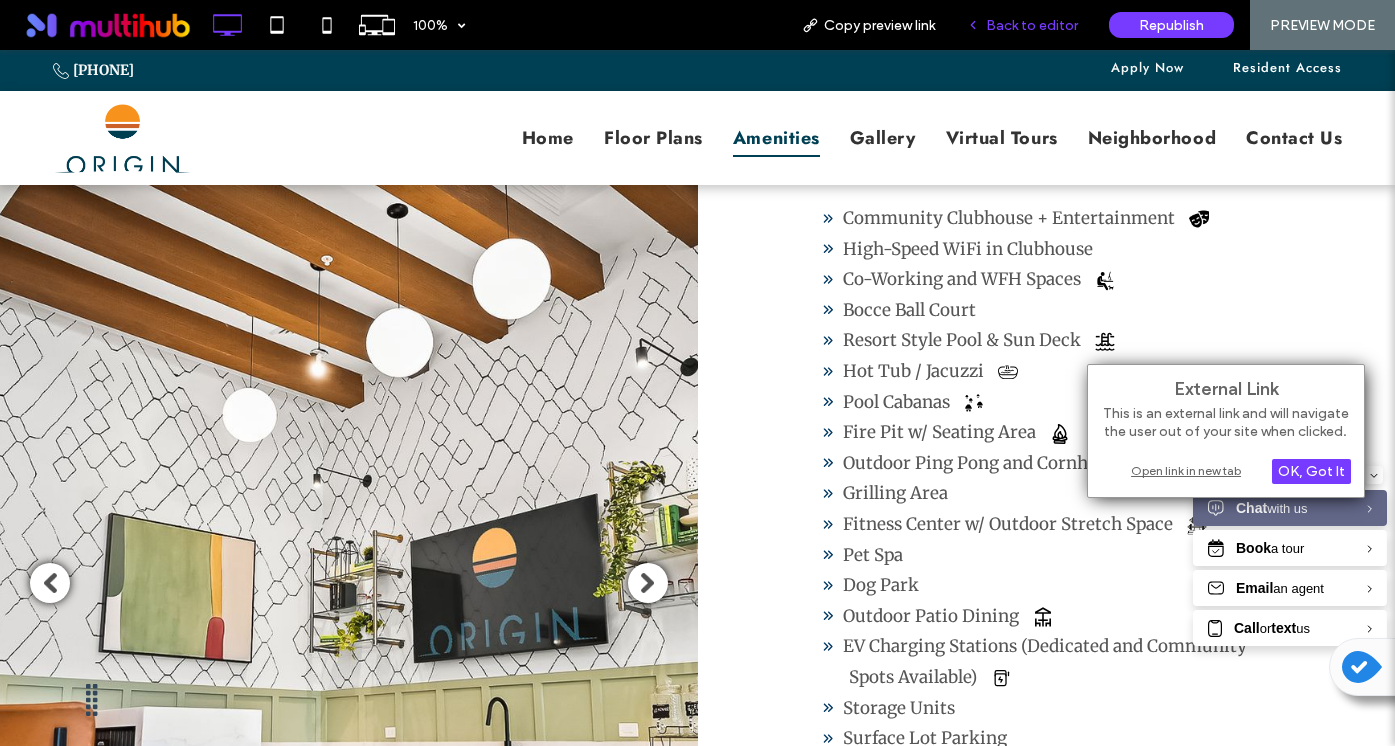 click on "Back to editor" at bounding box center [1022, 25] 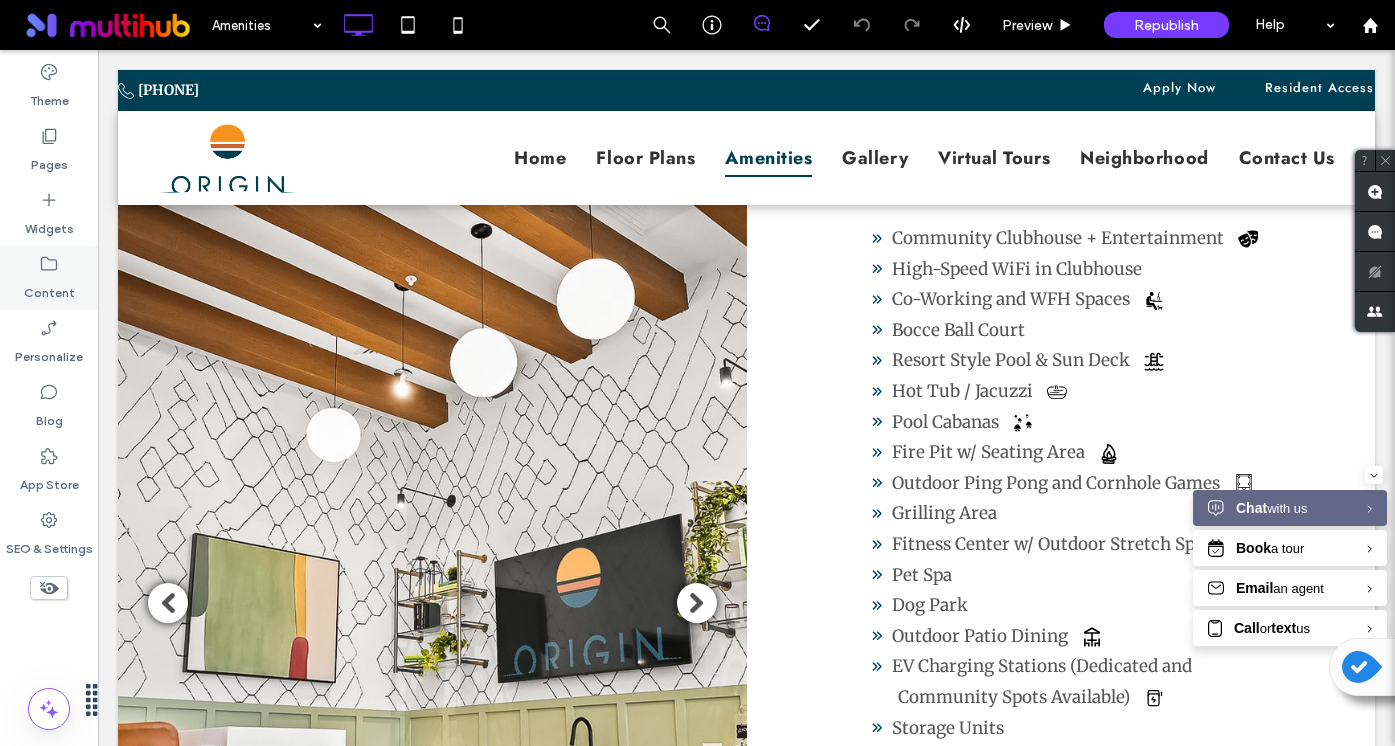 click on "Content" at bounding box center (49, 288) 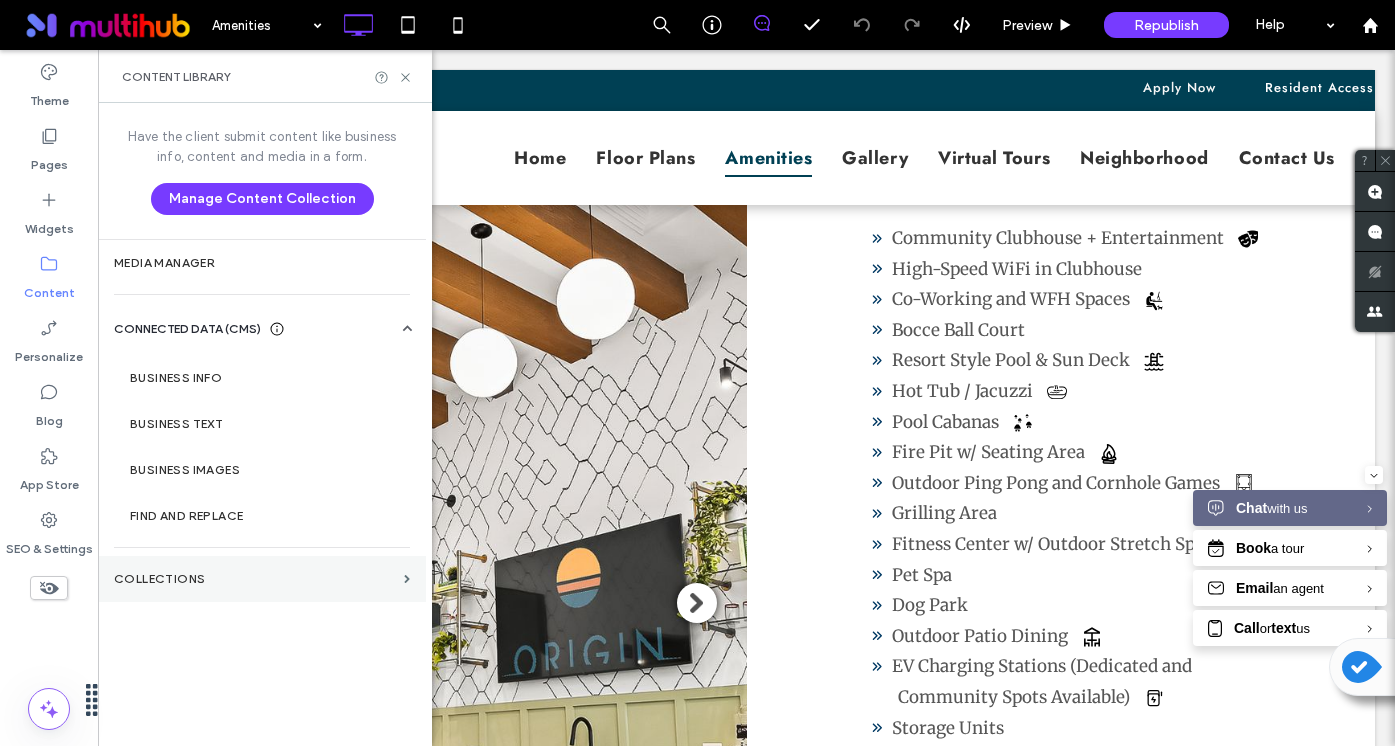 click on "Collections" at bounding box center [255, 579] 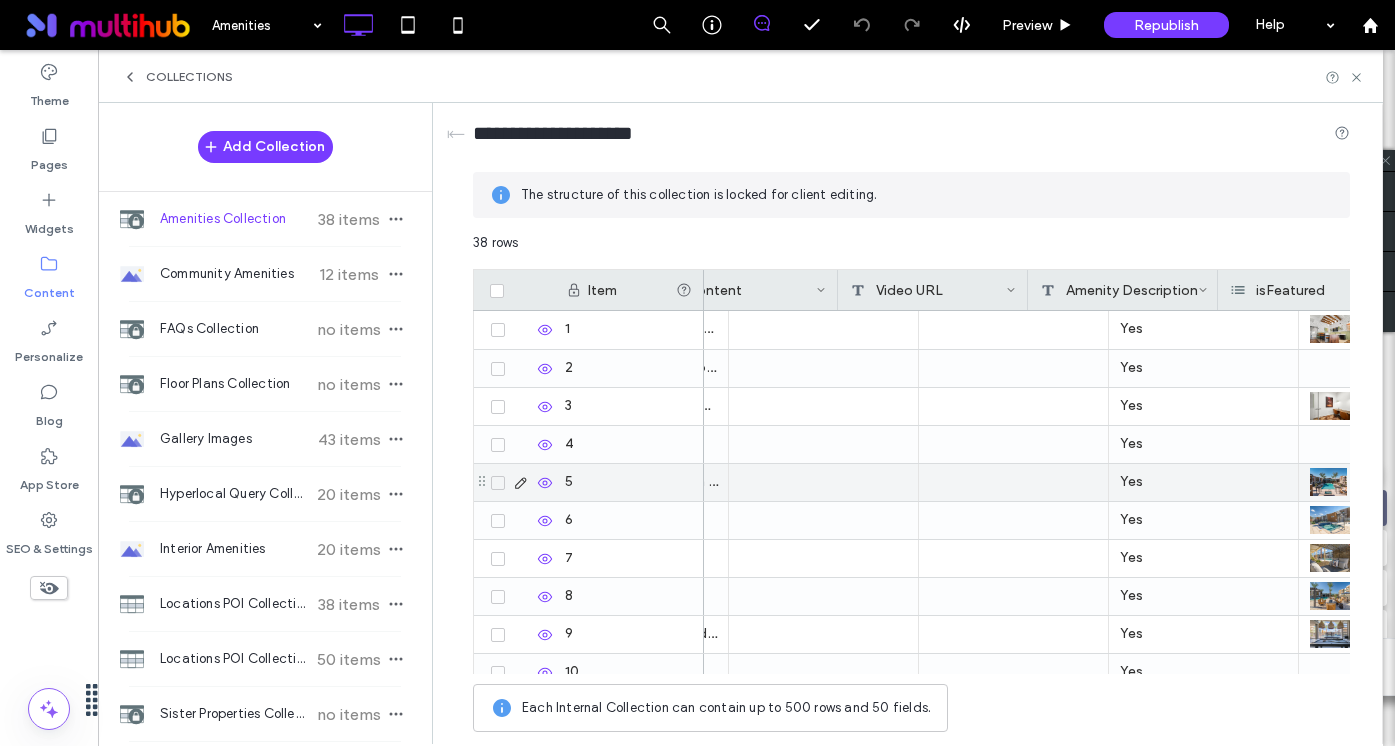 scroll, scrollTop: 0, scrollLeft: 0, axis: both 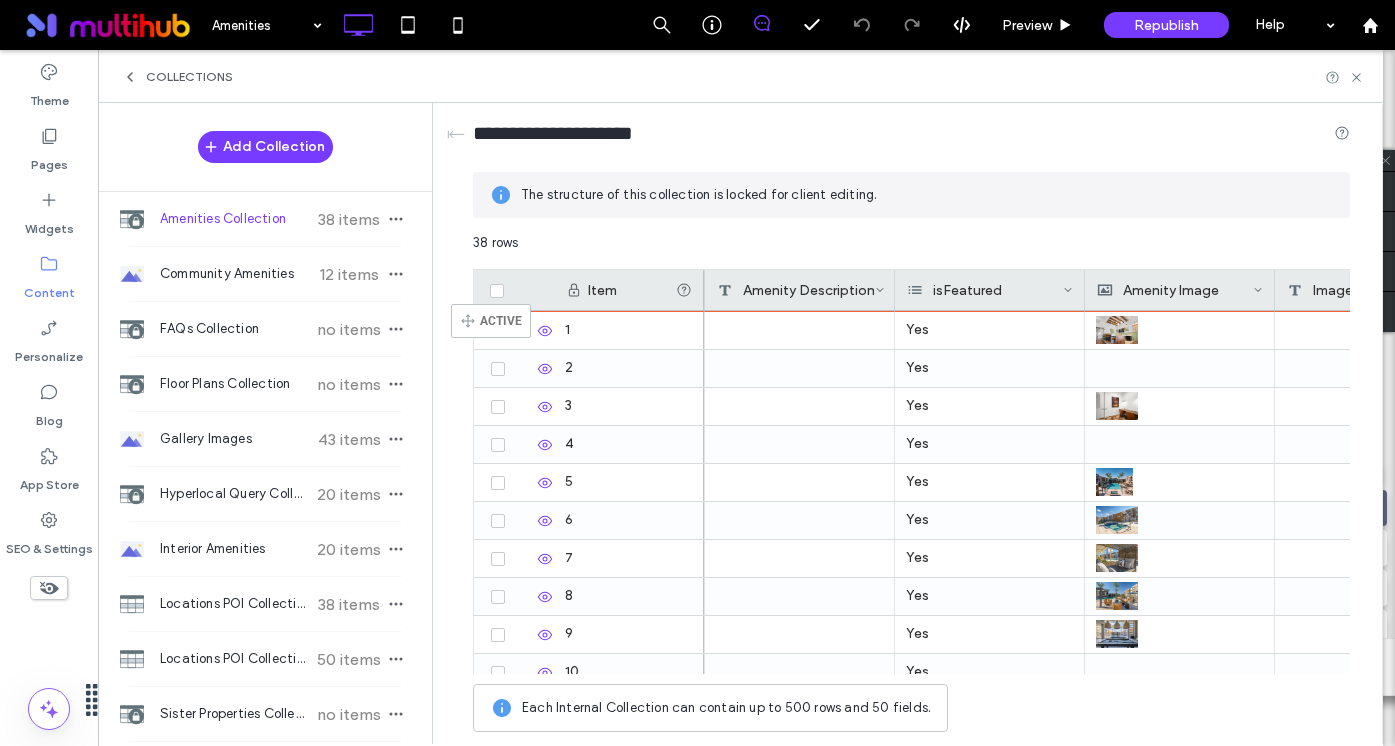 drag, startPoint x: 480, startPoint y: 618, endPoint x: 481, endPoint y: 313, distance: 305.00165 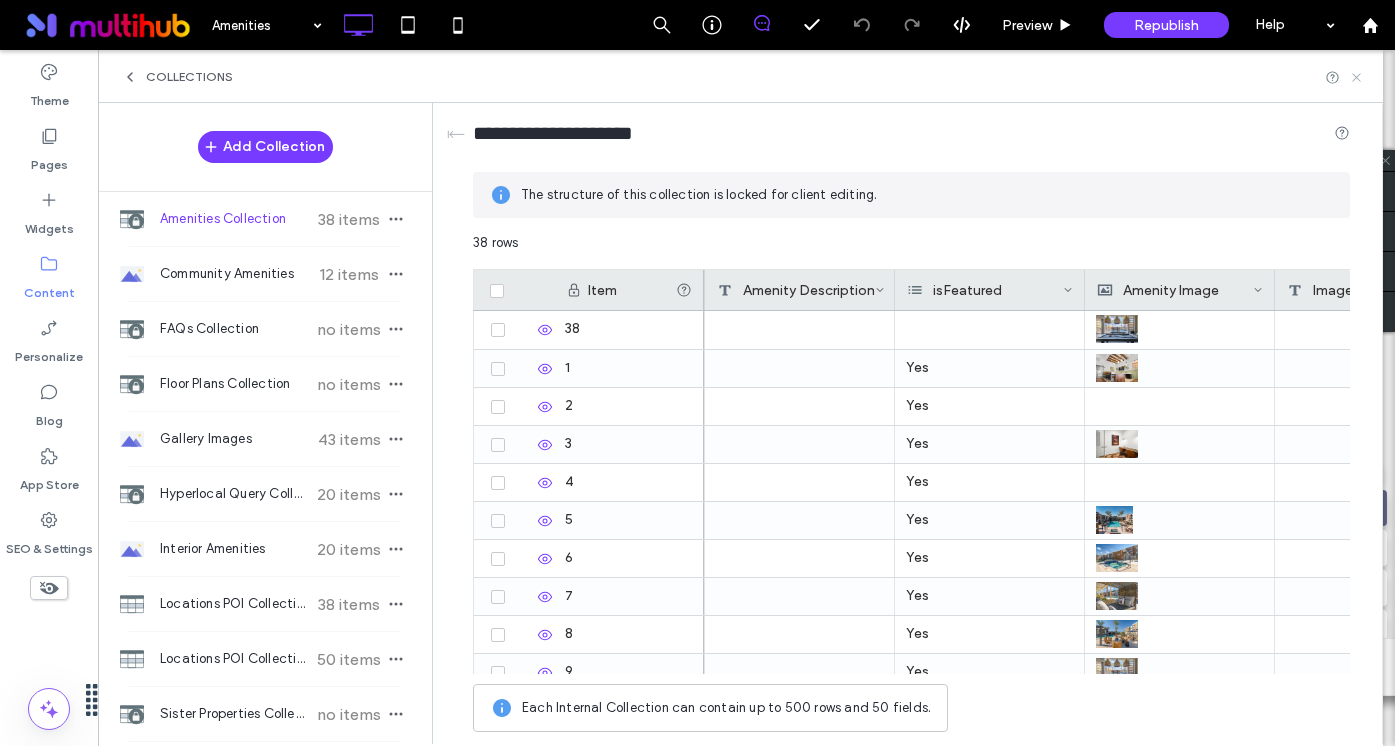 click 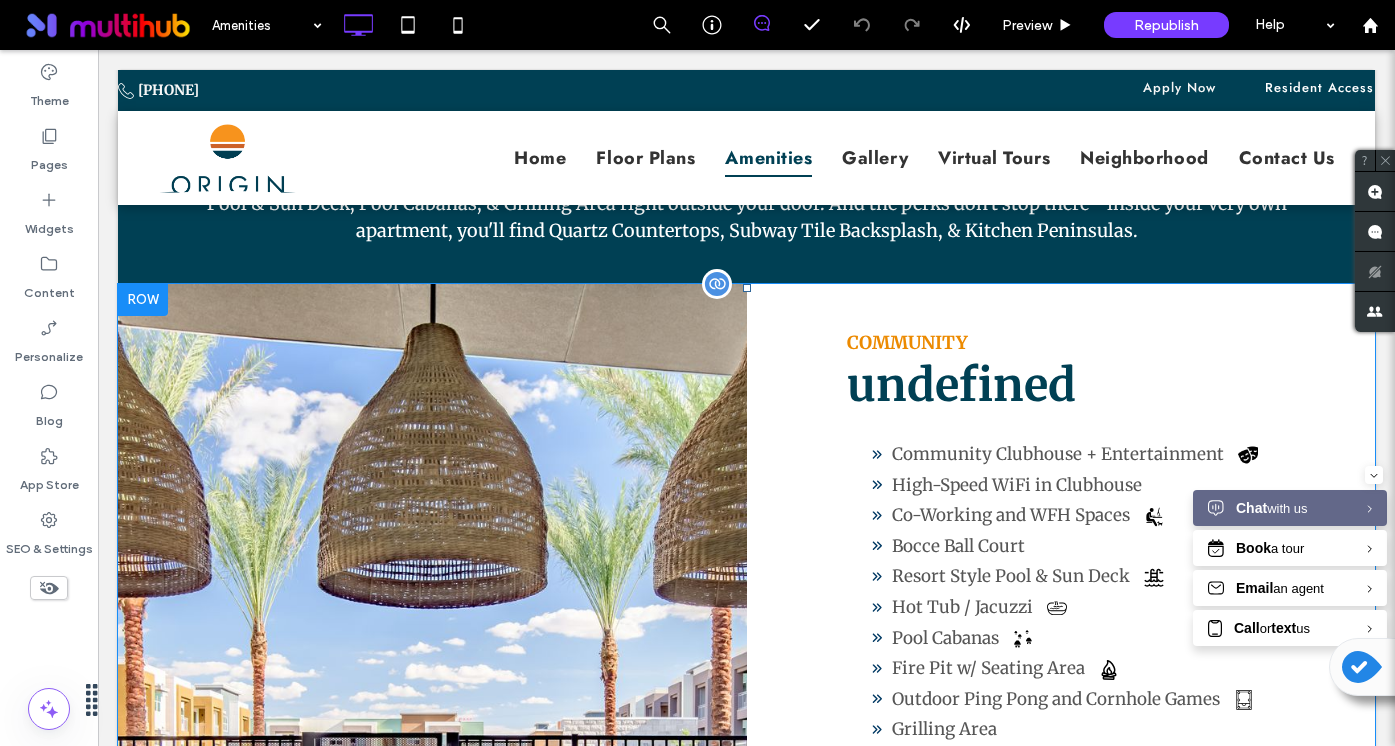 scroll, scrollTop: 131, scrollLeft: 0, axis: vertical 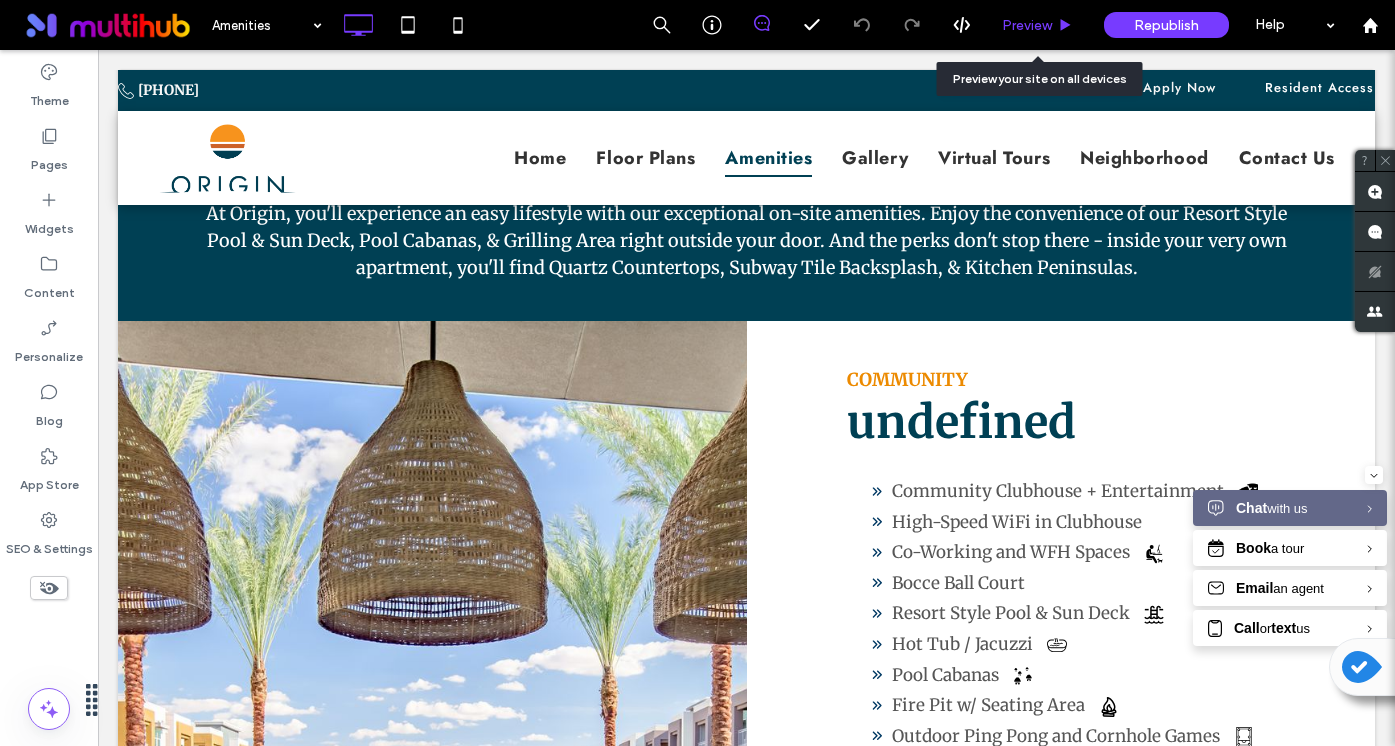 click on "Preview" at bounding box center [1038, 25] 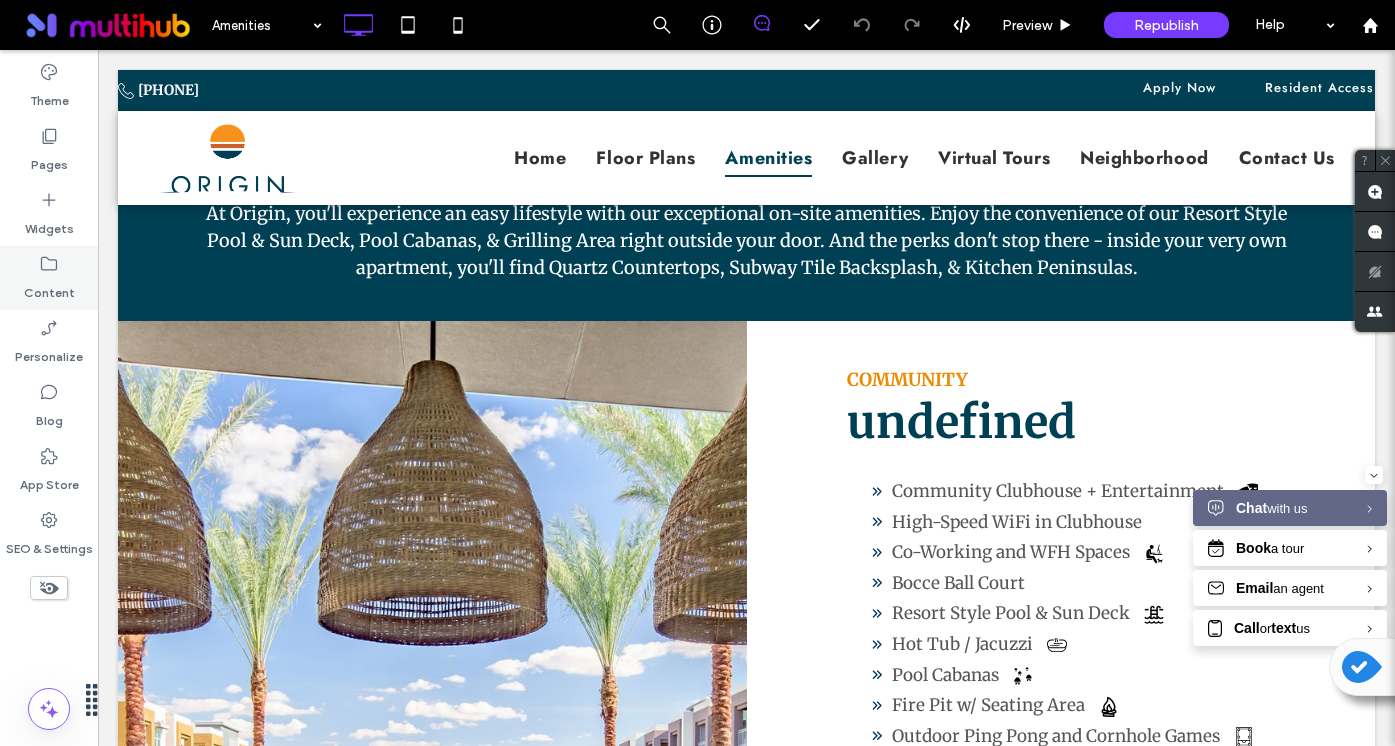 click 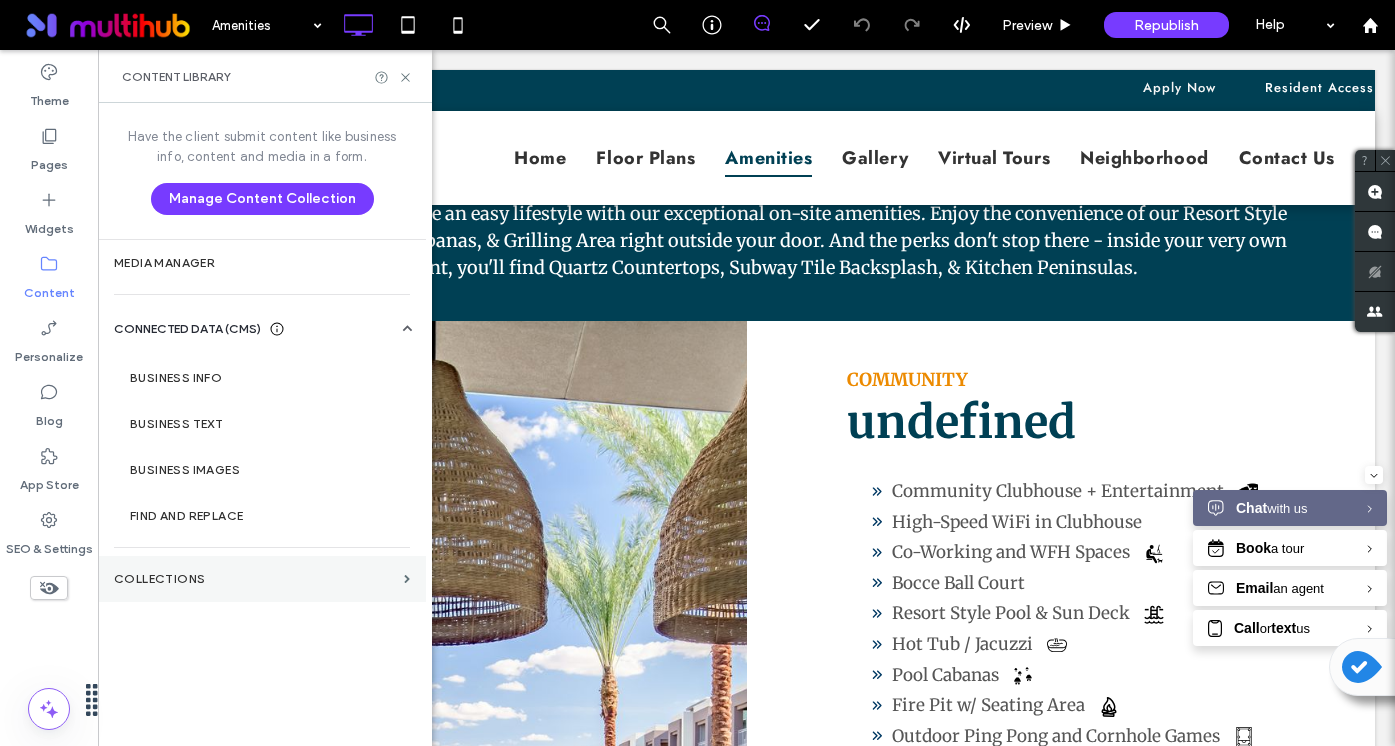 click on "Collections" at bounding box center (255, 579) 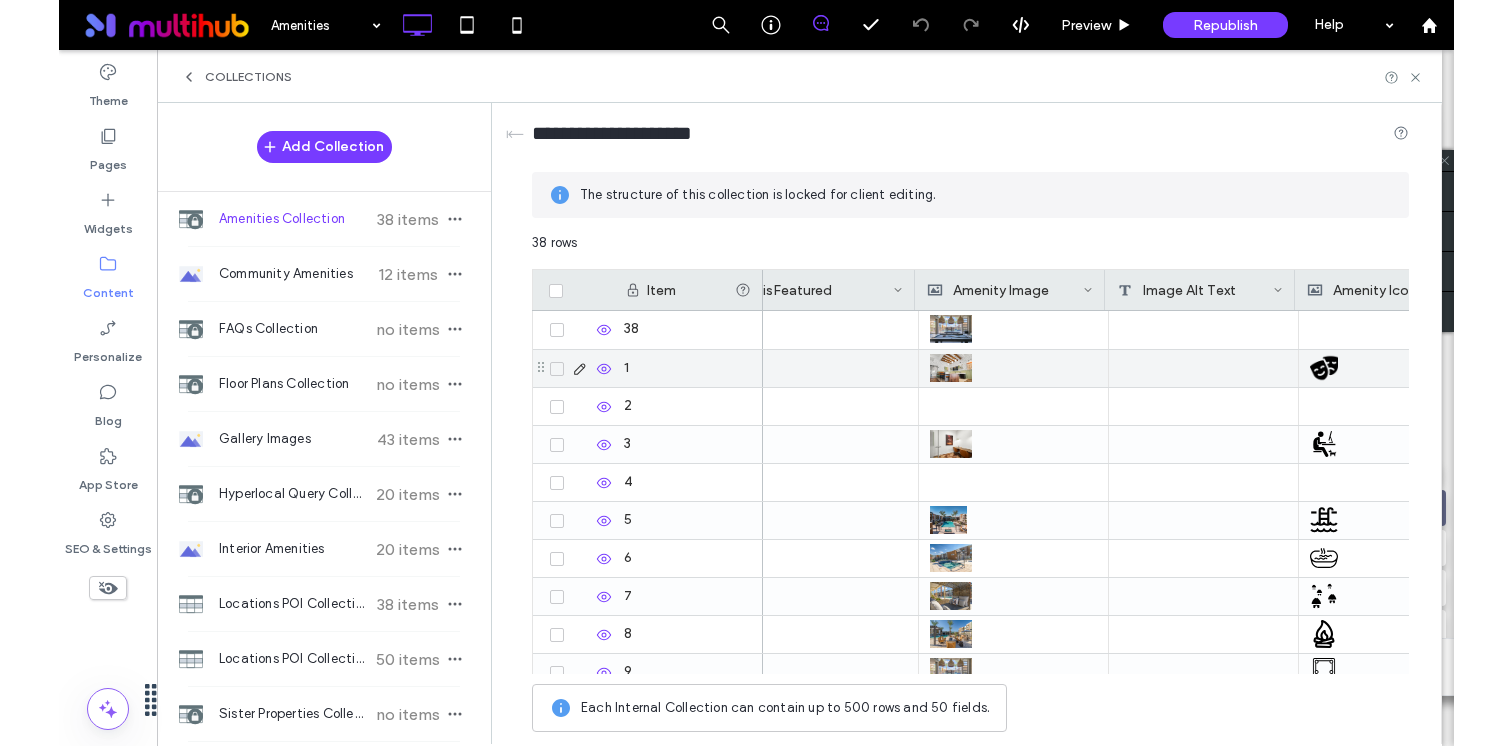 scroll, scrollTop: 0, scrollLeft: 811, axis: horizontal 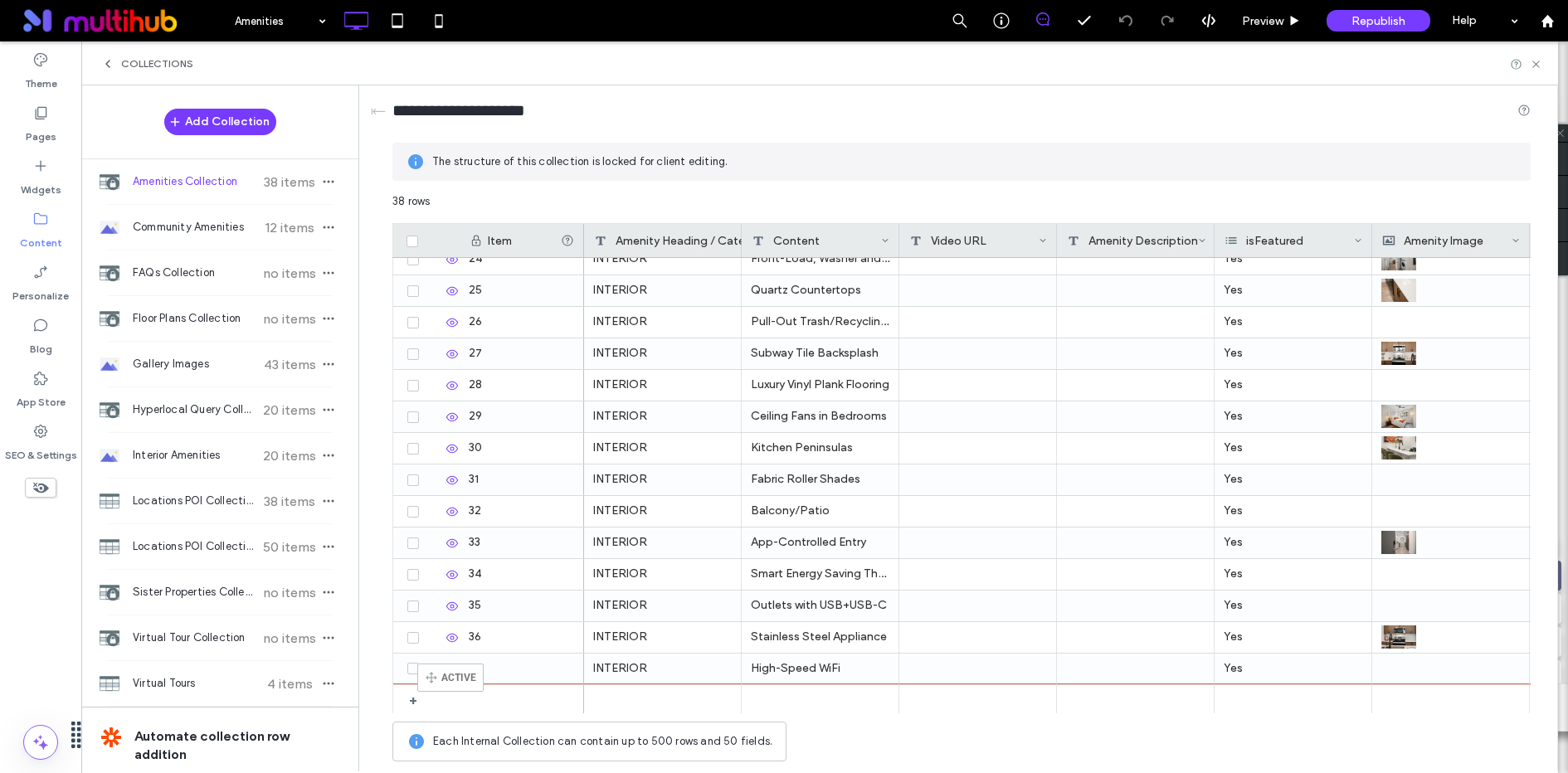 drag, startPoint x: 398, startPoint y: 274, endPoint x: 442, endPoint y: 671, distance: 399.43085 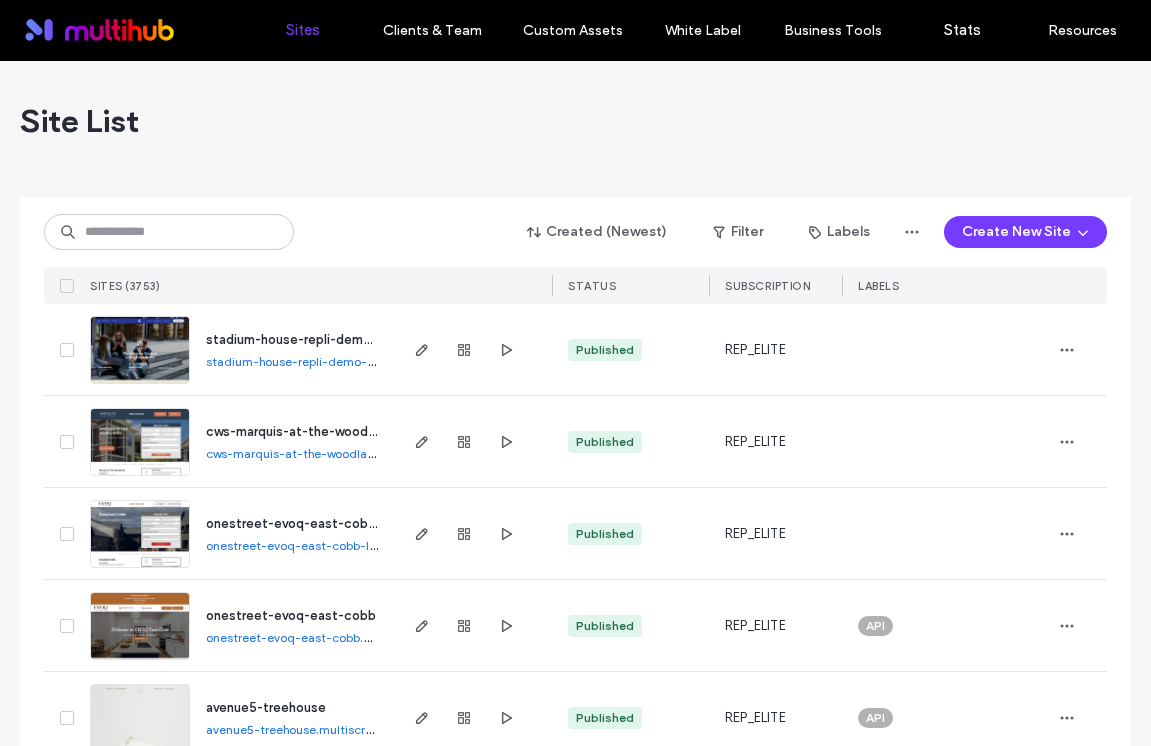 scroll, scrollTop: 0, scrollLeft: 0, axis: both 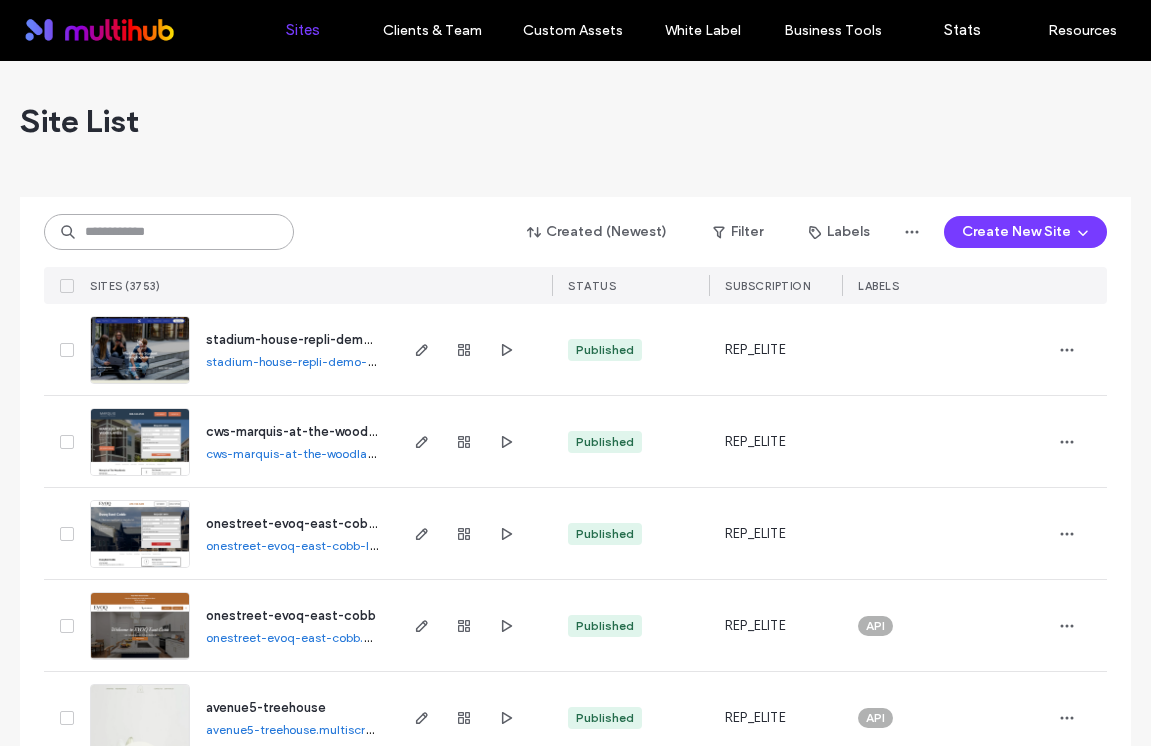 click at bounding box center [169, 232] 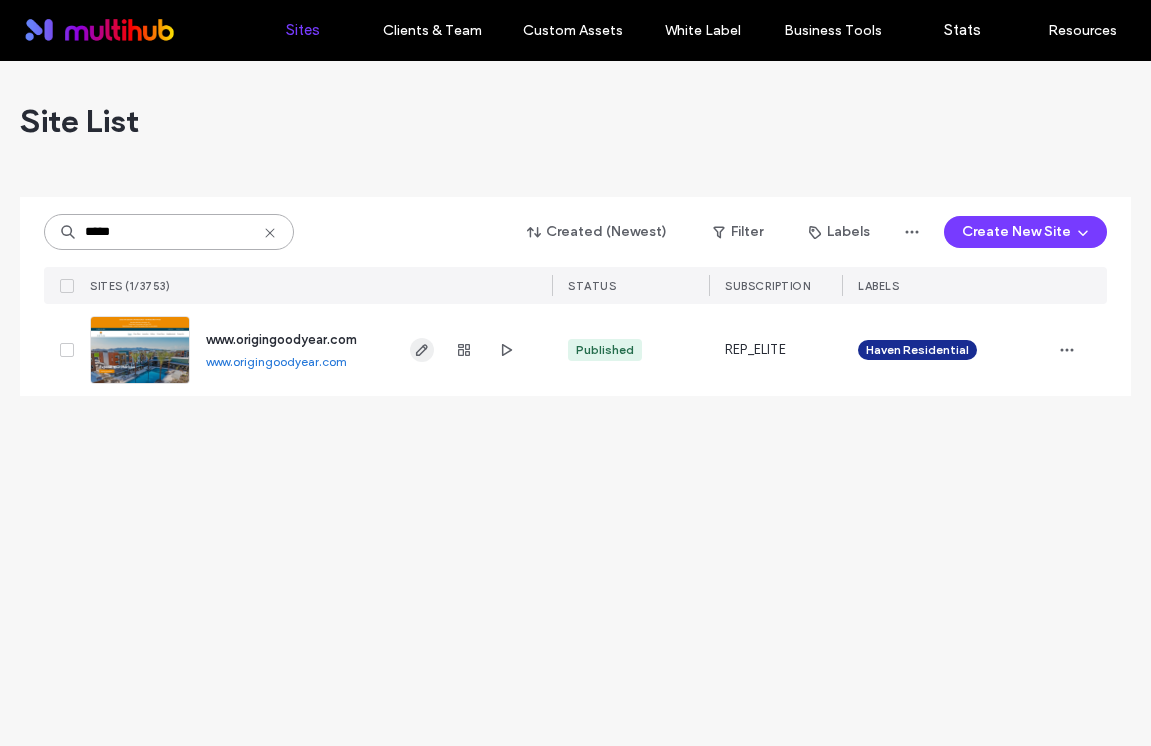 type on "*****" 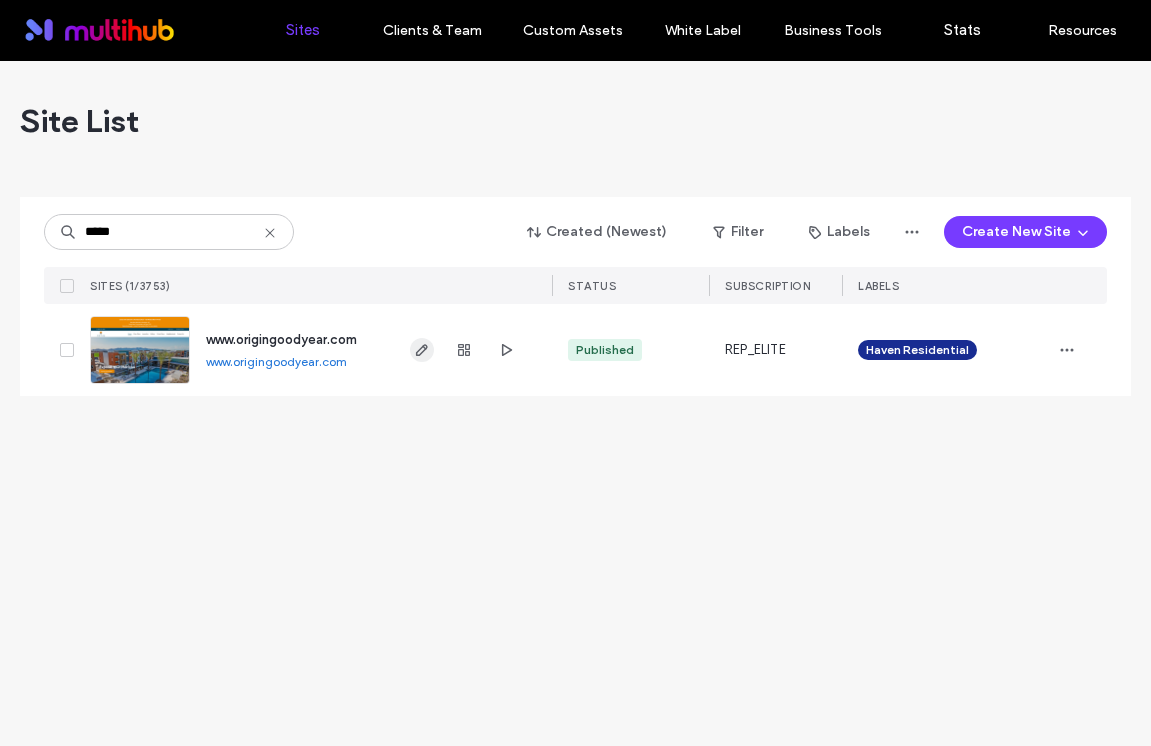 click 